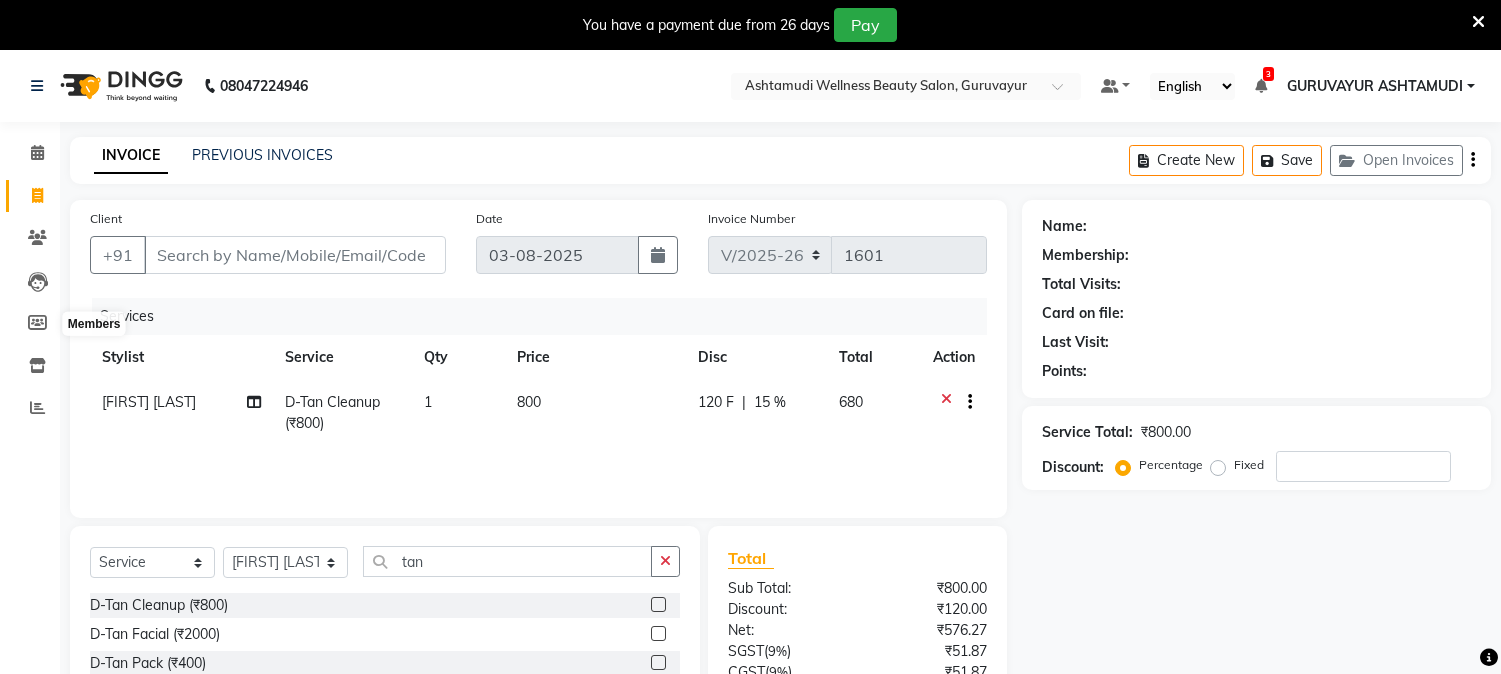 select on "4660" 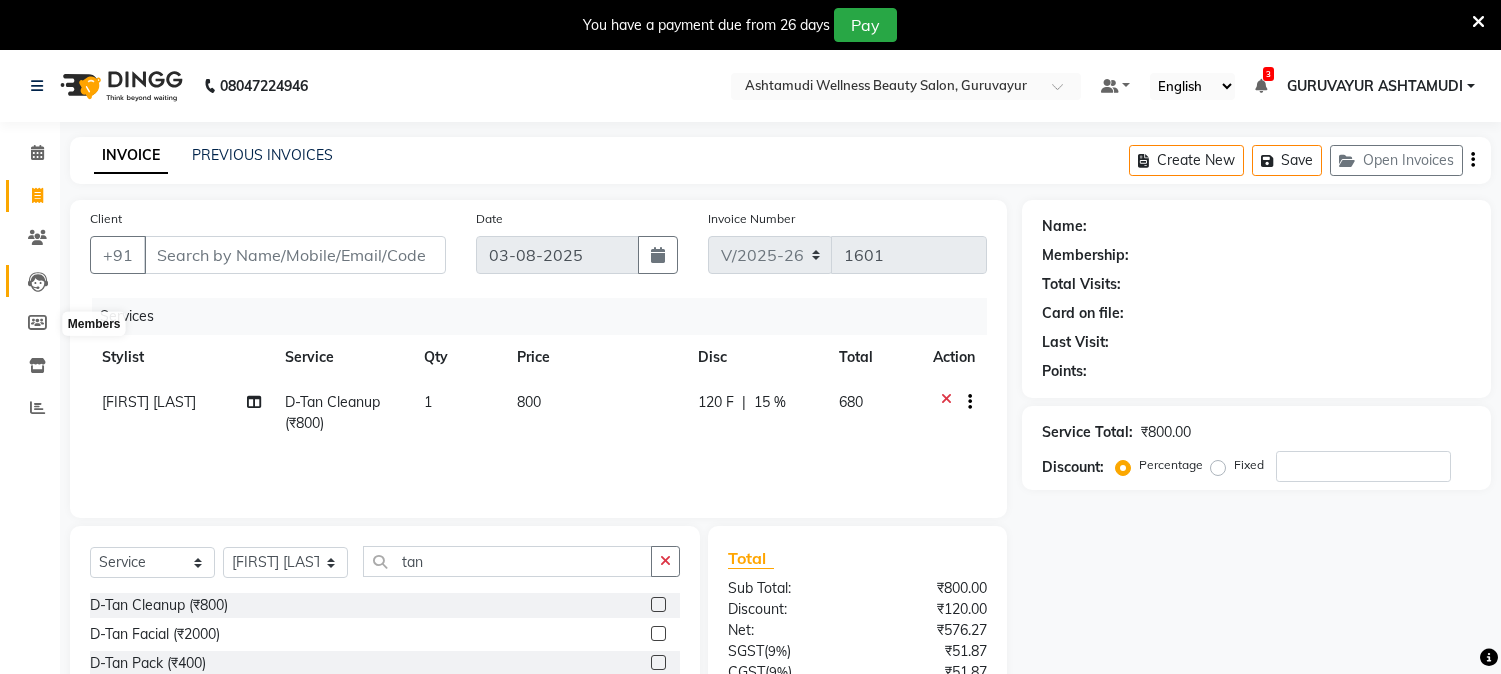 scroll, scrollTop: 0, scrollLeft: 0, axis: both 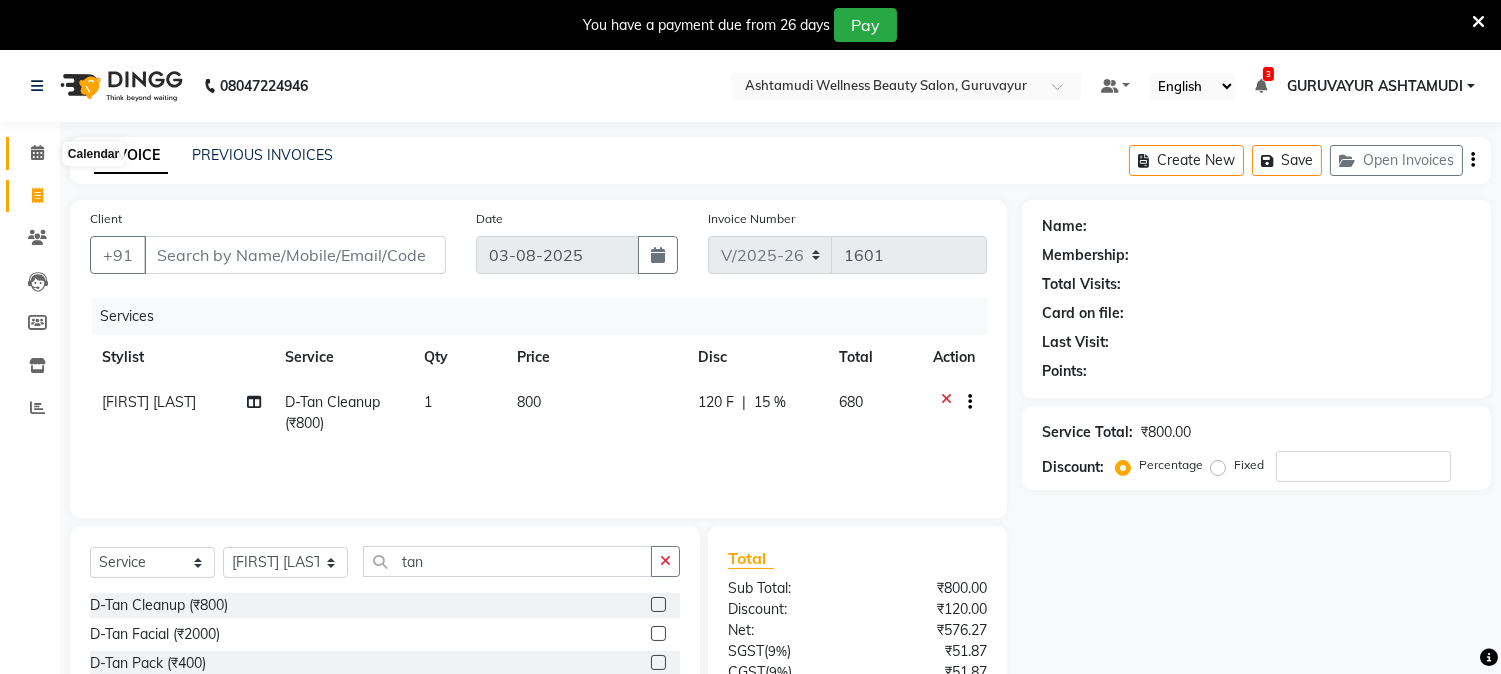 click 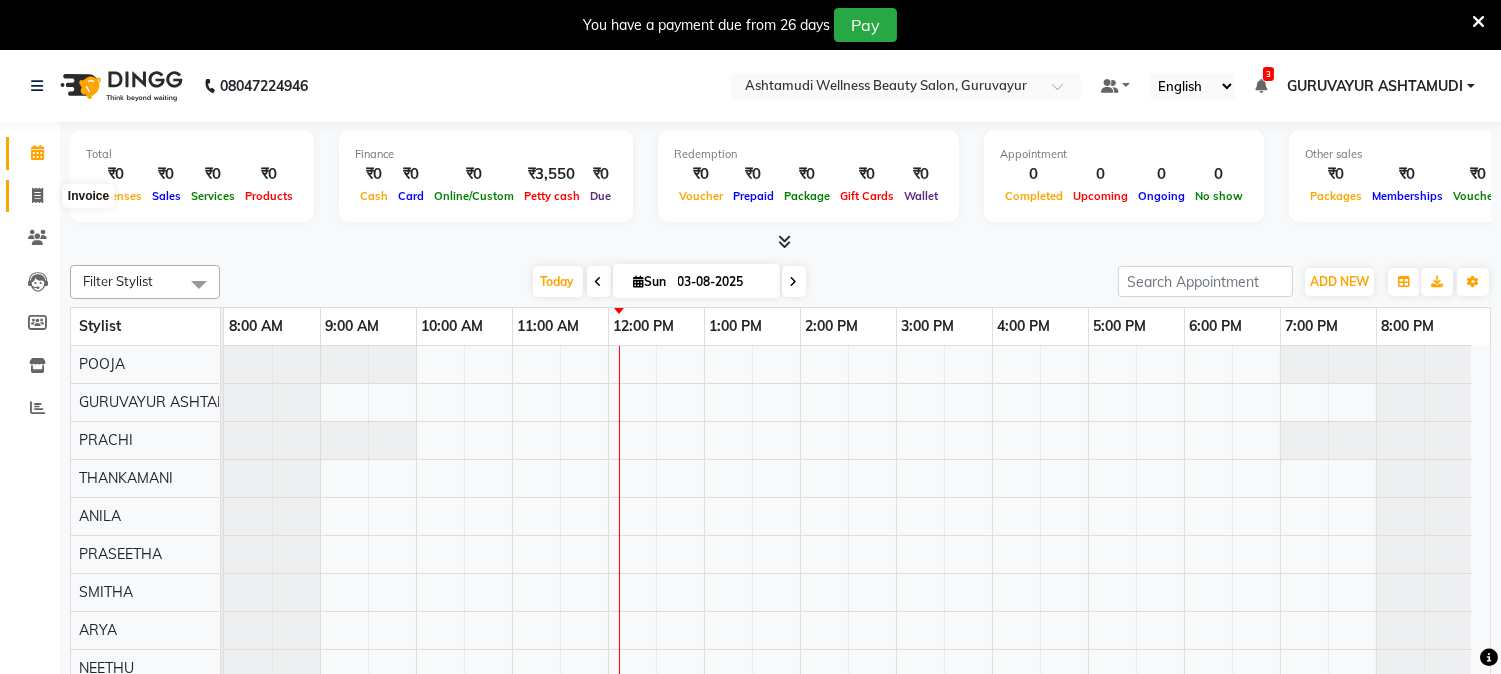 click 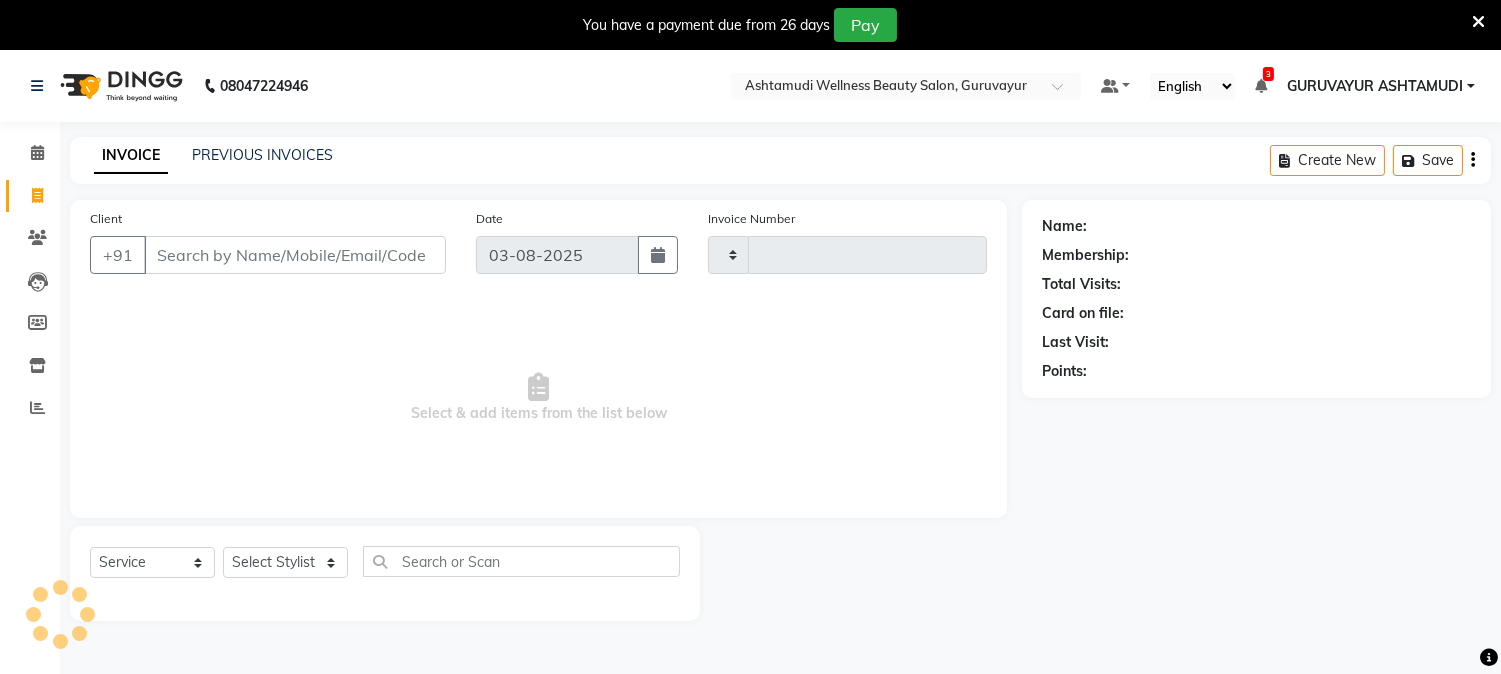 type on "1601" 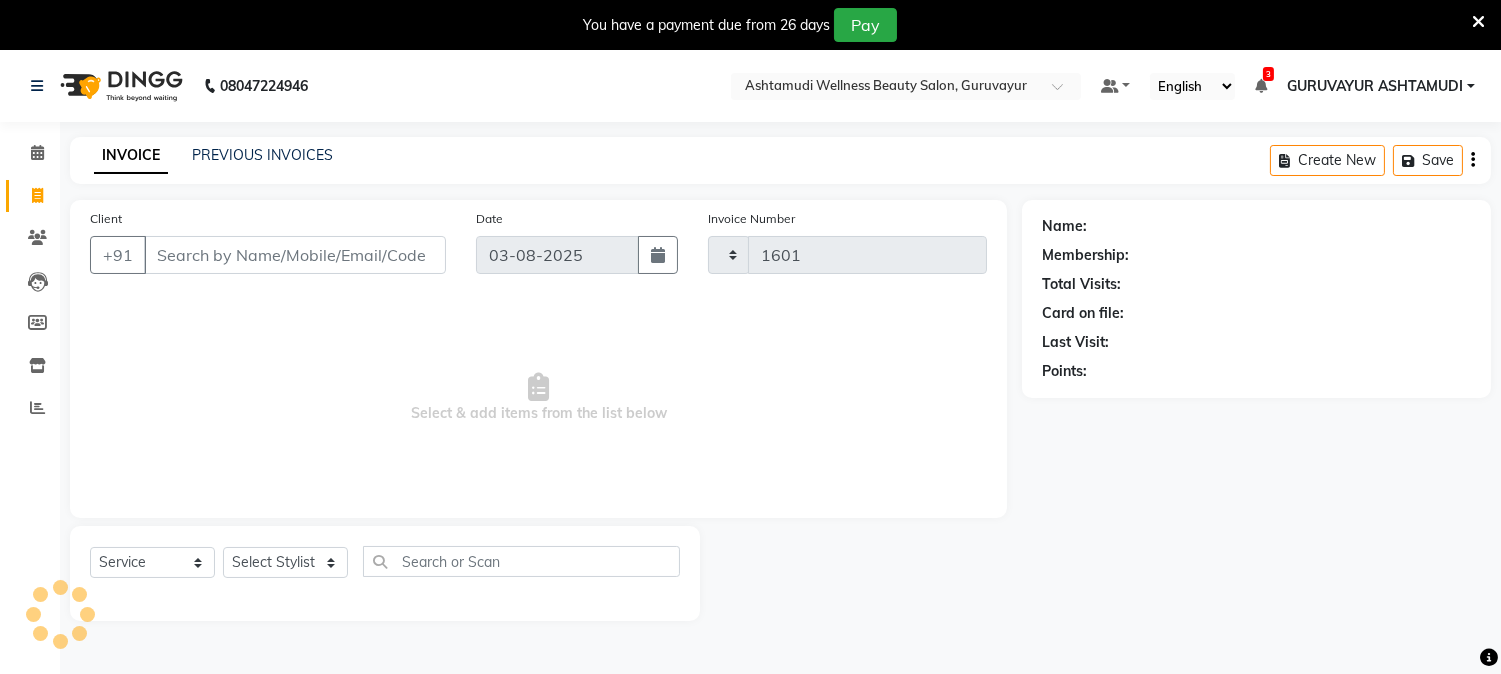 select on "4660" 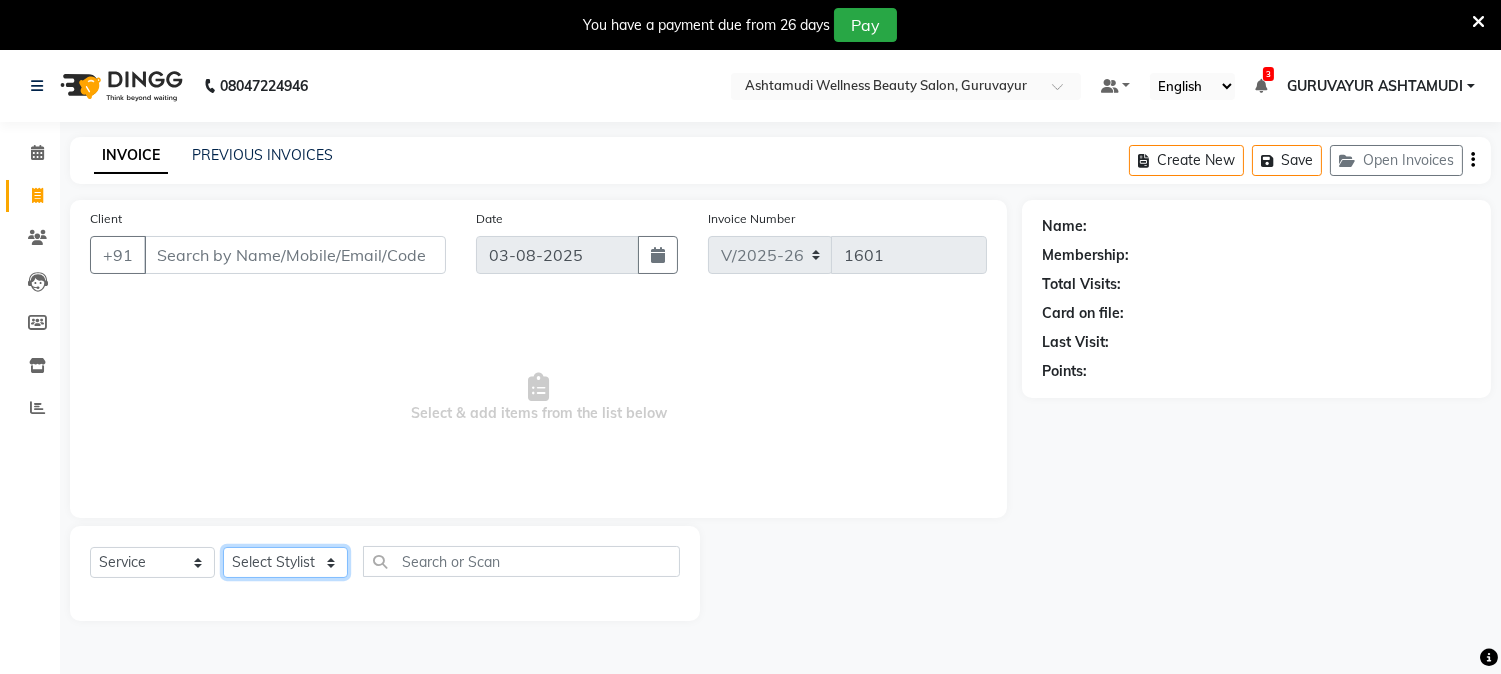click on "Select Stylist Aathithya ANILA Anjana Das ARYA GURUVAYUR ASHTAMUDI NEETHU Nigisha POOJA PRACHI PRASEETHA REESHMA  Rini SMITHA THANKAMANI" 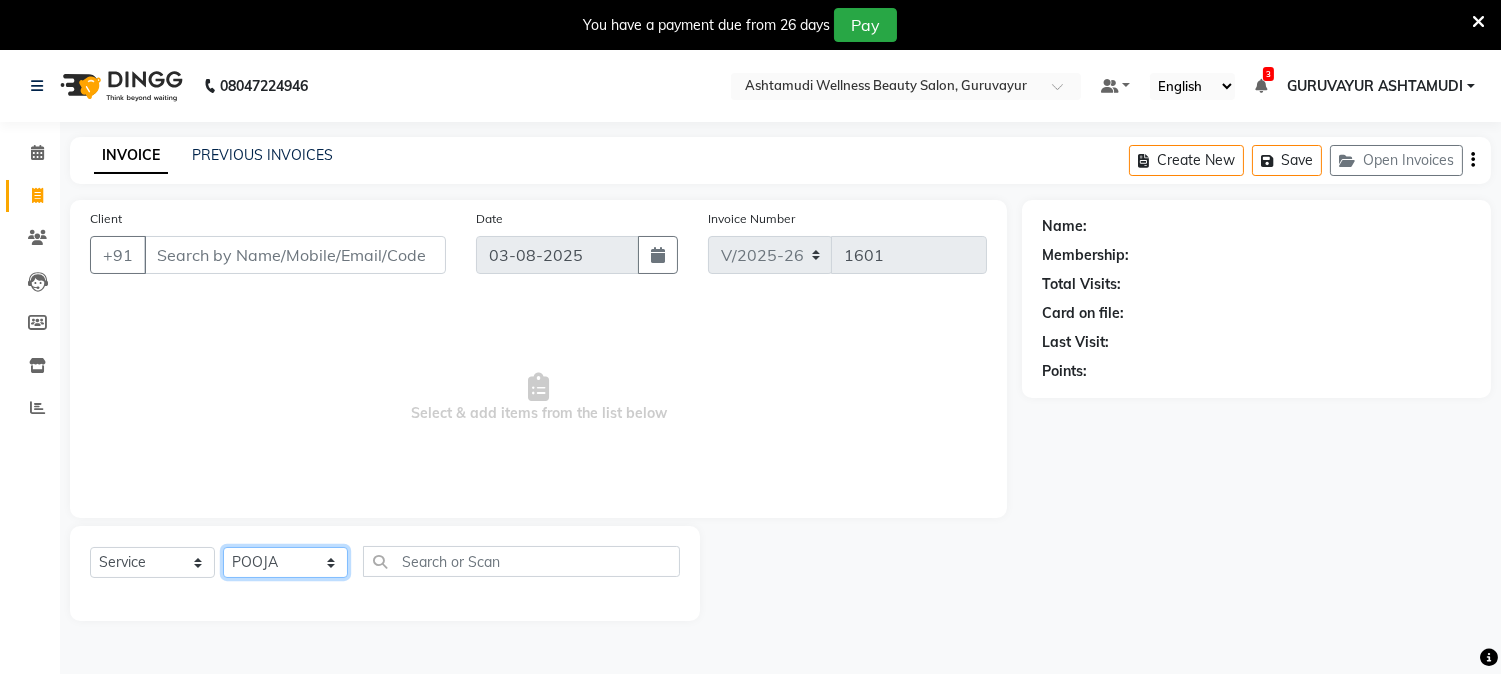 click on "Select Stylist Aathithya ANILA Anjana Das ARYA GURUVAYUR ASHTAMUDI NEETHU Nigisha POOJA PRACHI PRASEETHA REESHMA  Rini SMITHA THANKAMANI" 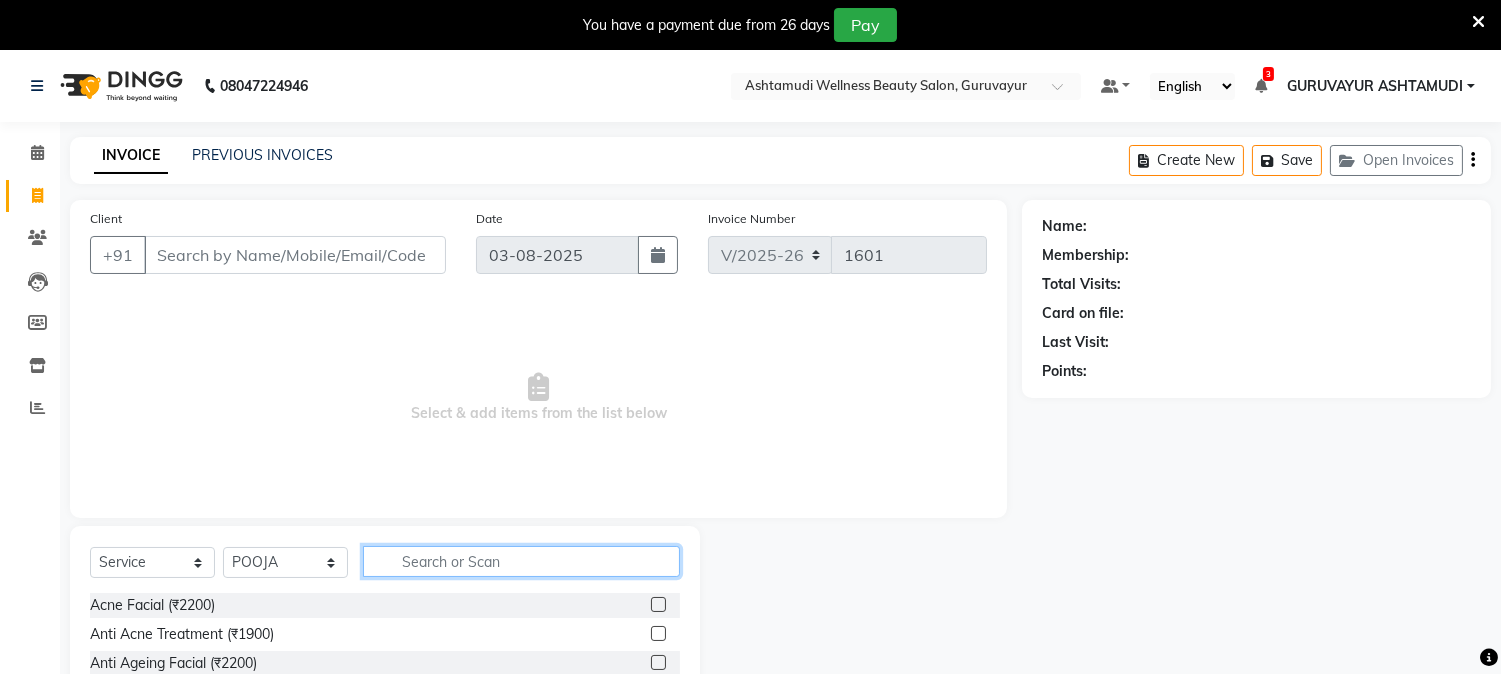 click 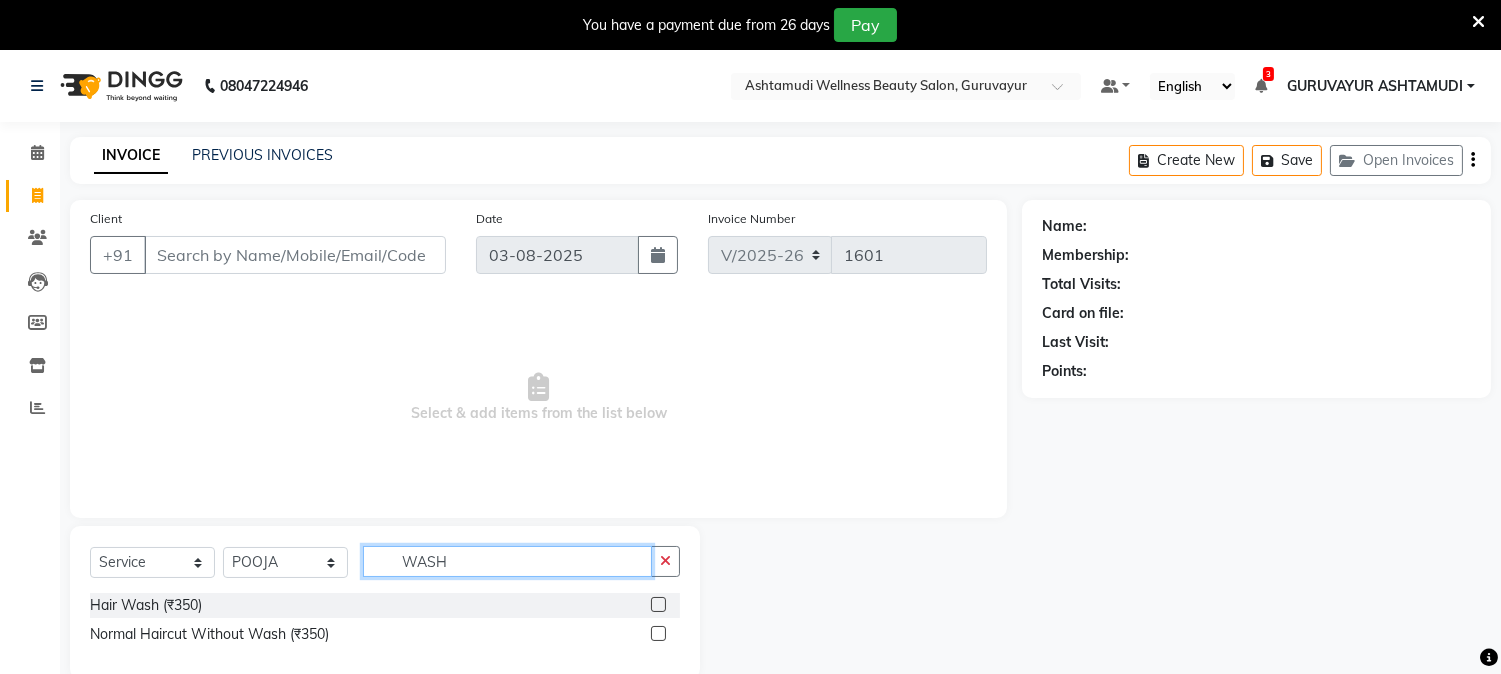 type on "WASH" 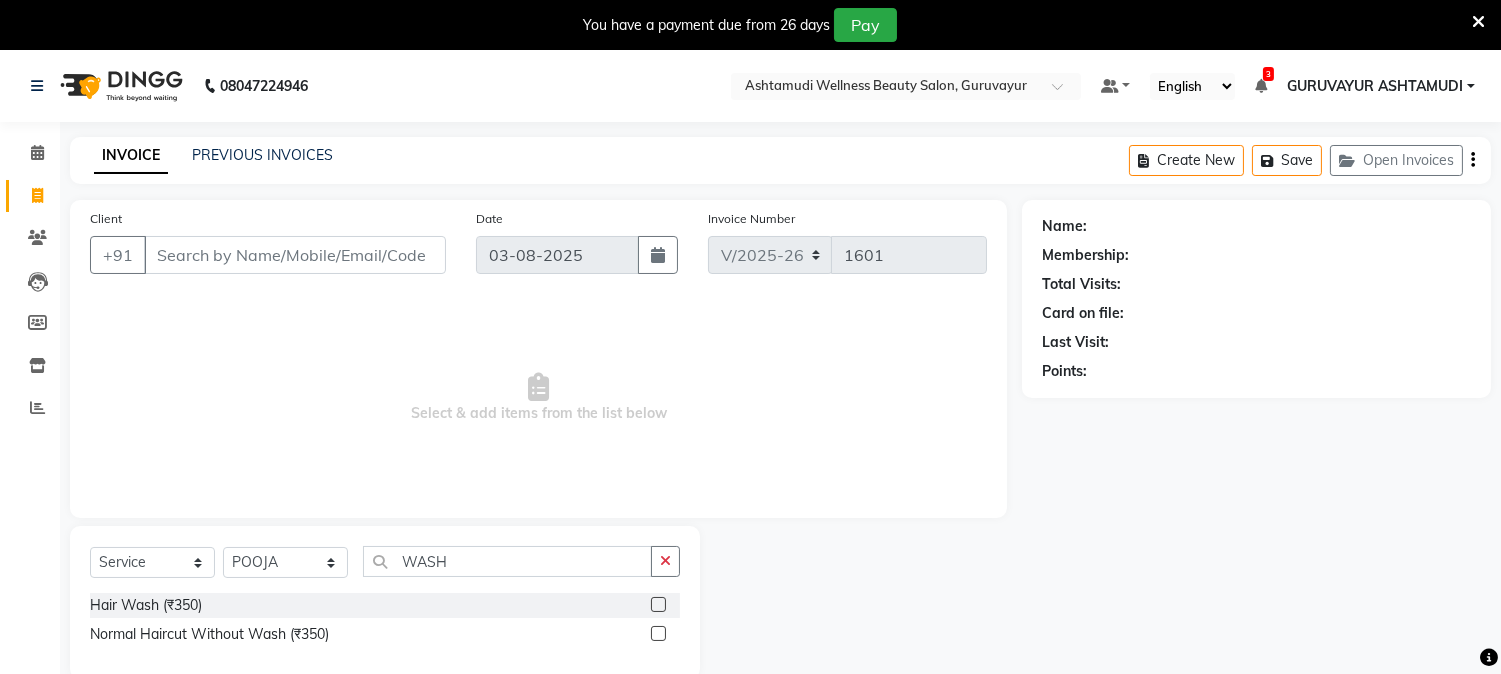 click 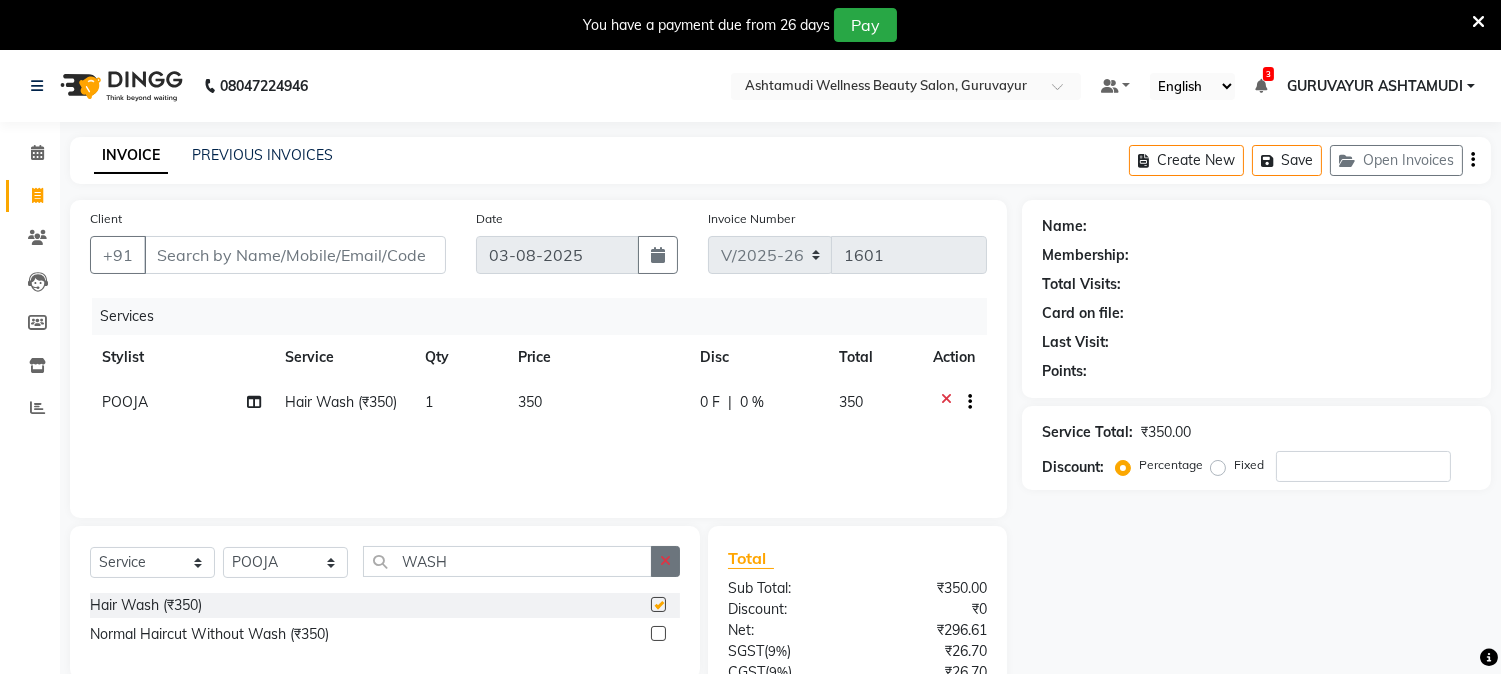 checkbox on "false" 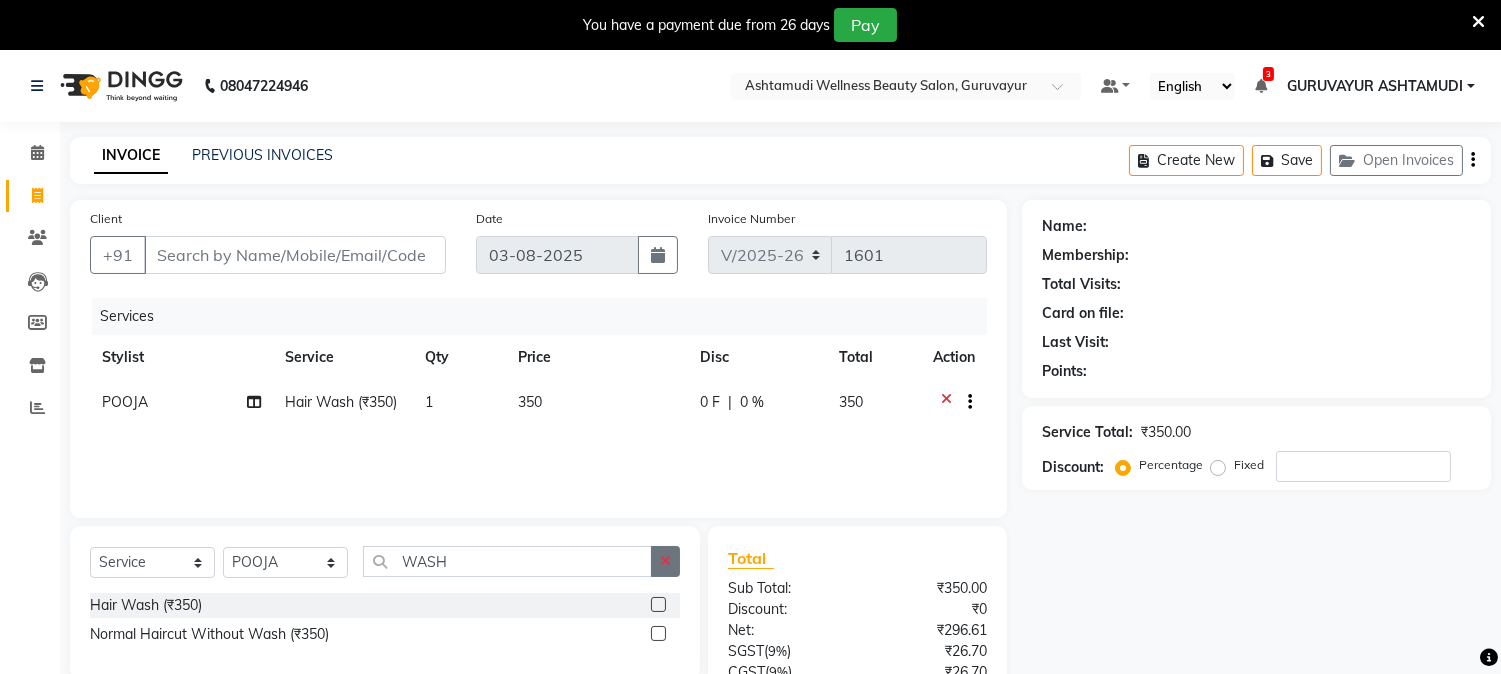 click 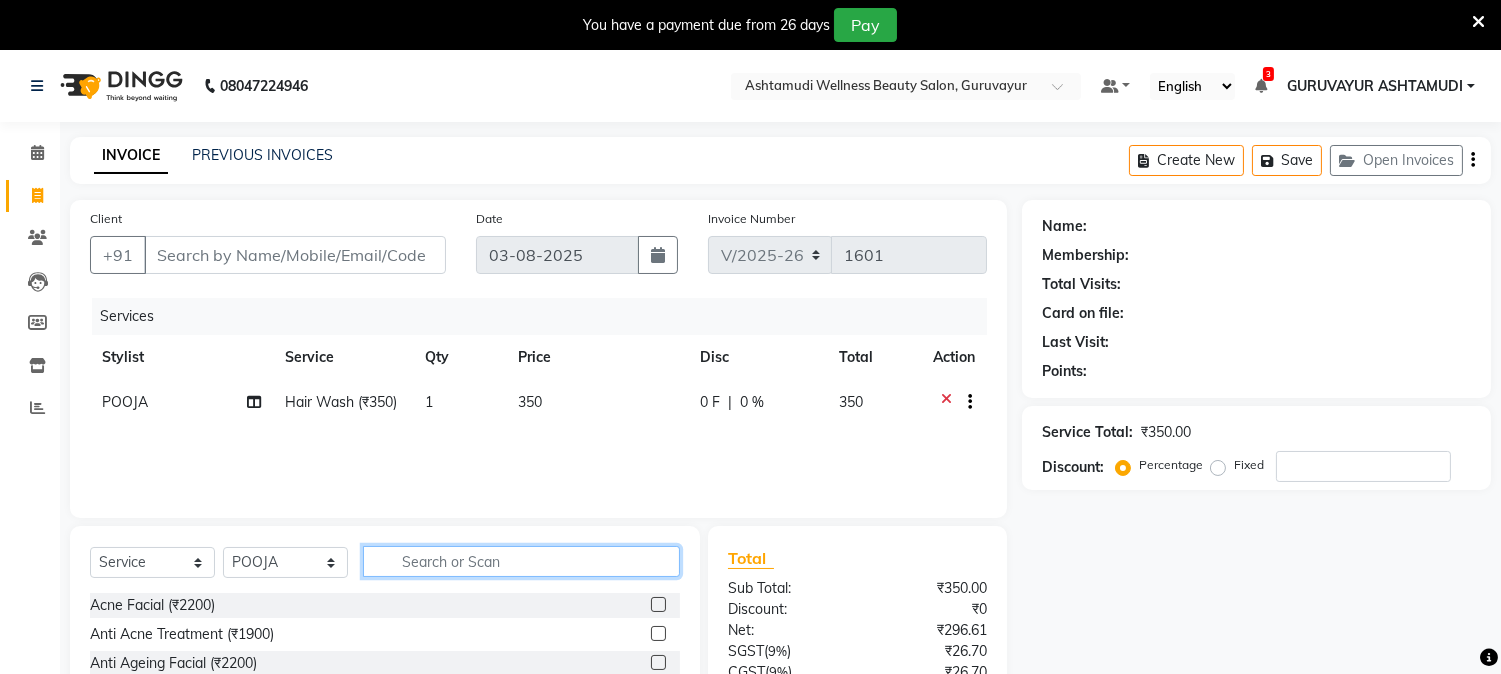 click 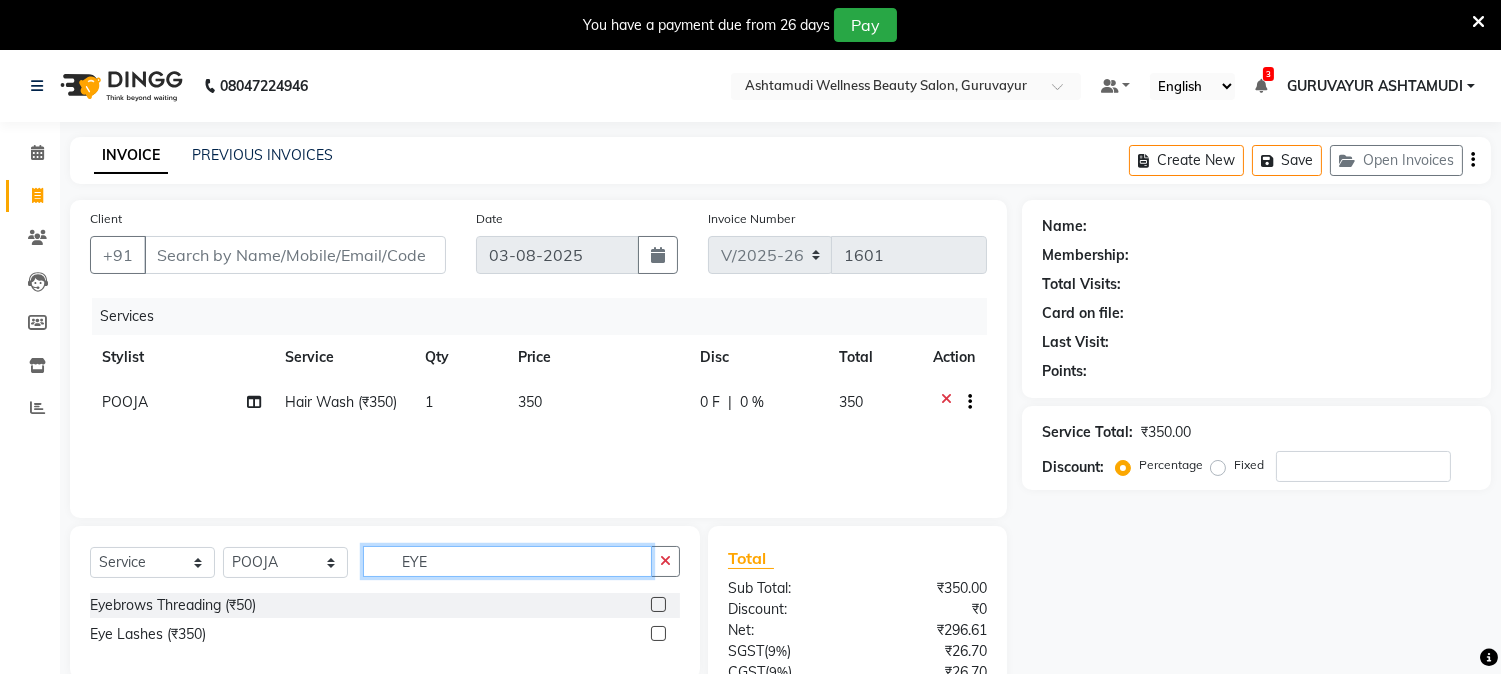 type on "EYE" 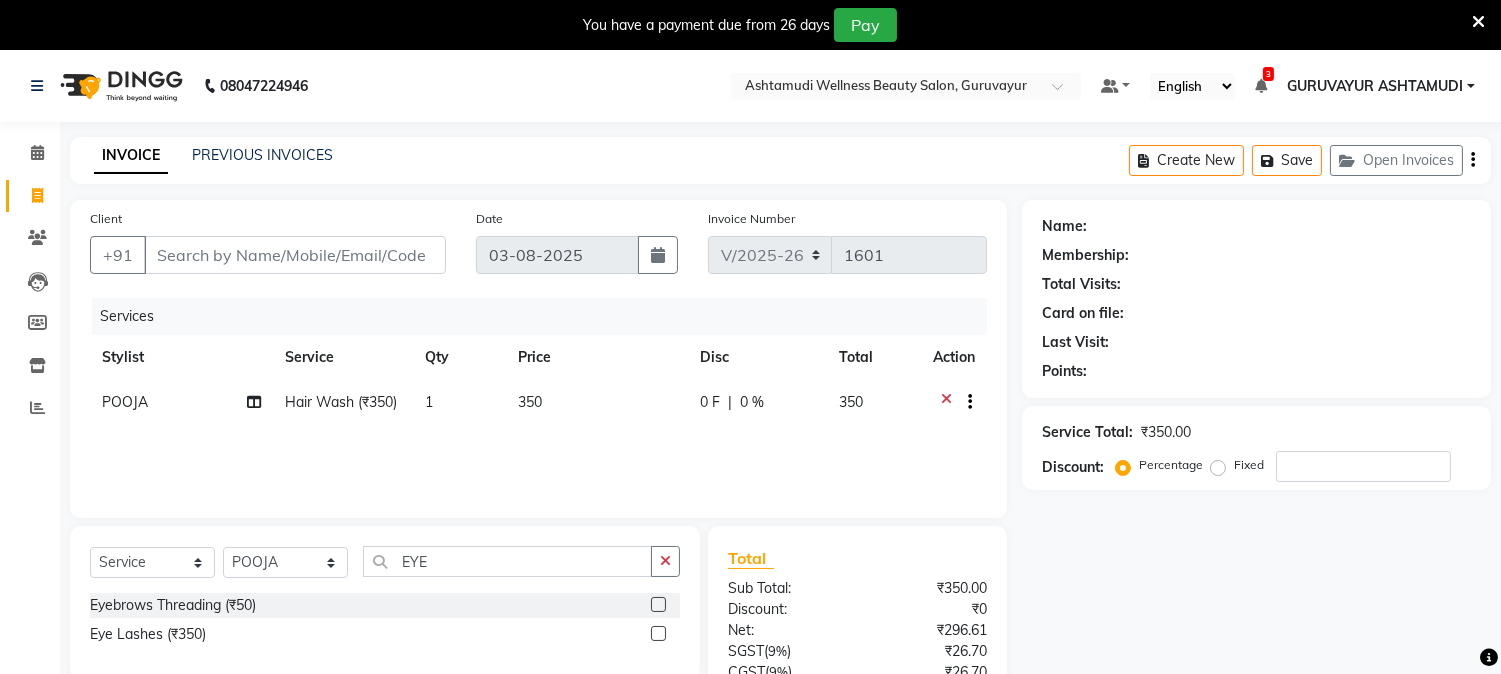 click 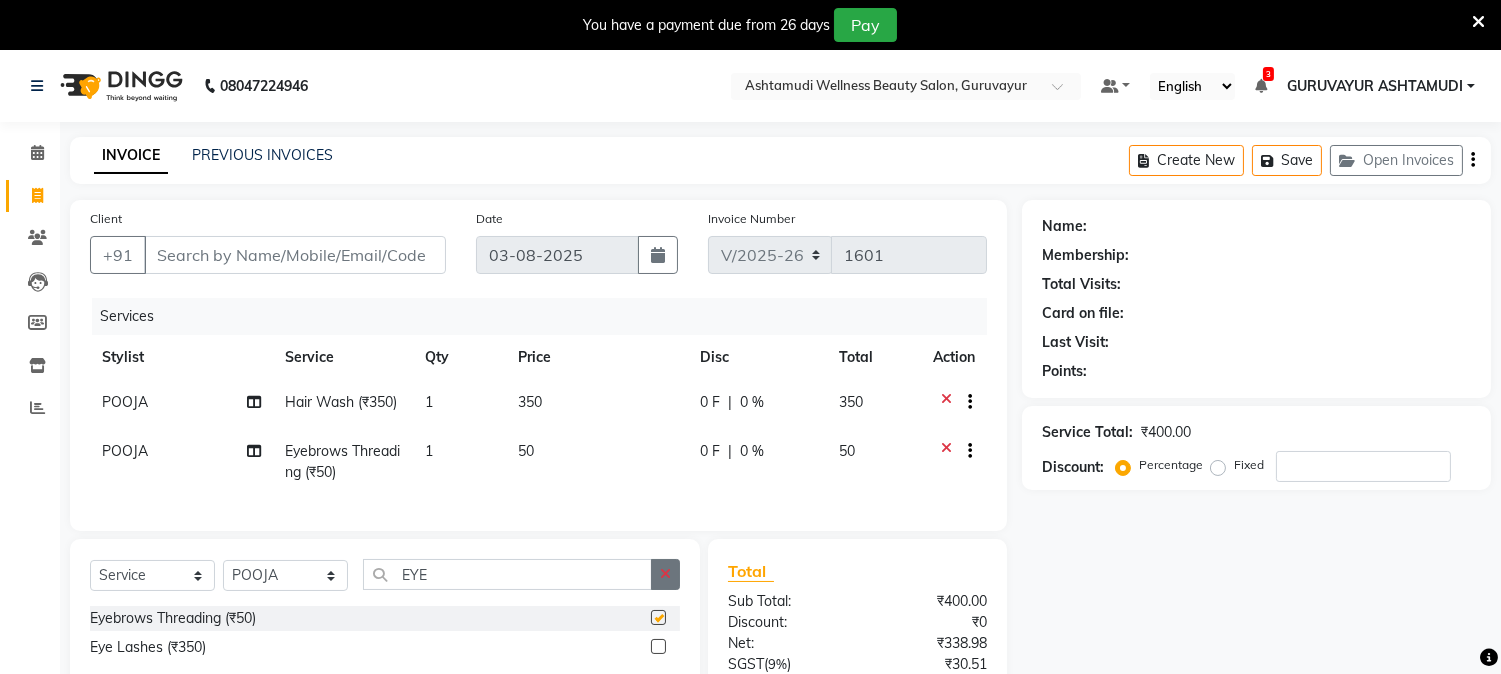 checkbox on "false" 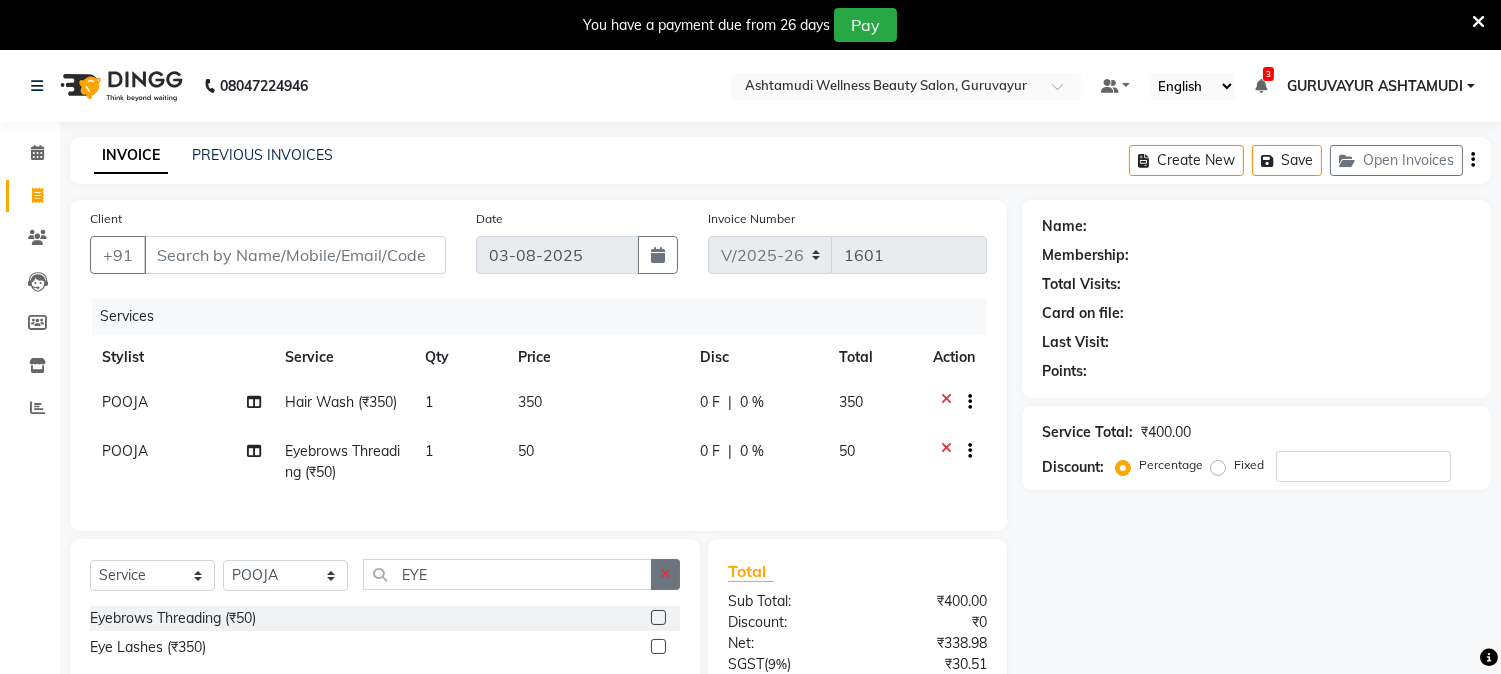 click 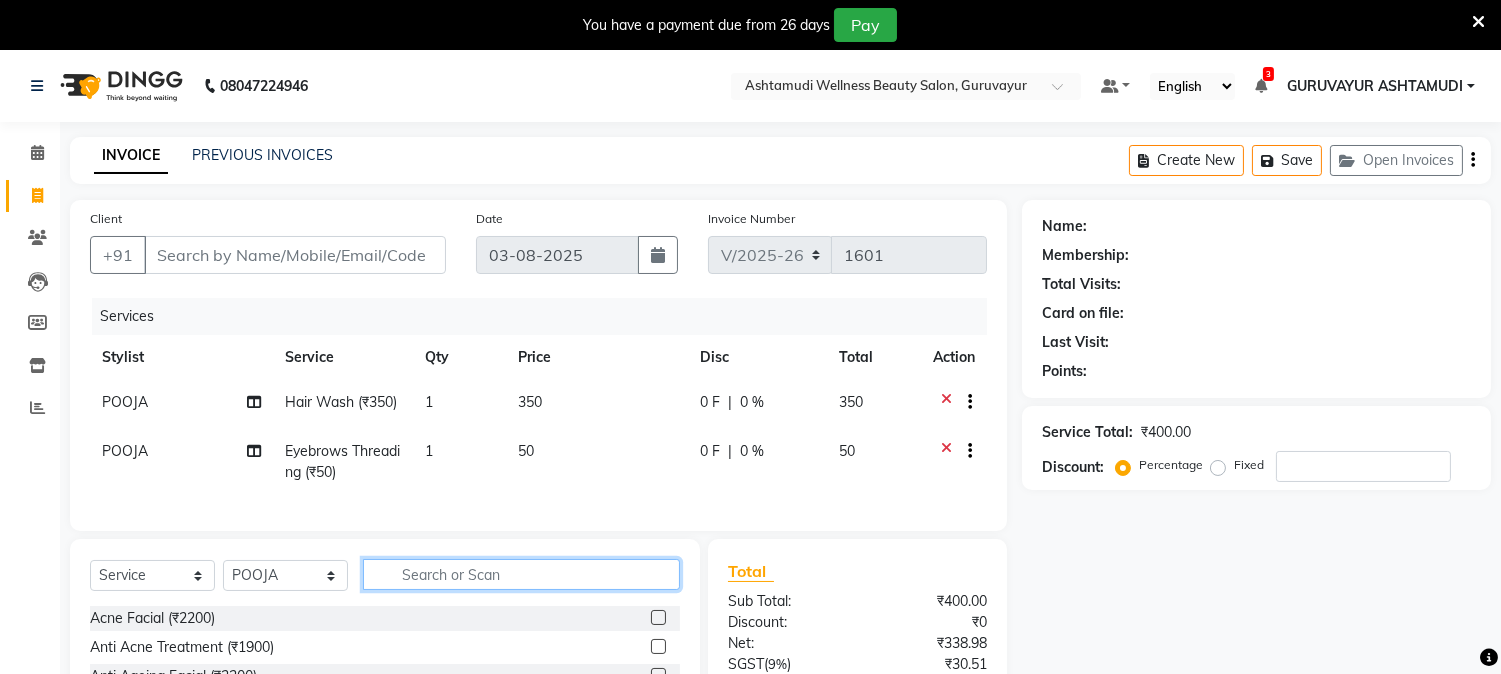 click 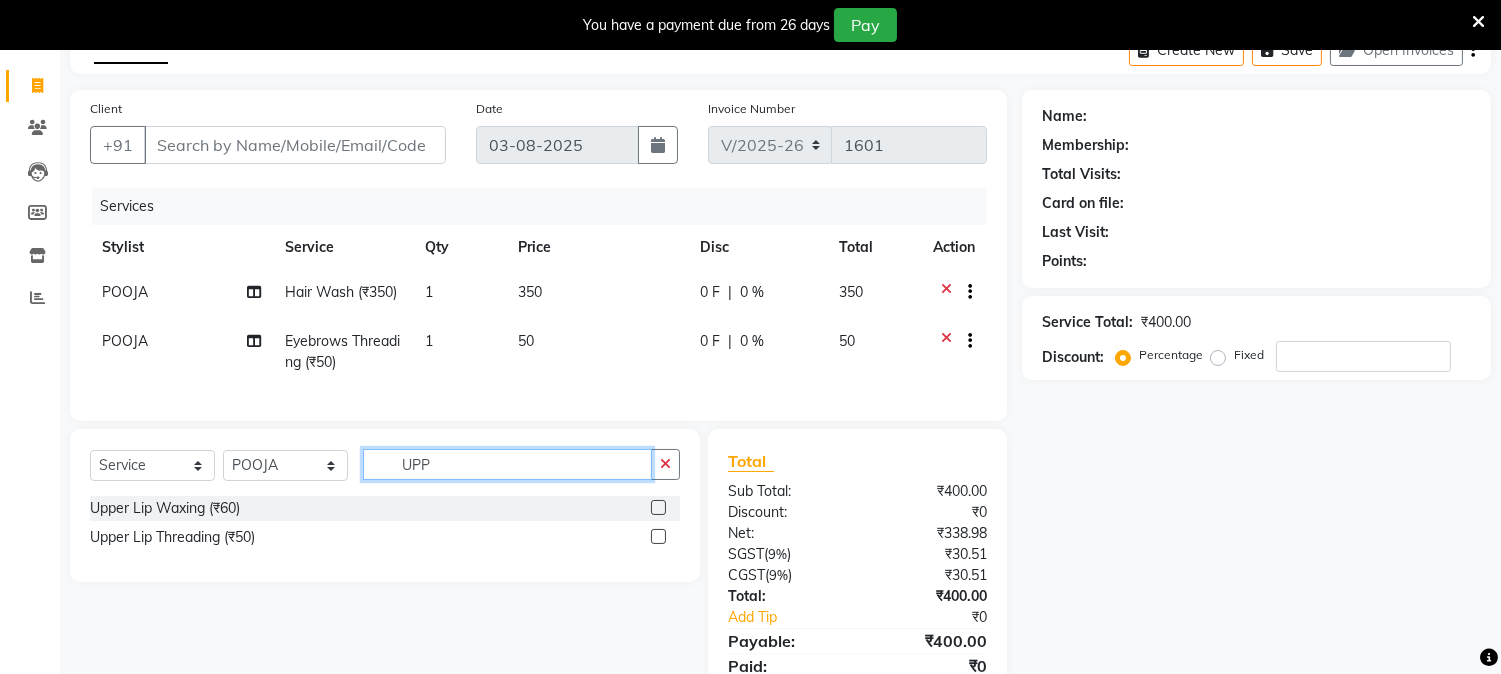 scroll, scrollTop: 205, scrollLeft: 0, axis: vertical 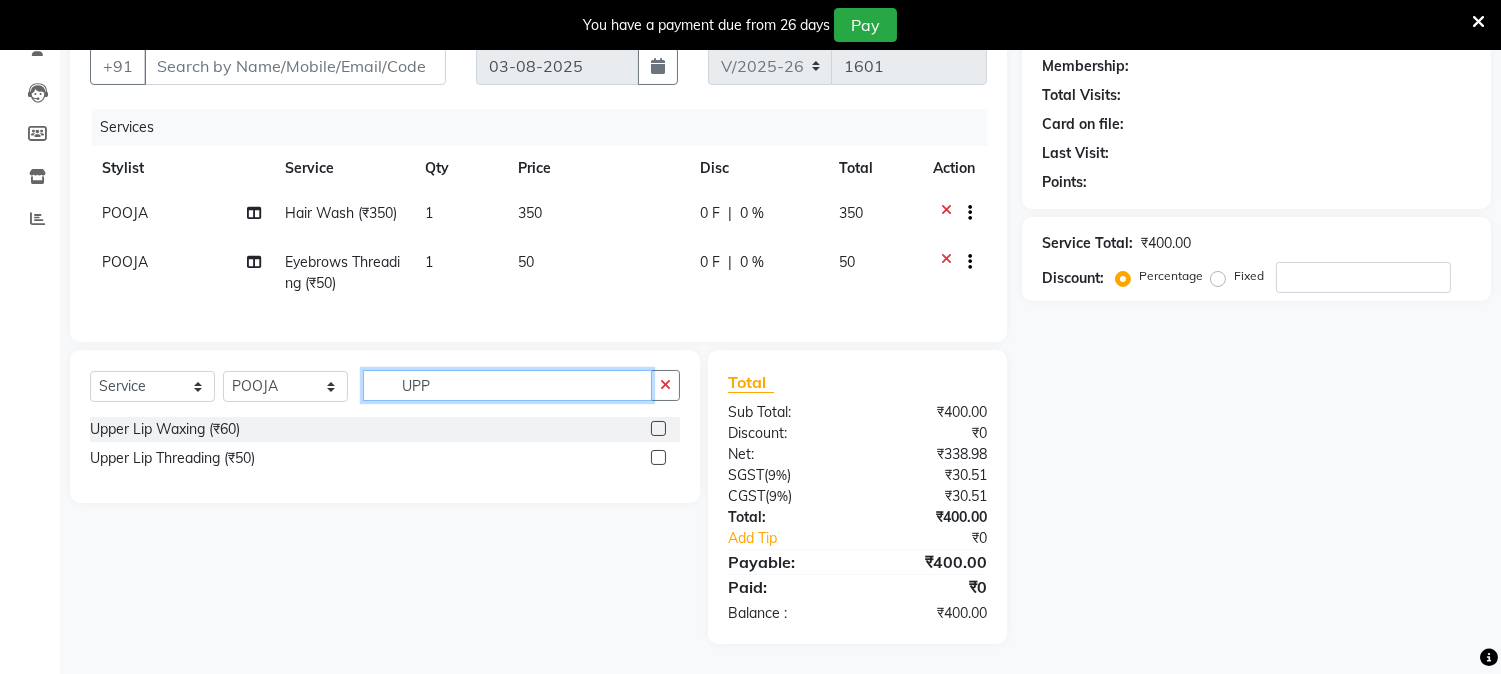 type on "UPP" 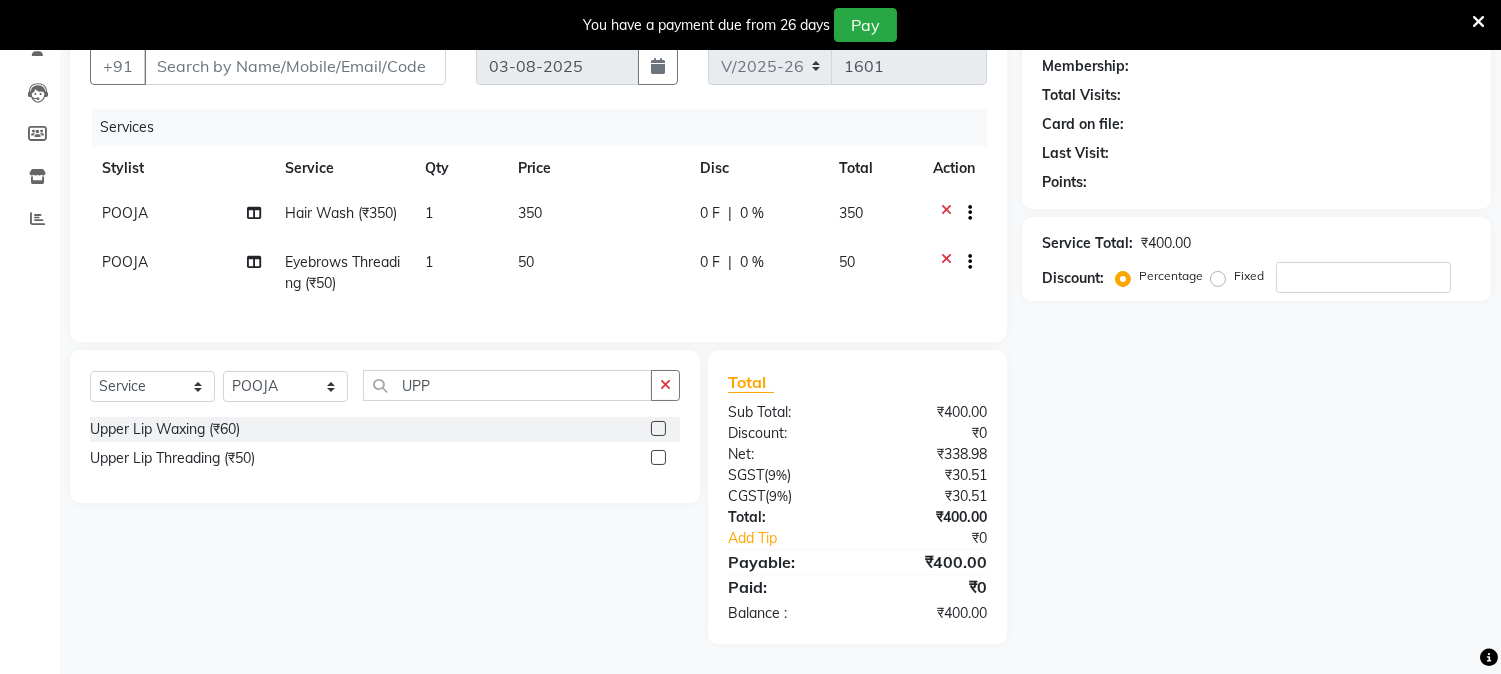 click 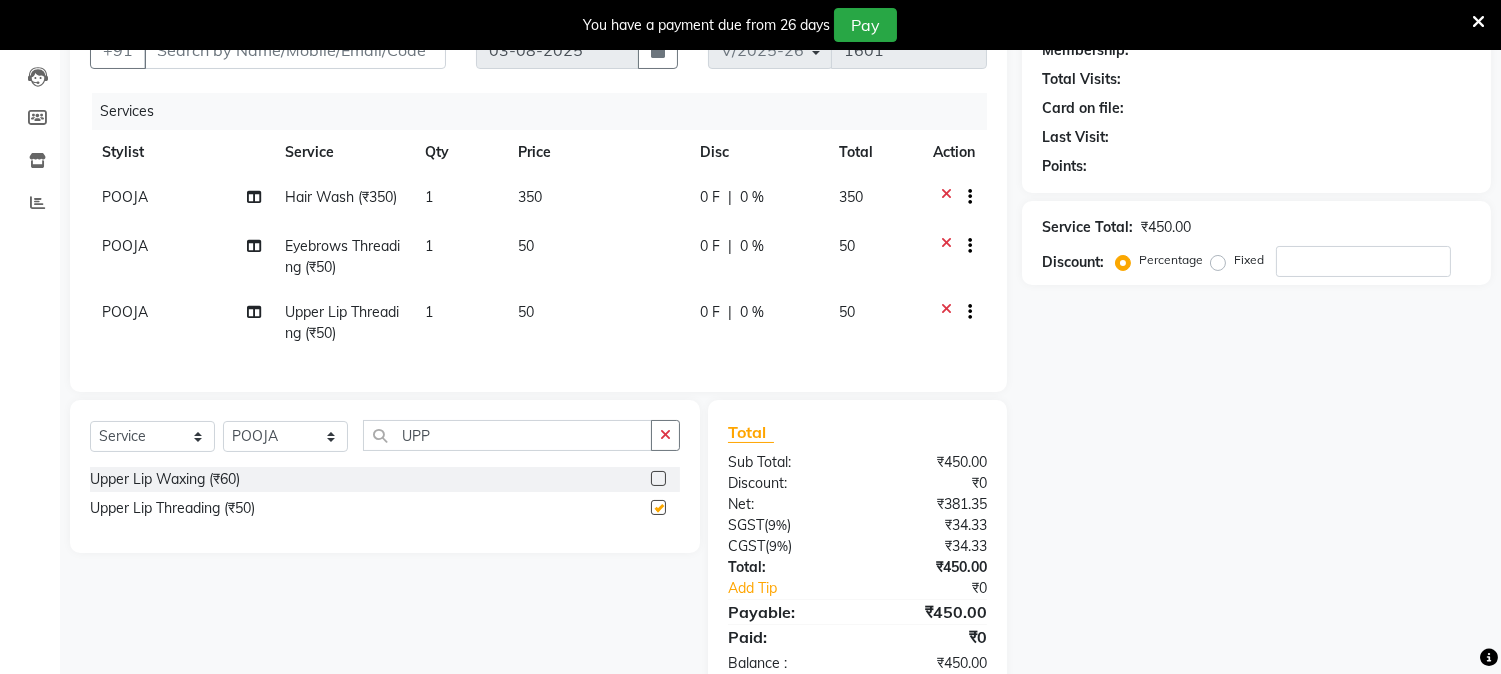 checkbox on "false" 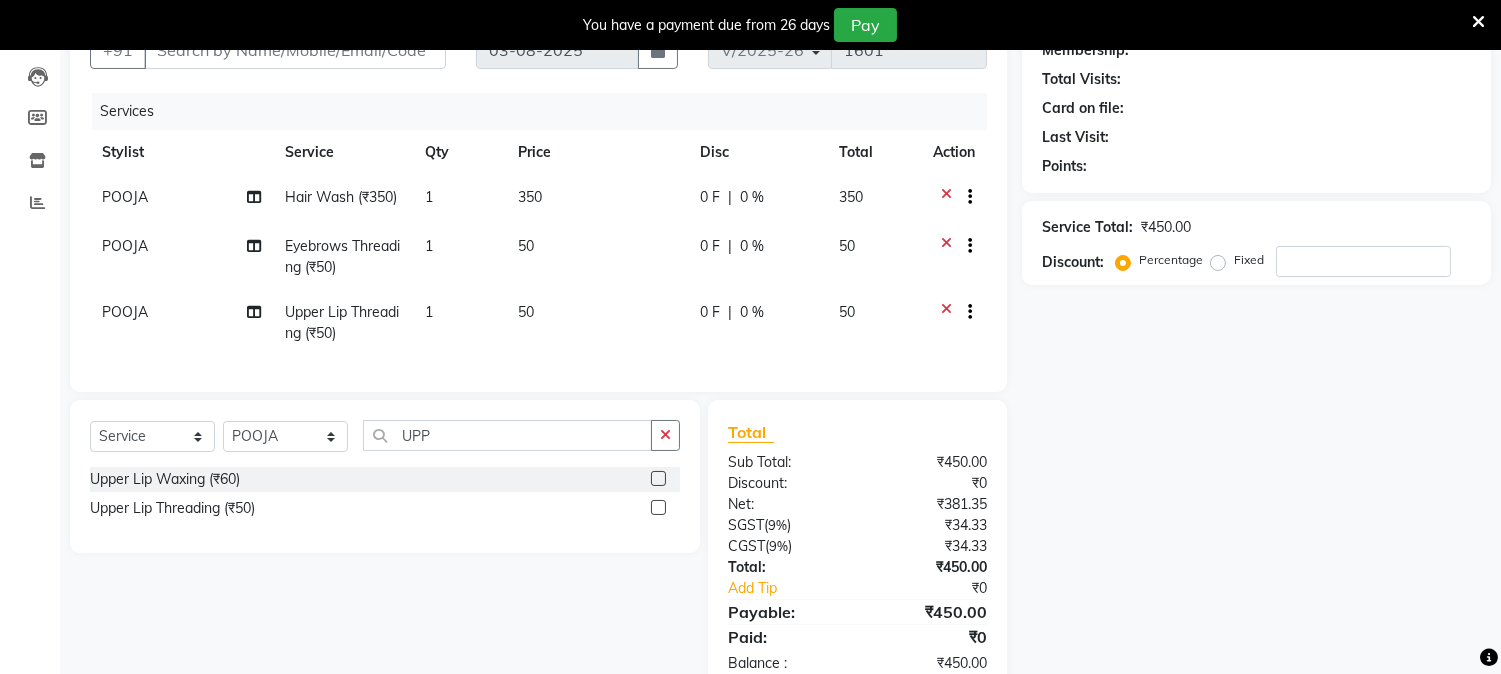 scroll, scrollTop: 0, scrollLeft: 0, axis: both 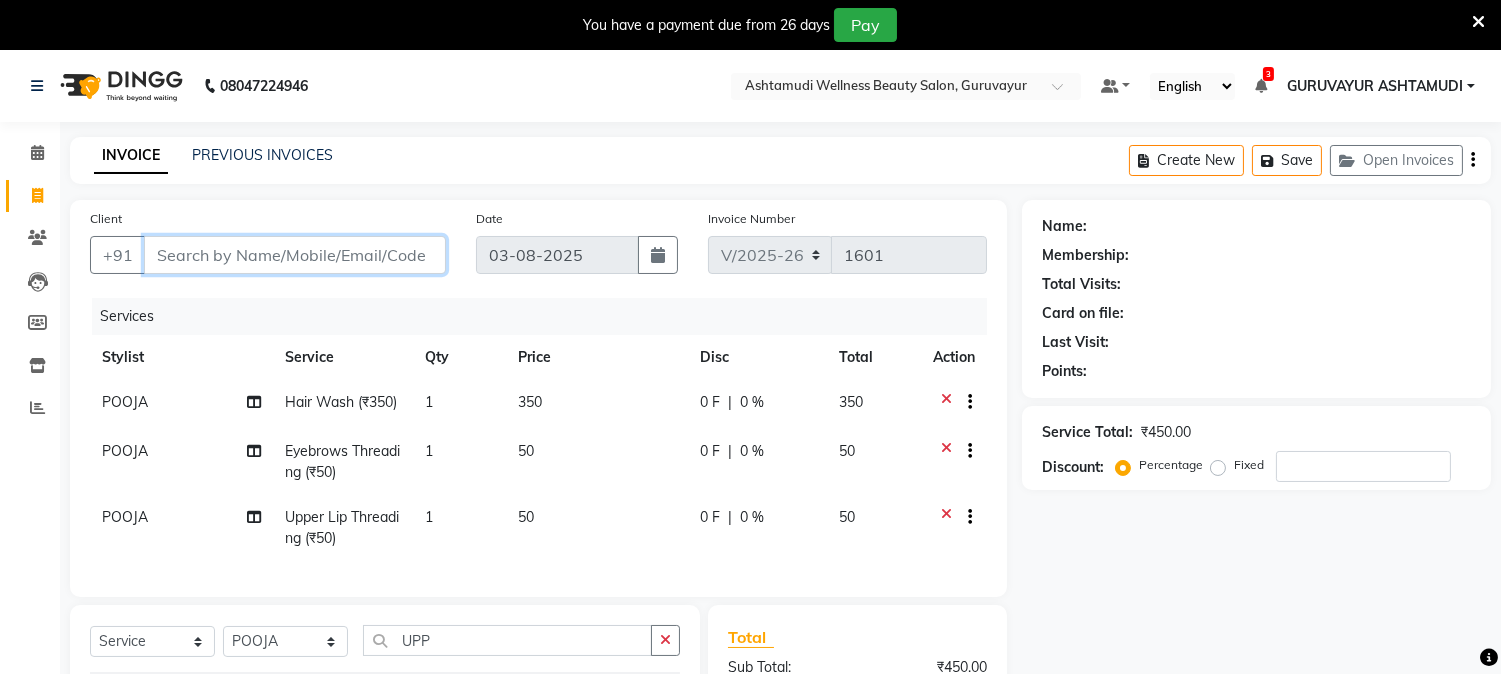 click on "Client" at bounding box center (295, 255) 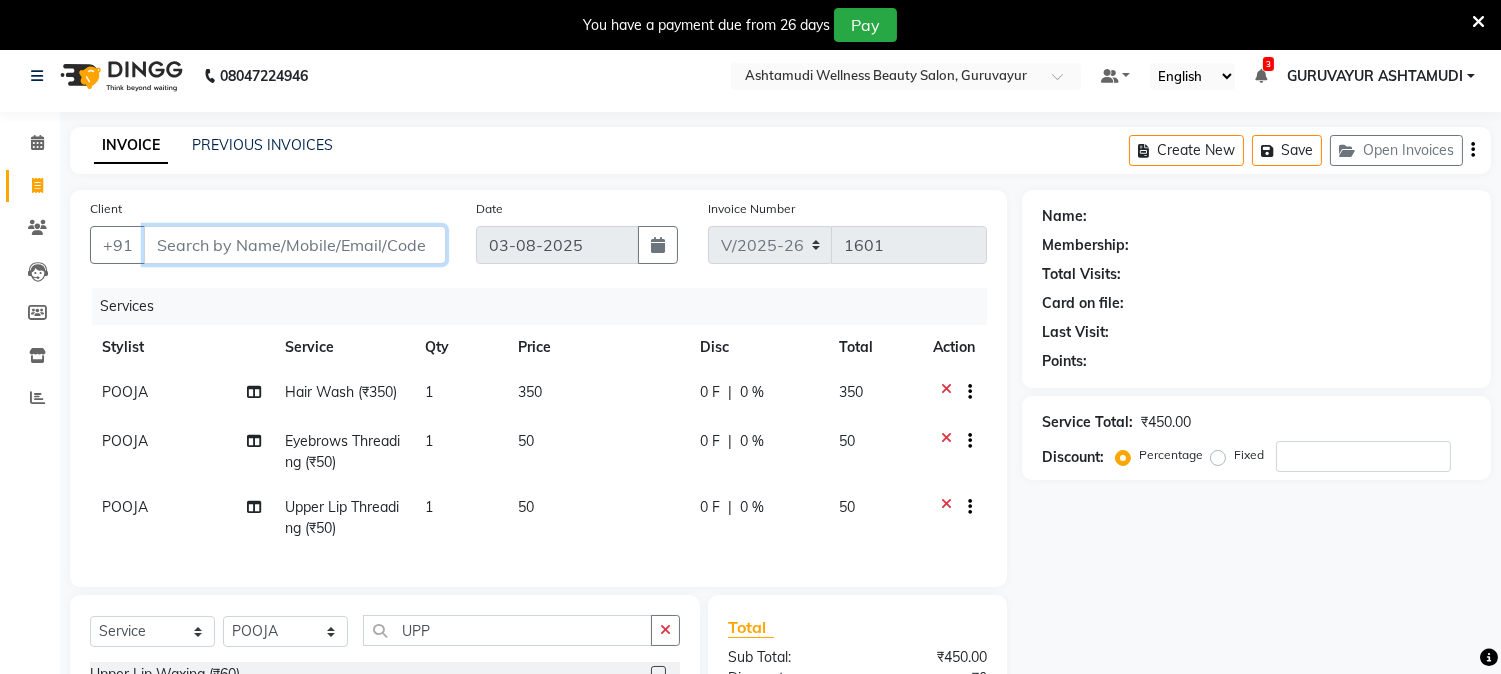 scroll, scrollTop: 0, scrollLeft: 0, axis: both 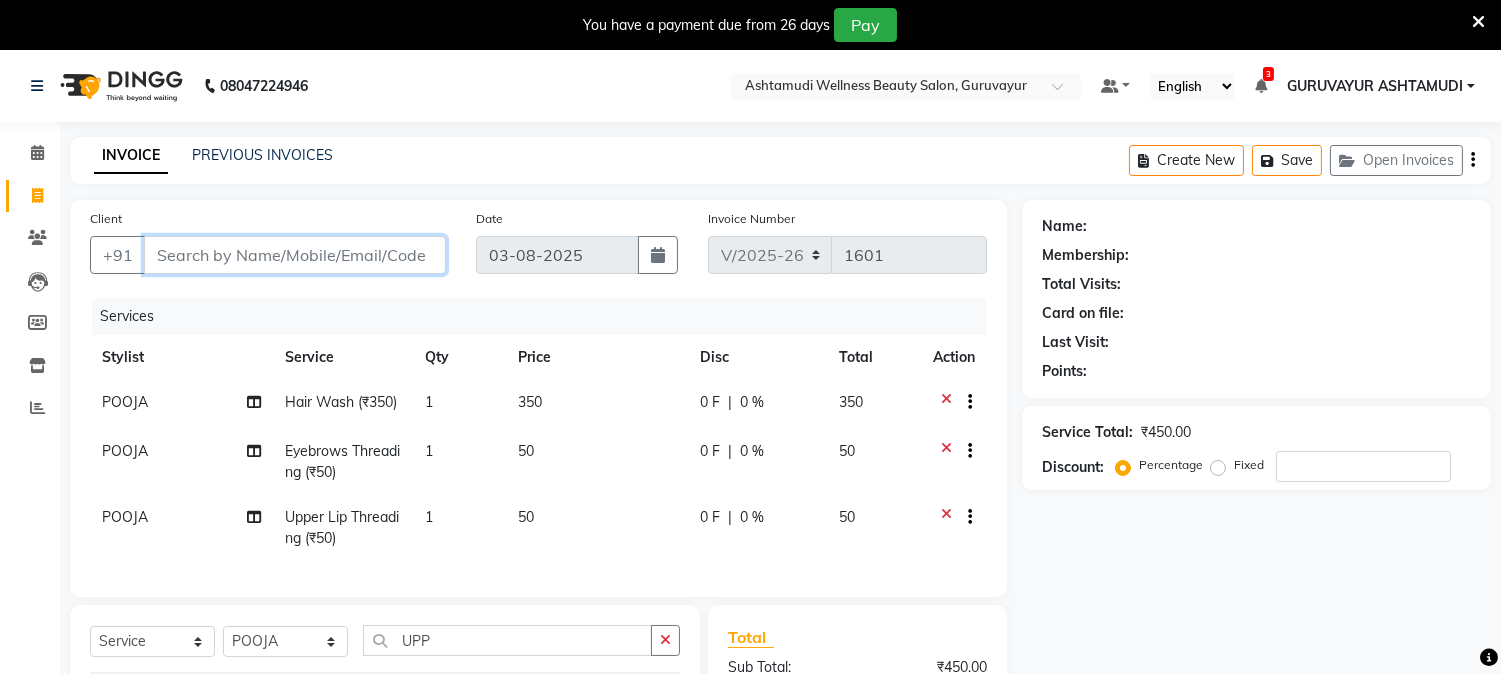 type on "6" 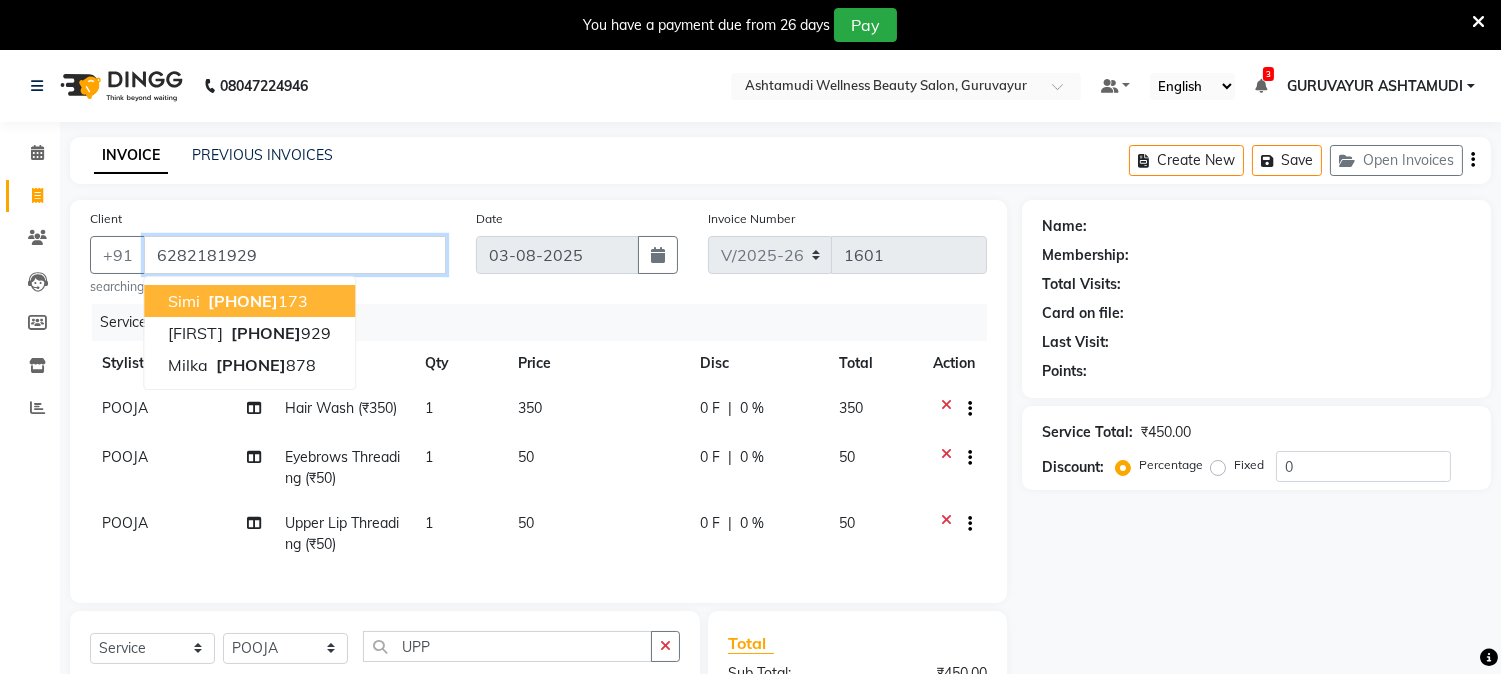 type on "6282181929" 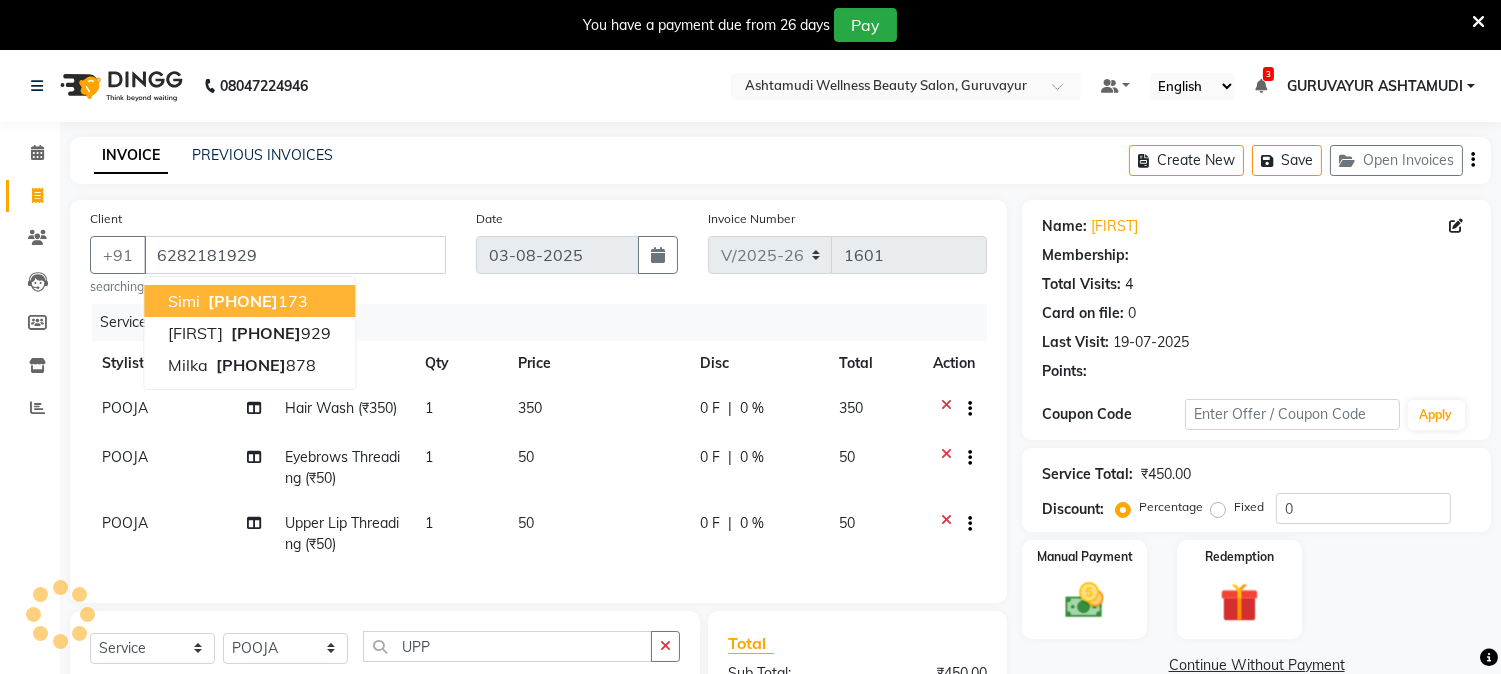 select on "1: Object" 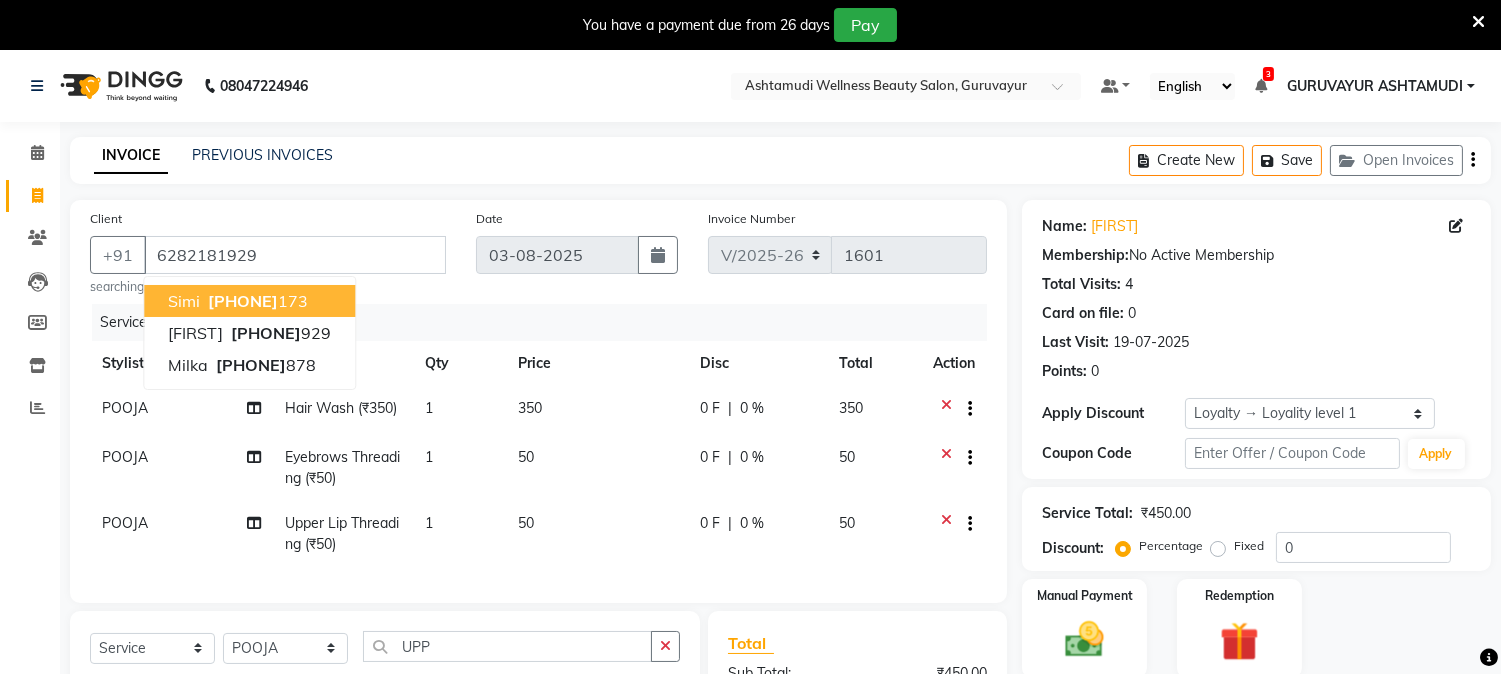 click on "Client +91 6282181929 simi   6282181 173 Anarga   6282181 929 milka   6282181 878 searching... Date 03-08-2025 Invoice Number V/2025 V/2025-26 1601 Services Stylist Service Qty Price Disc Total Action POOJA Hair Wash (₹350) 1 350 0 F | 0 % 350 POOJA Eyebrows Threading (₹50) 1 50 0 F | 0 % 50 POOJA Upper Lip Threading (₹50) 1 50 0 F | 0 % 50" 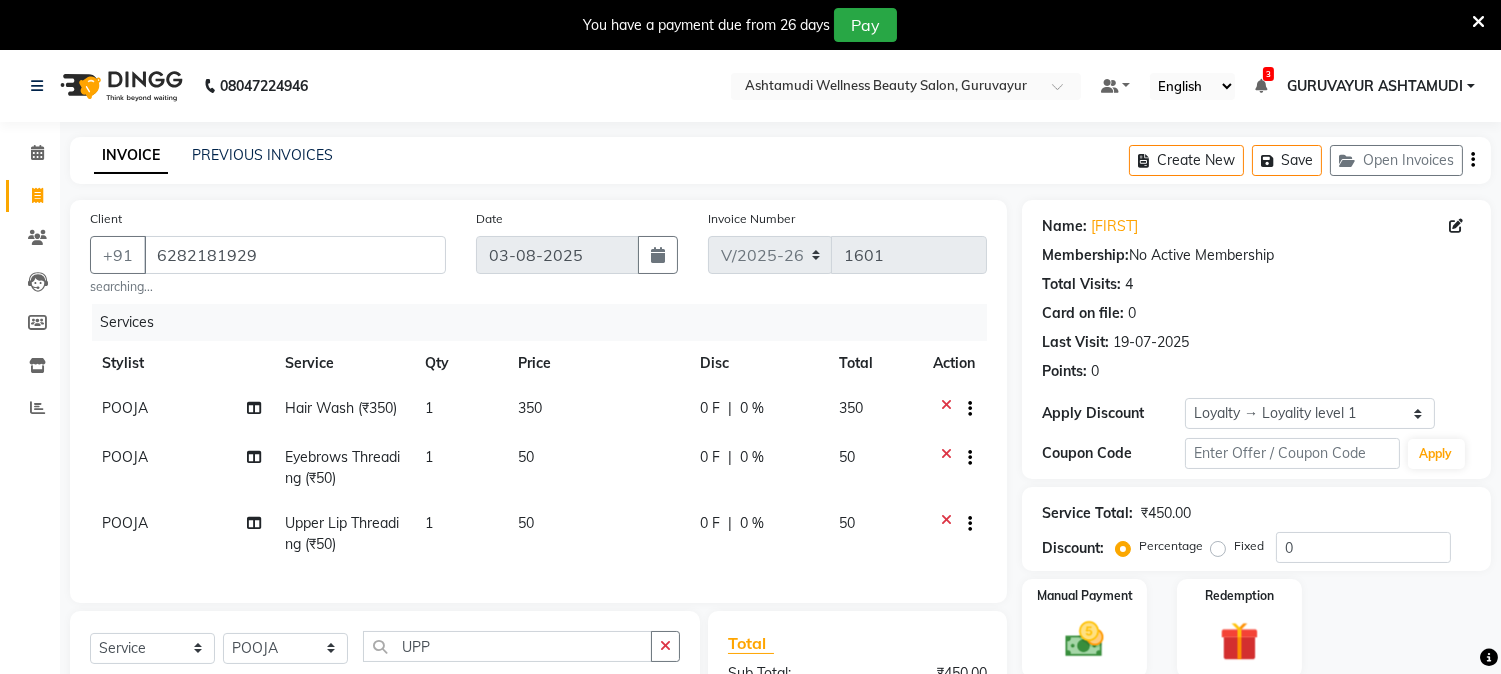 scroll, scrollTop: 277, scrollLeft: 0, axis: vertical 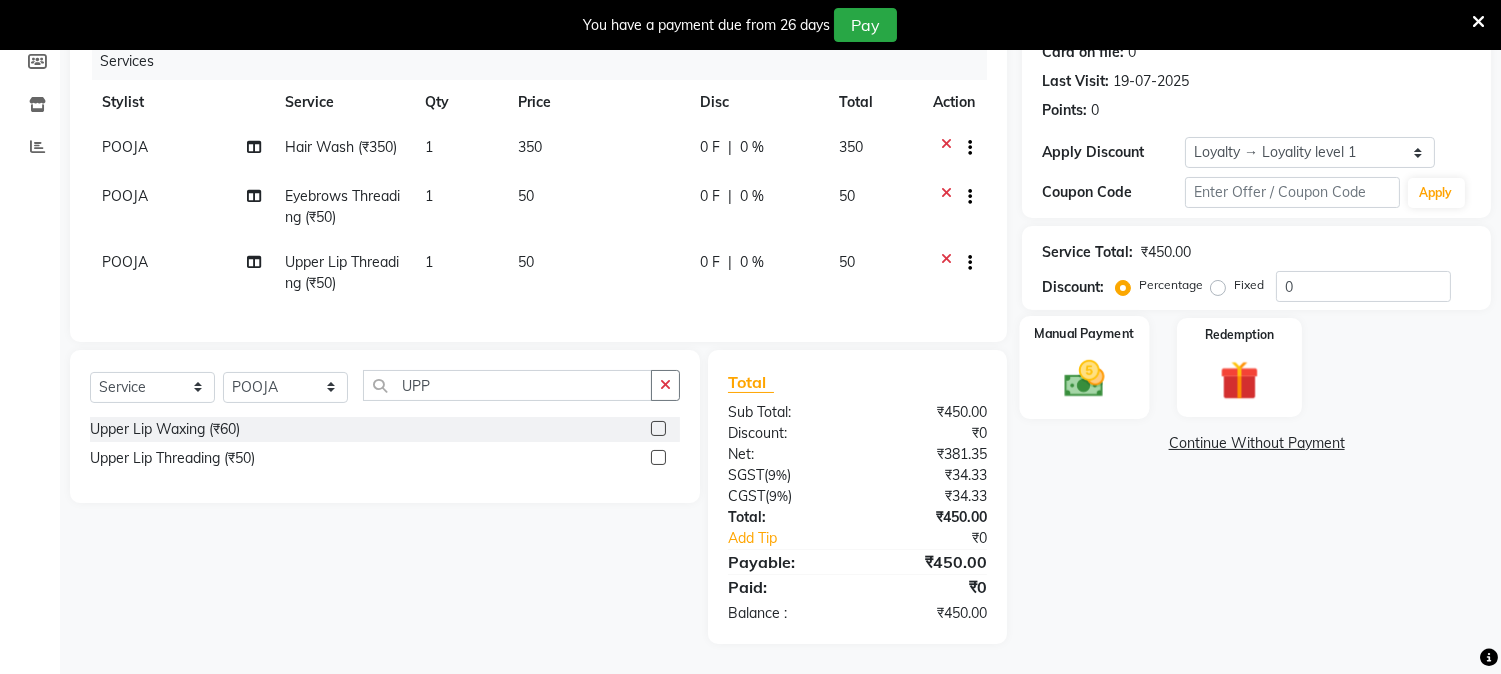 click 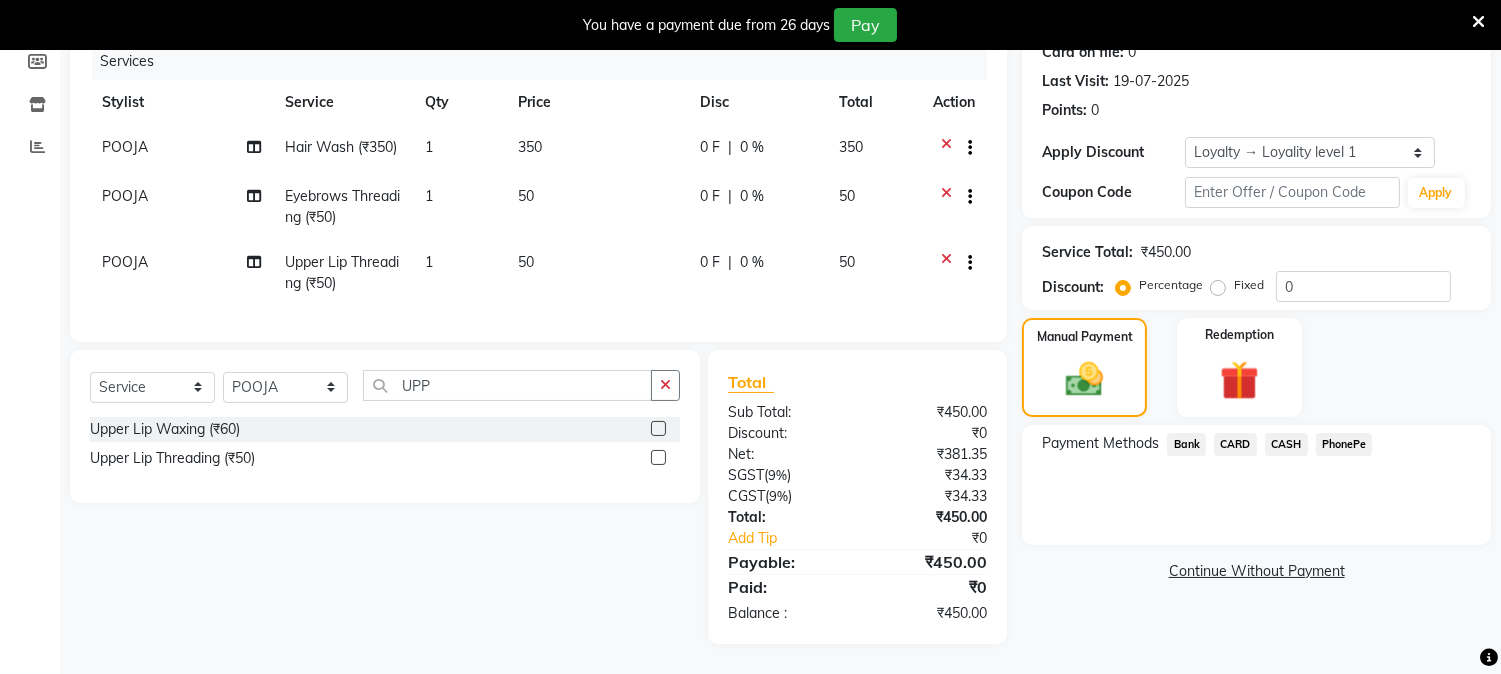 drag, startPoint x: 1321, startPoint y: 424, endPoint x: 1301, endPoint y: 434, distance: 22.36068 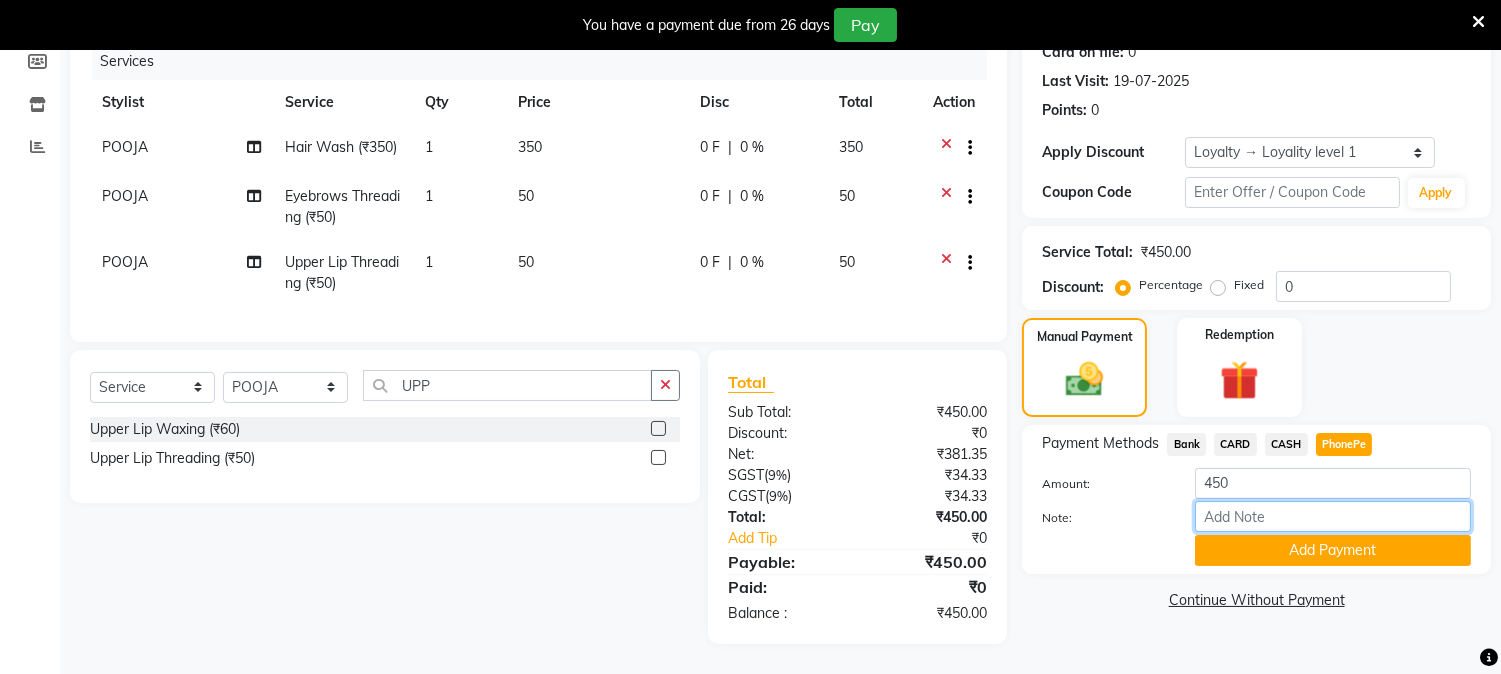 drag, startPoint x: 1236, startPoint y: 500, endPoint x: 1246, endPoint y: 462, distance: 39.293766 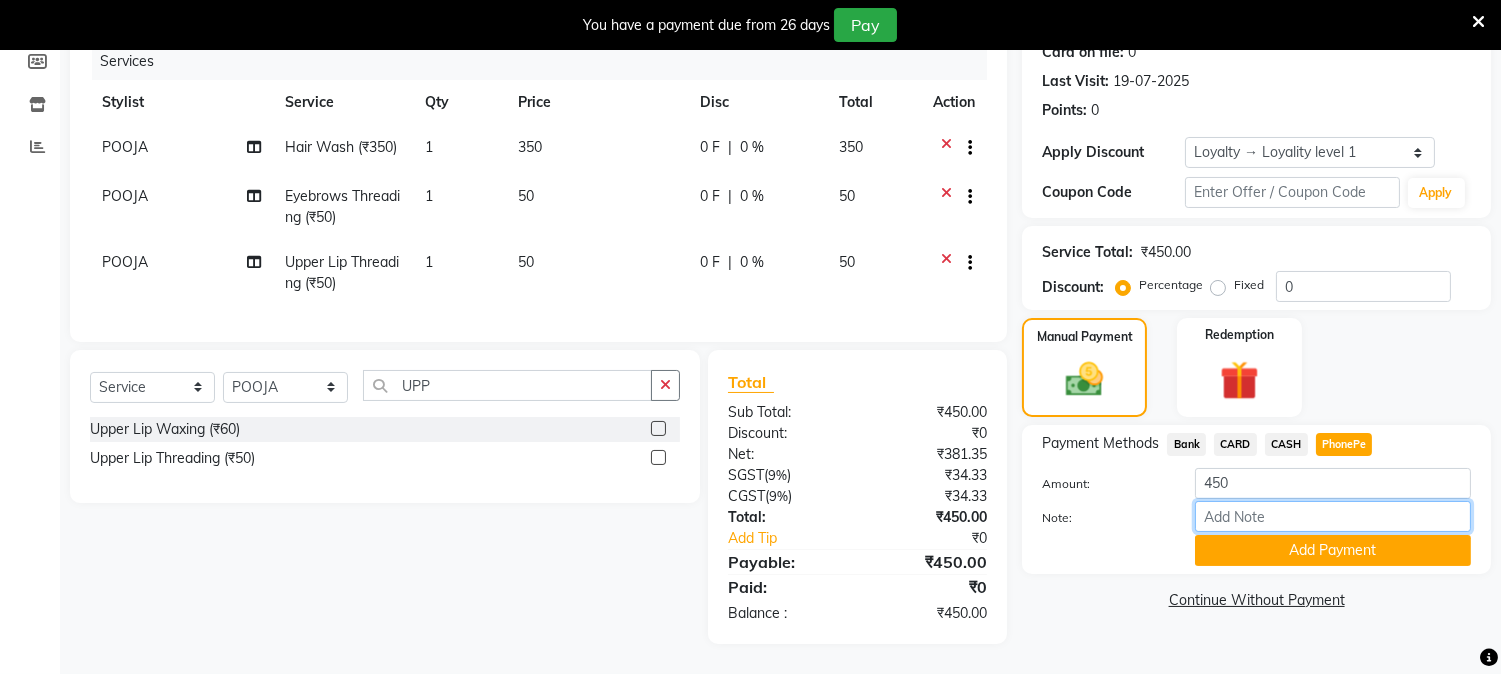 type on "NIGISHA" 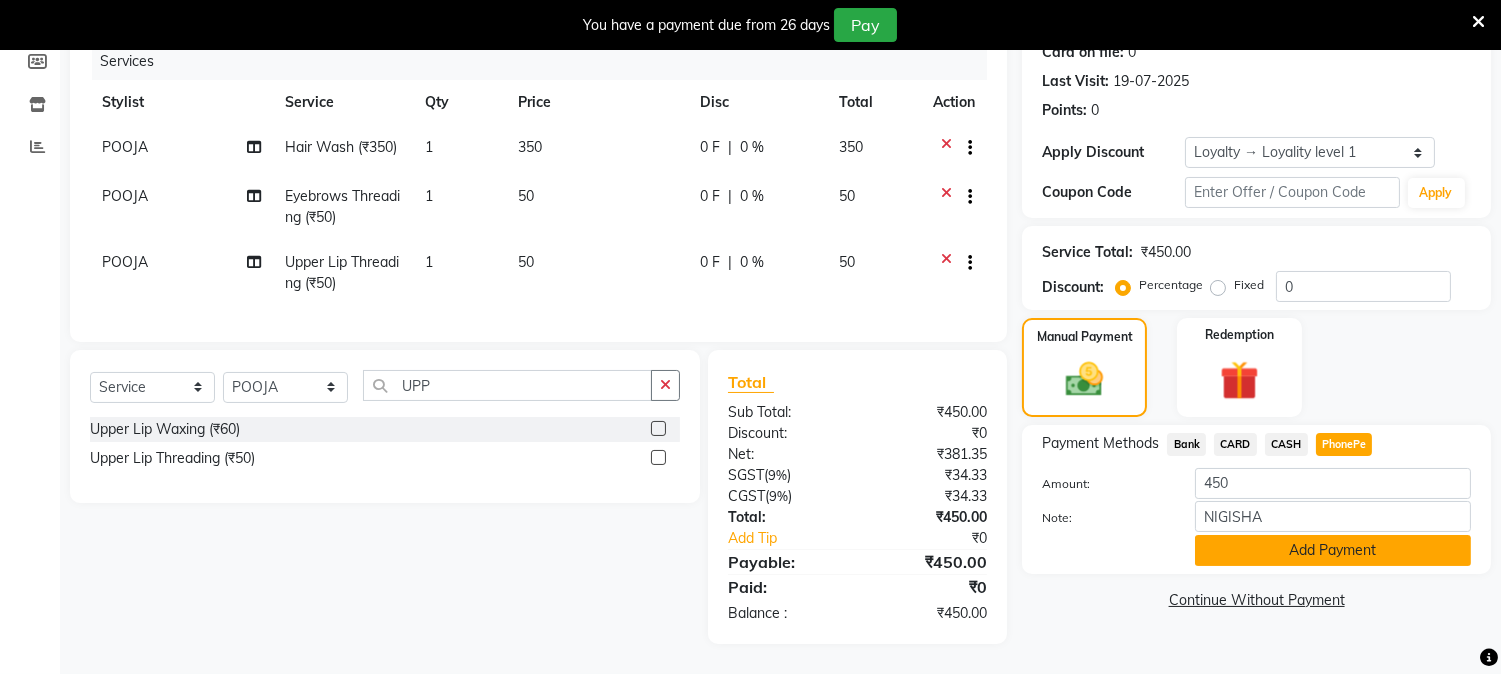 click on "Add Payment" 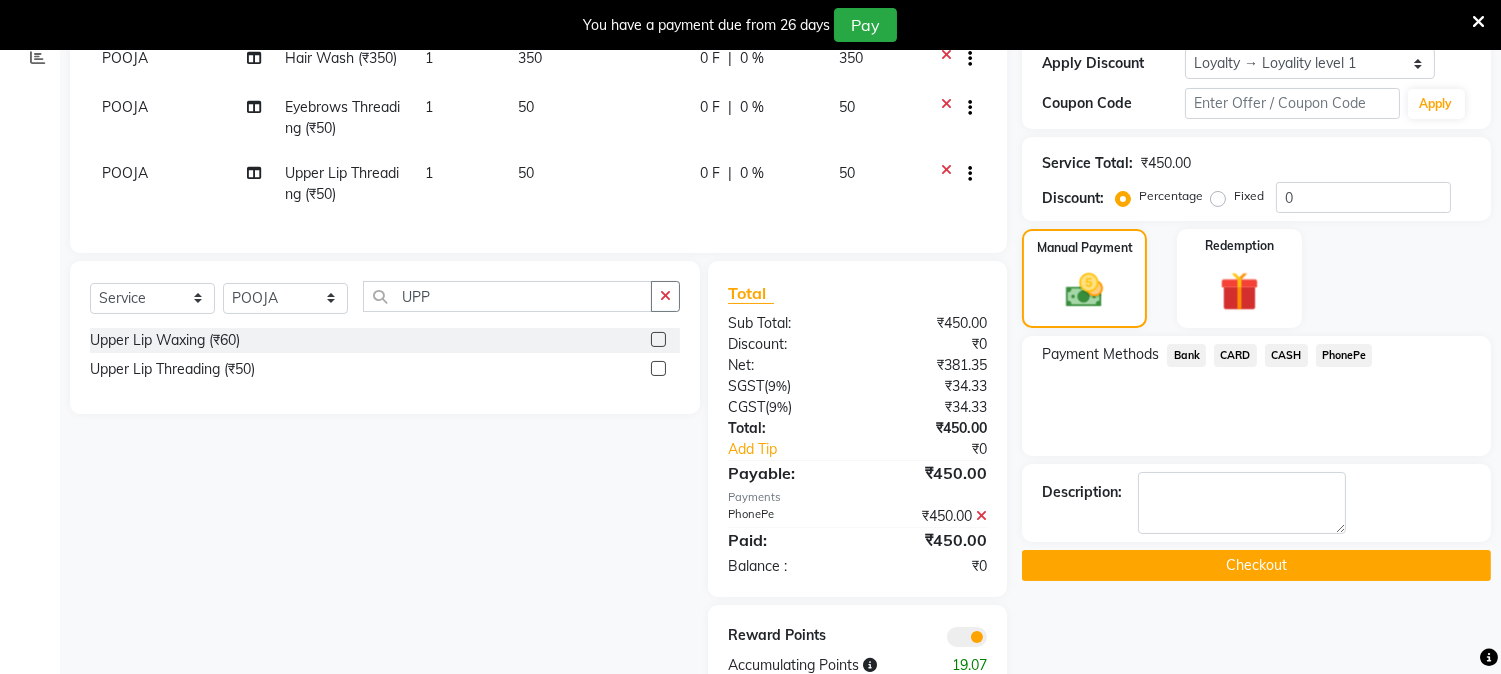 scroll, scrollTop: 418, scrollLeft: 0, axis: vertical 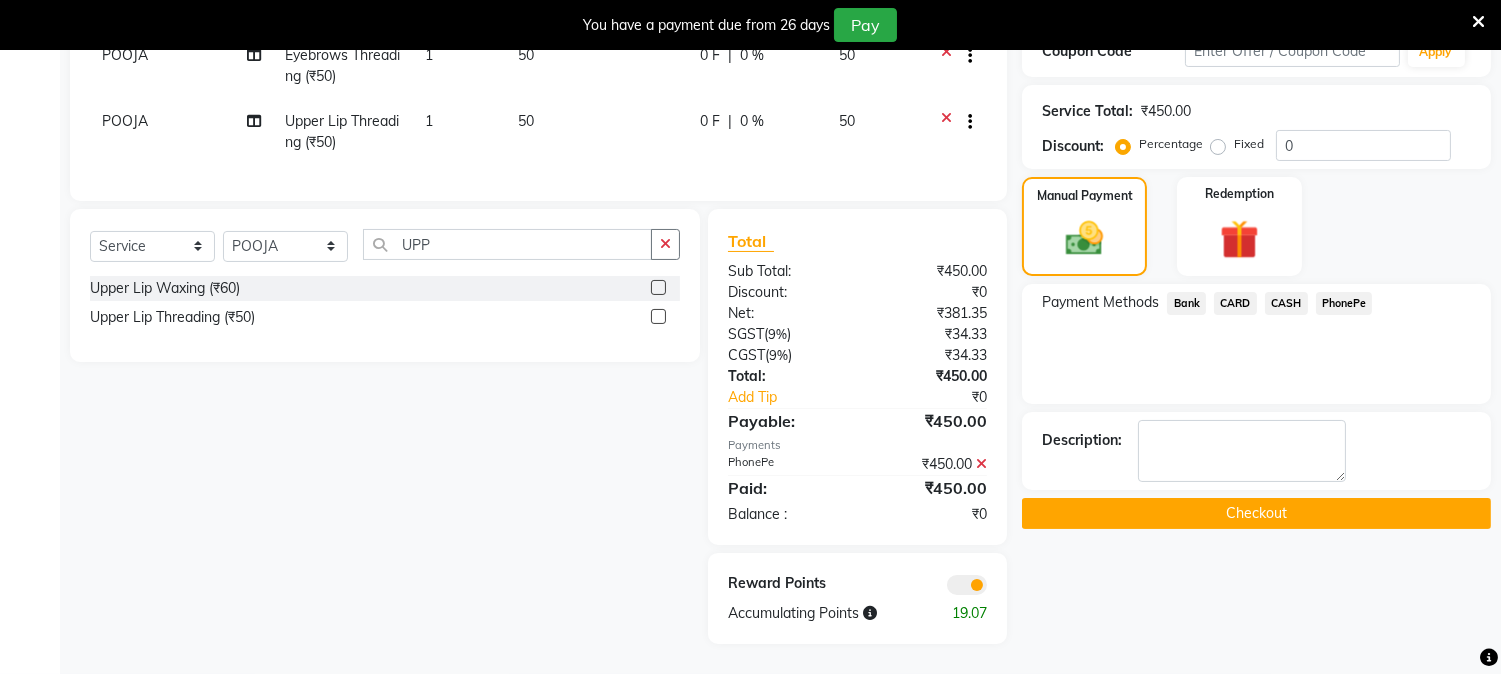 click on "Checkout" 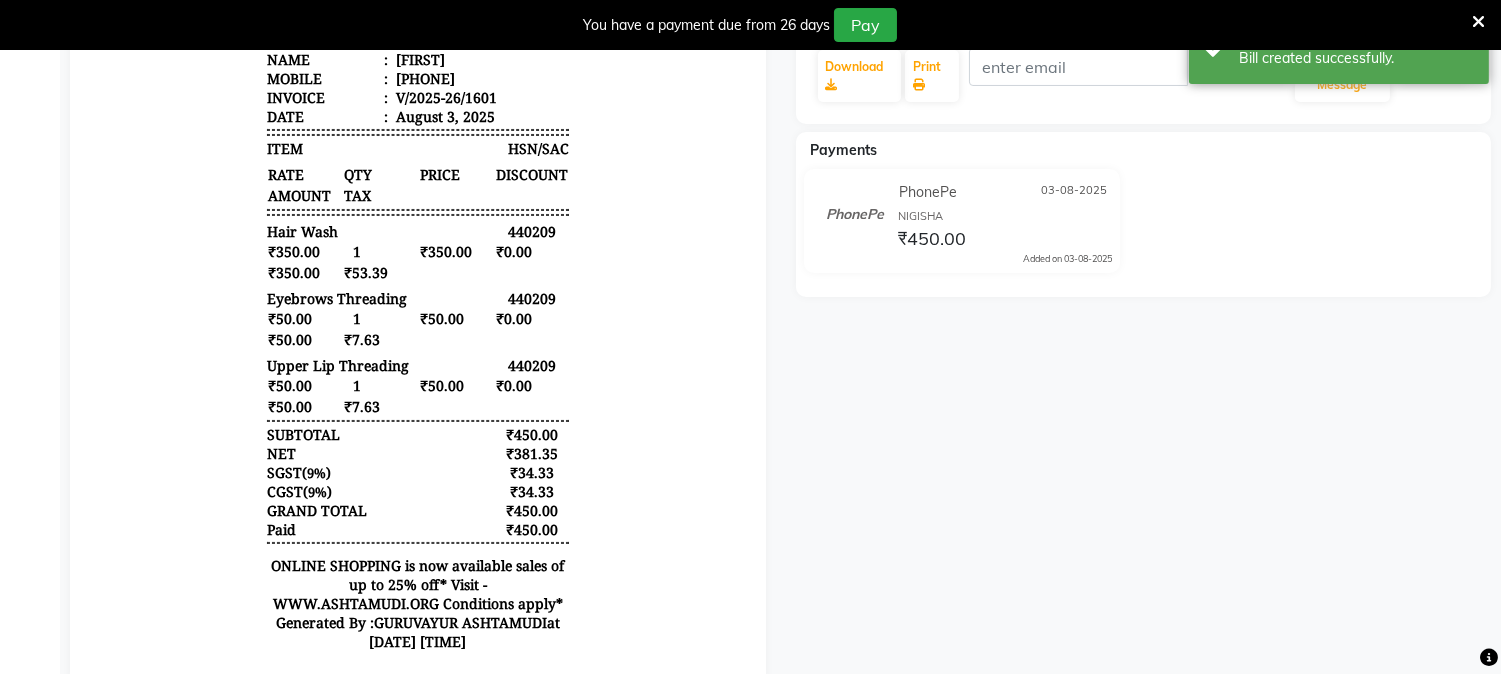 scroll, scrollTop: 0, scrollLeft: 0, axis: both 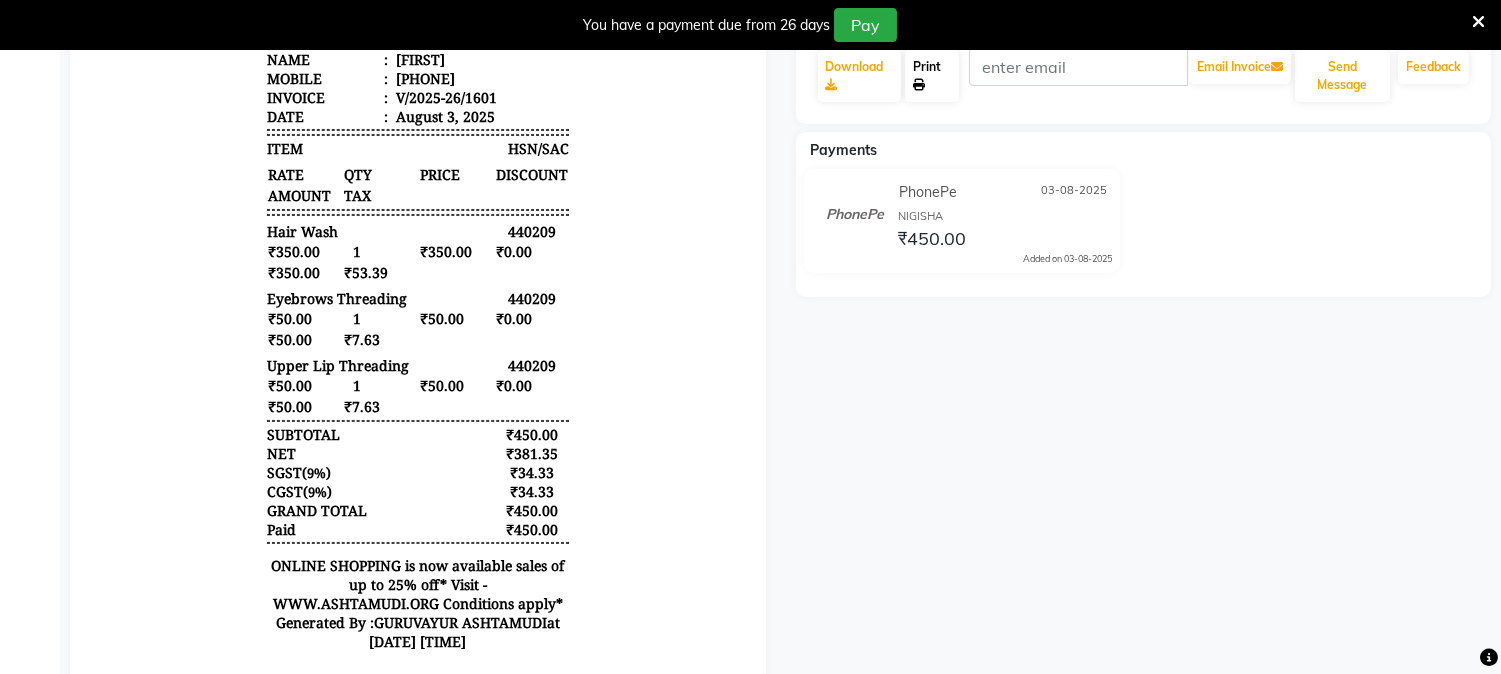 click on "Print" 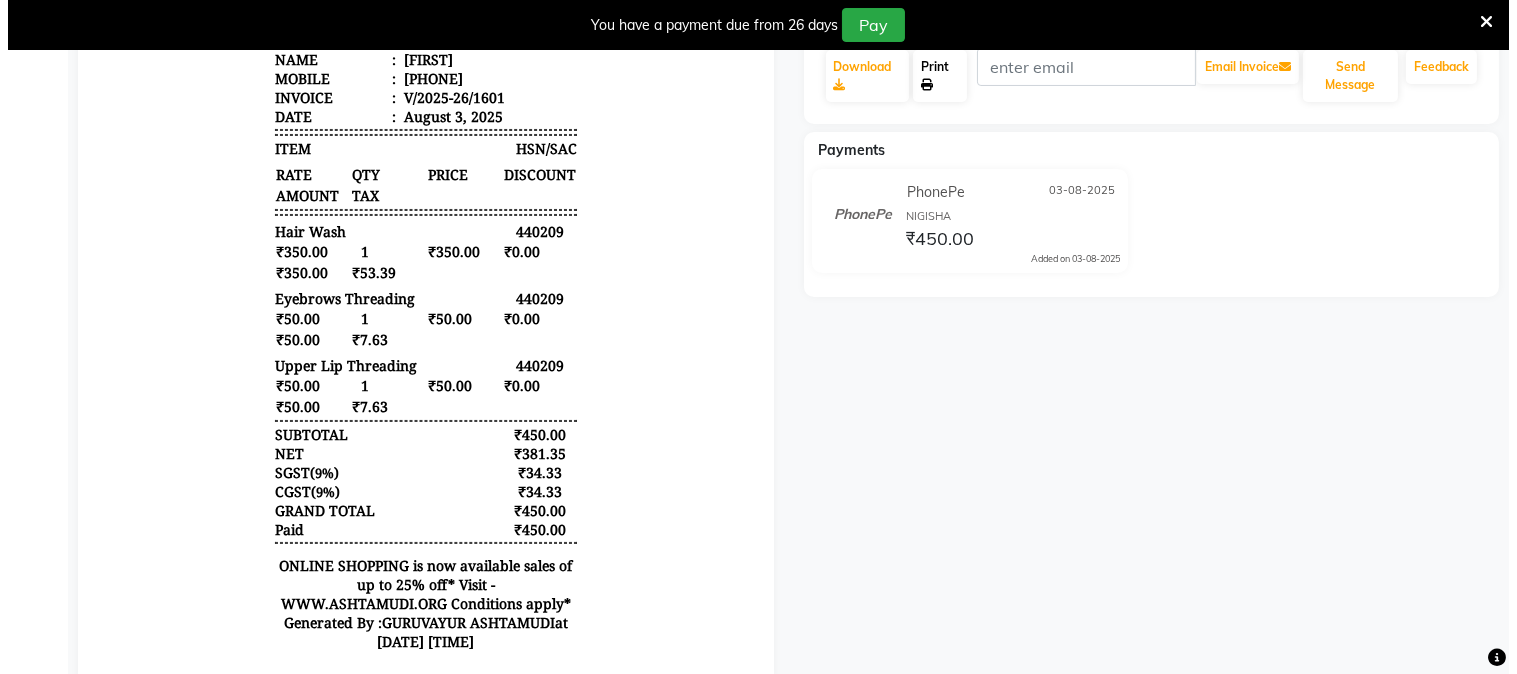 scroll, scrollTop: 50, scrollLeft: 0, axis: vertical 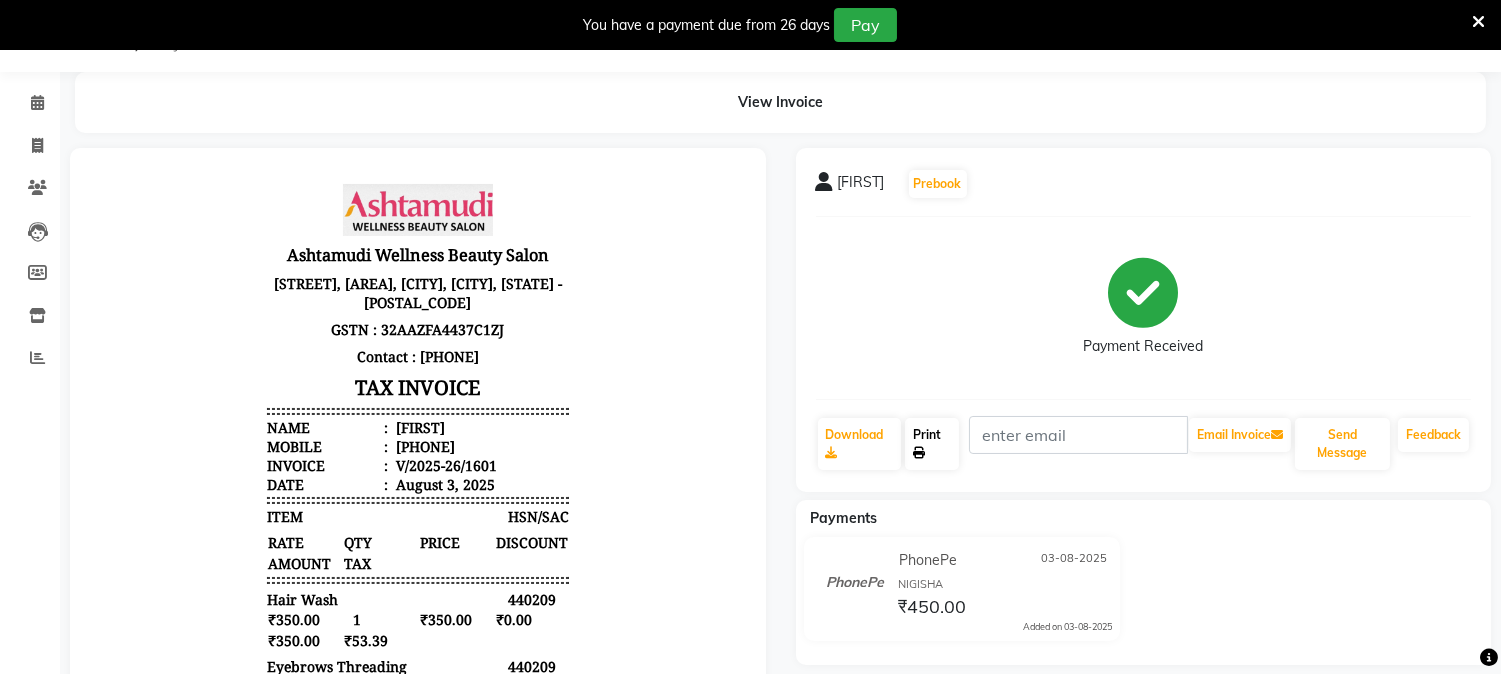 select on "4660" 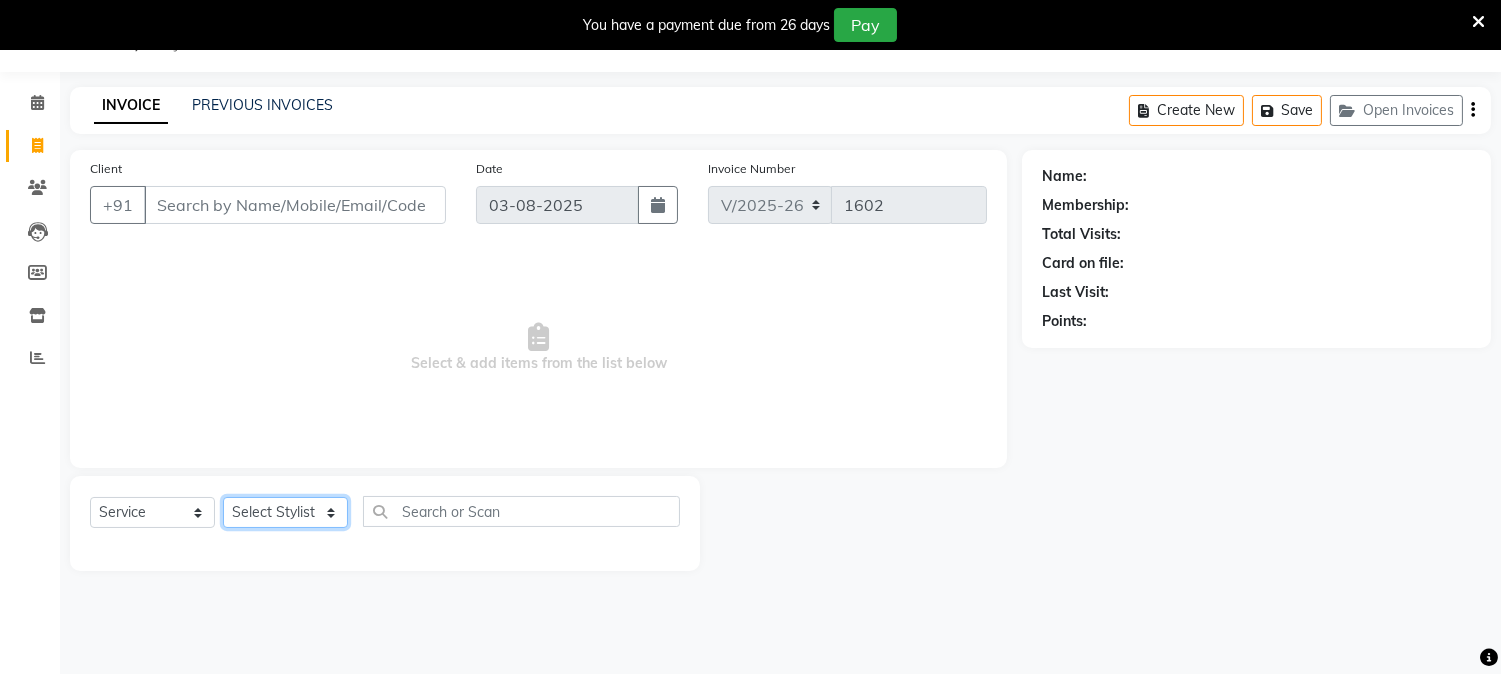 click on "Select Stylist Aathithya ANILA Anjana Das ARYA GURUVAYUR ASHTAMUDI NEETHU Nigisha POOJA PRACHI PRASEETHA REESHMA  Rini SMITHA THANKAMANI" 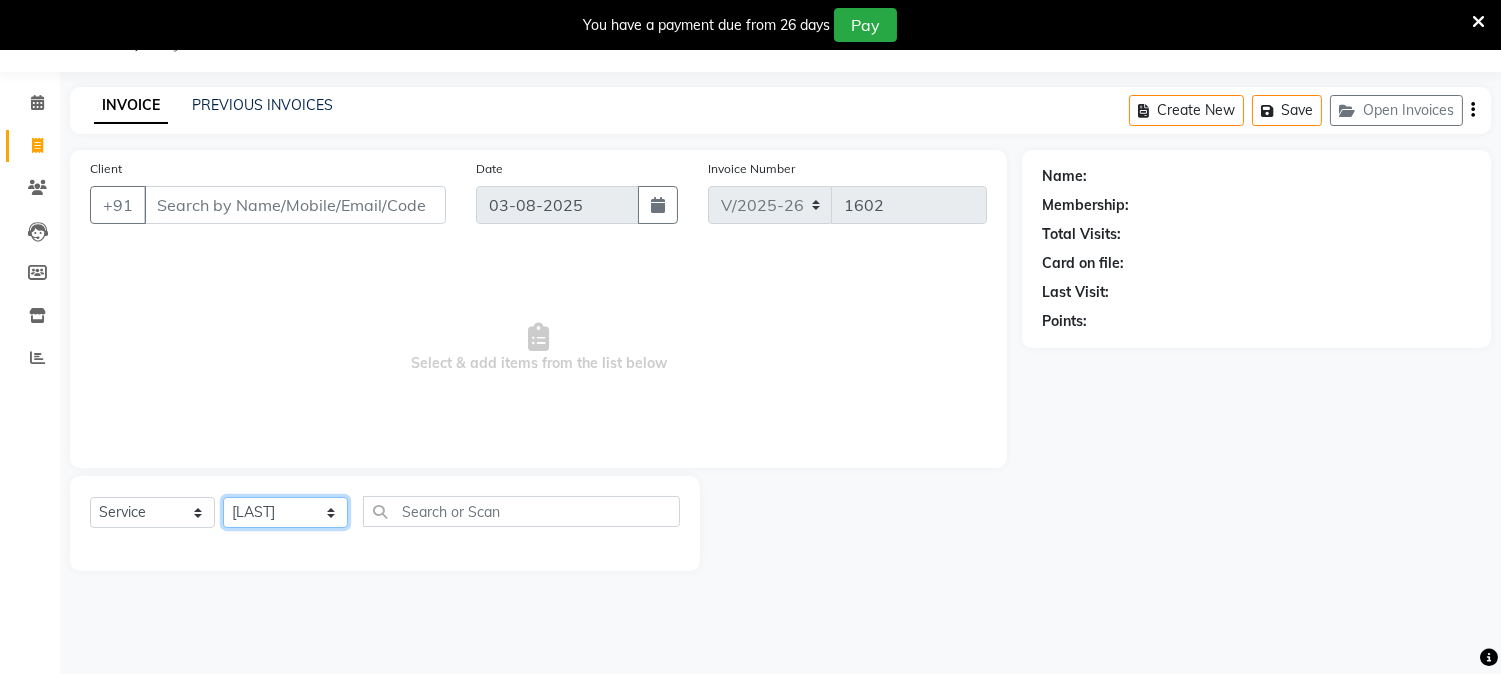click on "Select Stylist Aathithya ANILA Anjana Das ARYA GURUVAYUR ASHTAMUDI NEETHU Nigisha POOJA PRACHI PRASEETHA REESHMA  Rini SMITHA THANKAMANI" 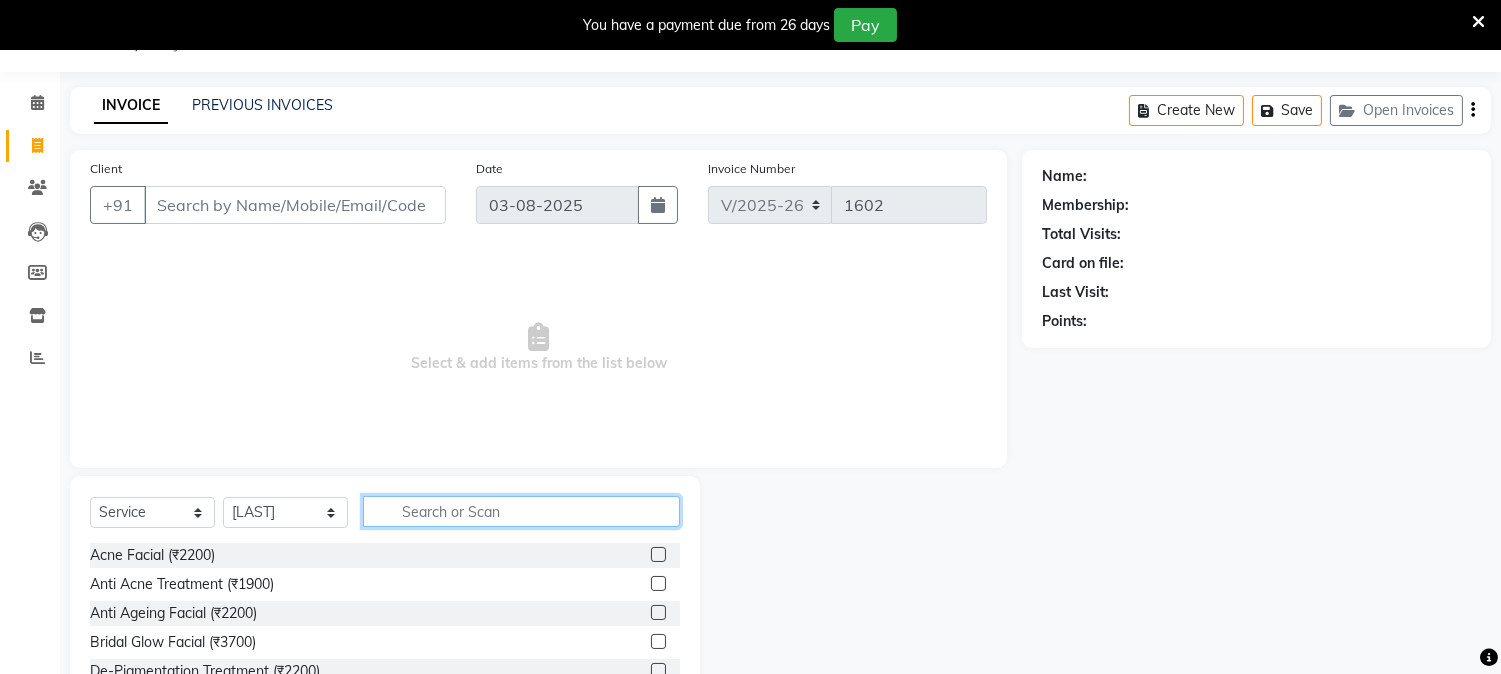 click 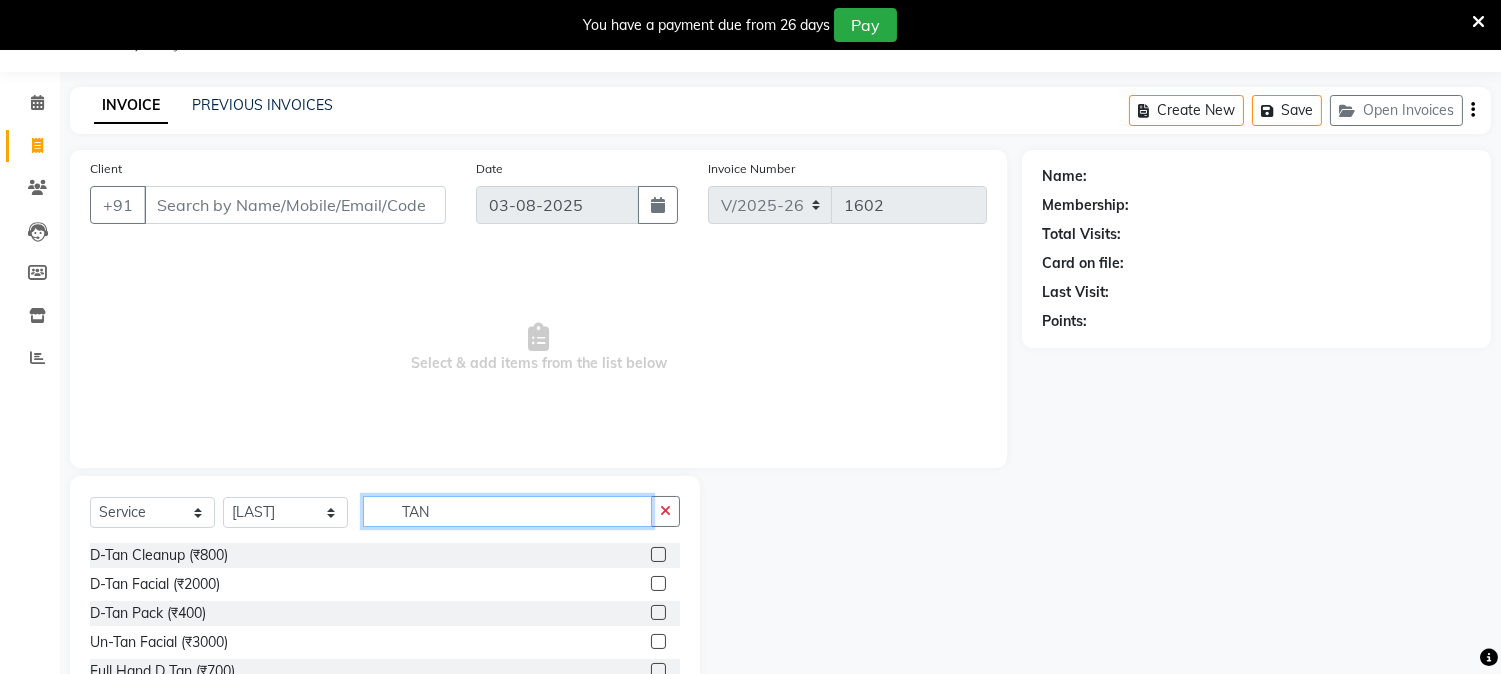 type on "TAN" 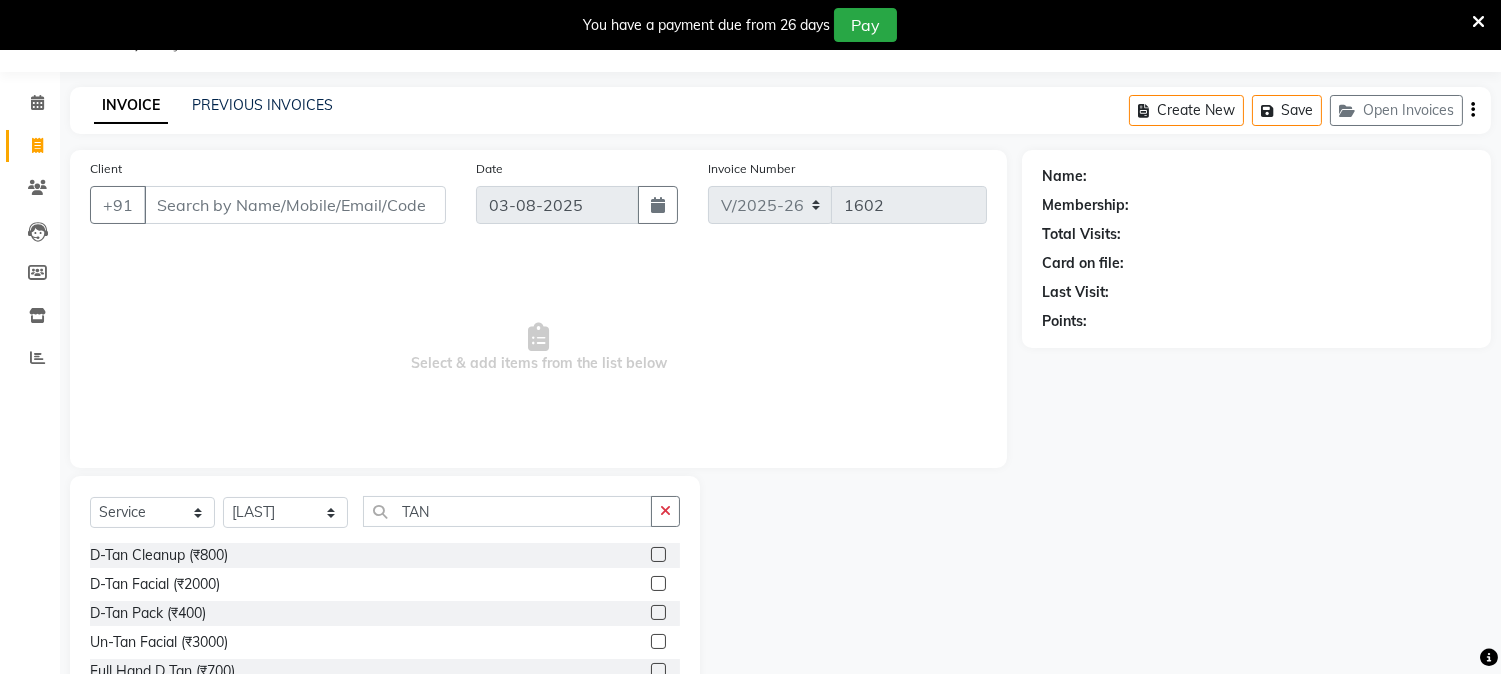 click 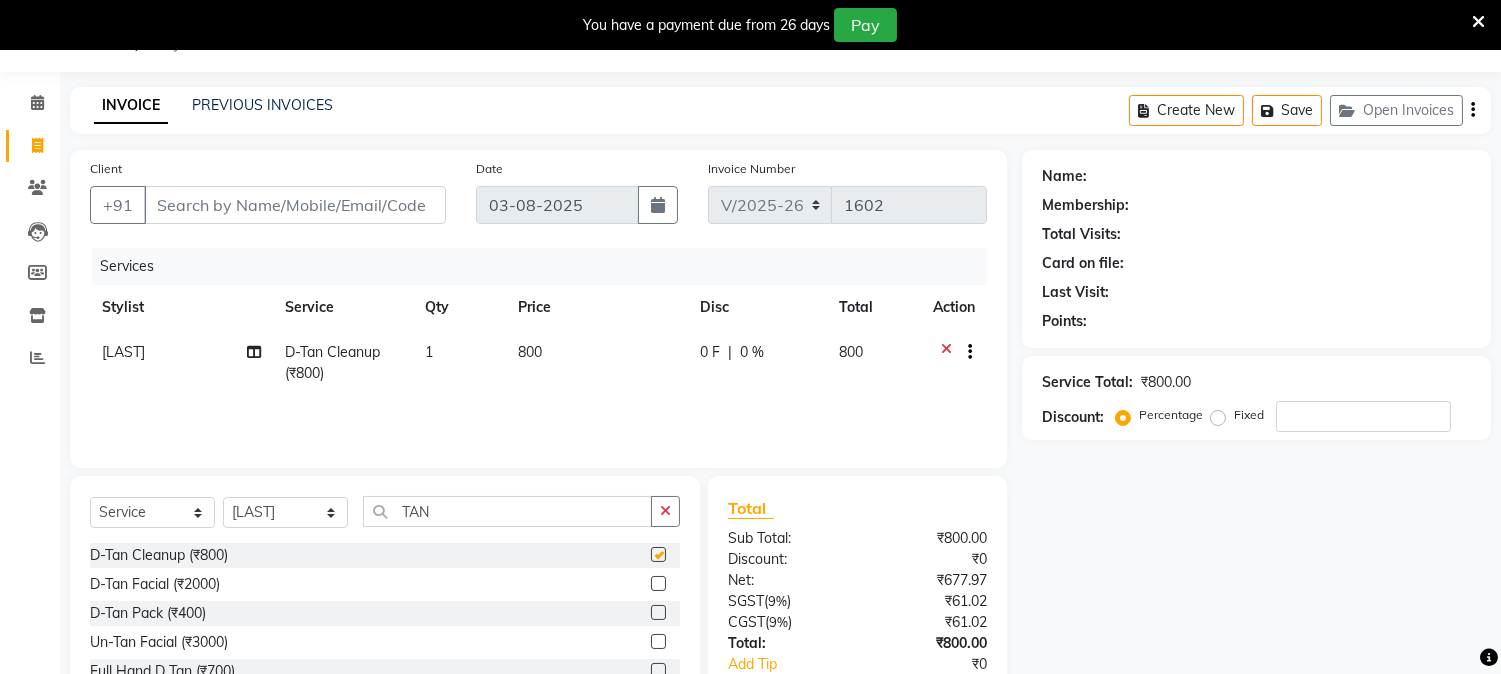 checkbox on "false" 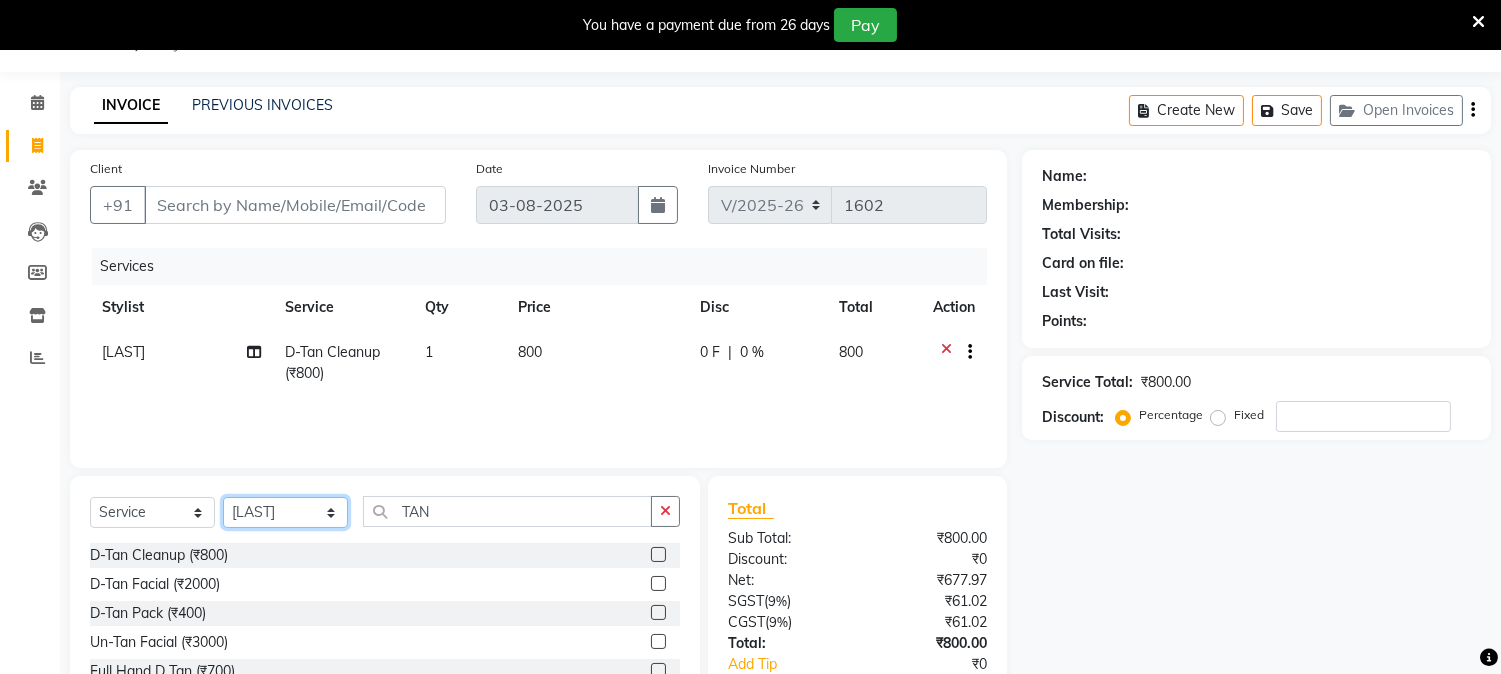 click on "Select Stylist Aathithya ANILA Anjana Das ARYA GURUVAYUR ASHTAMUDI NEETHU Nigisha POOJA PRACHI PRASEETHA REESHMA  Rini SMITHA THANKAMANI" 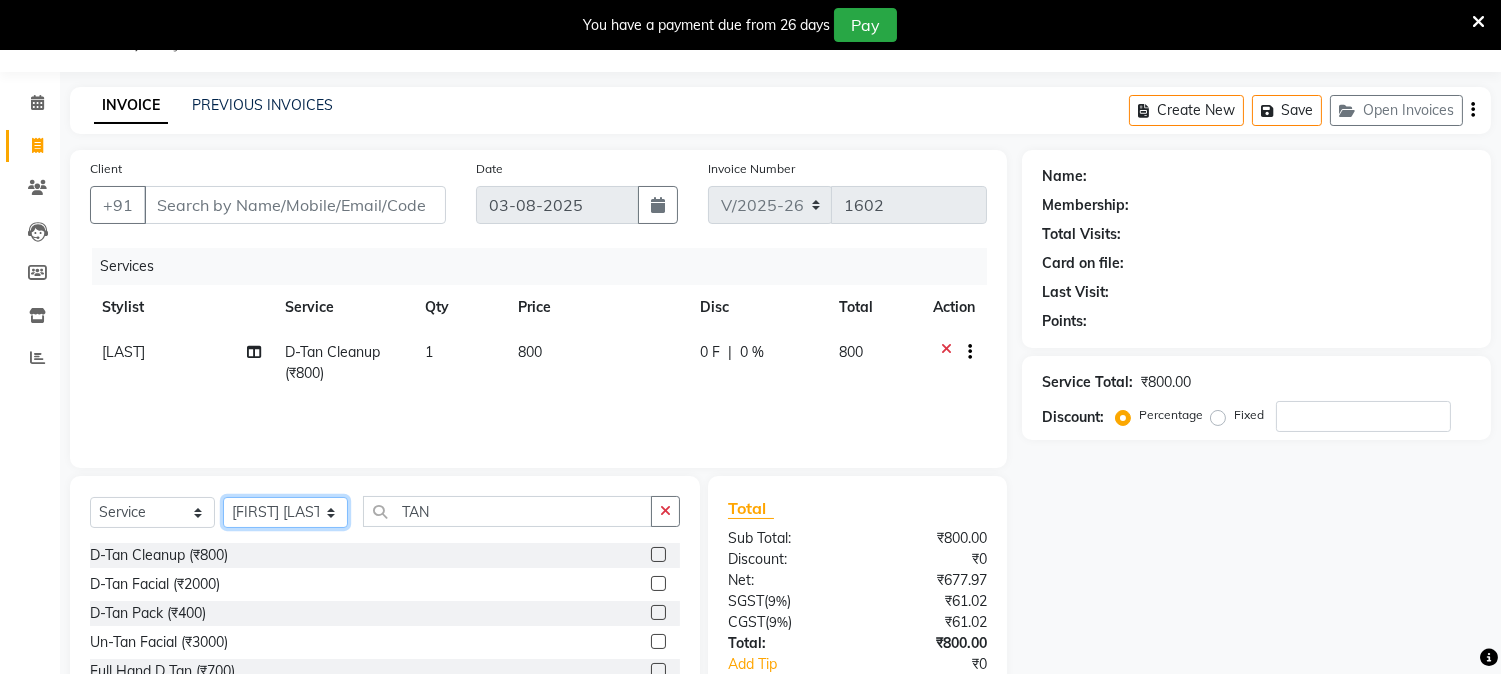 click on "Select Stylist Aathithya ANILA Anjana Das ARYA GURUVAYUR ASHTAMUDI NEETHU Nigisha POOJA PRACHI PRASEETHA REESHMA  Rini SMITHA THANKAMANI" 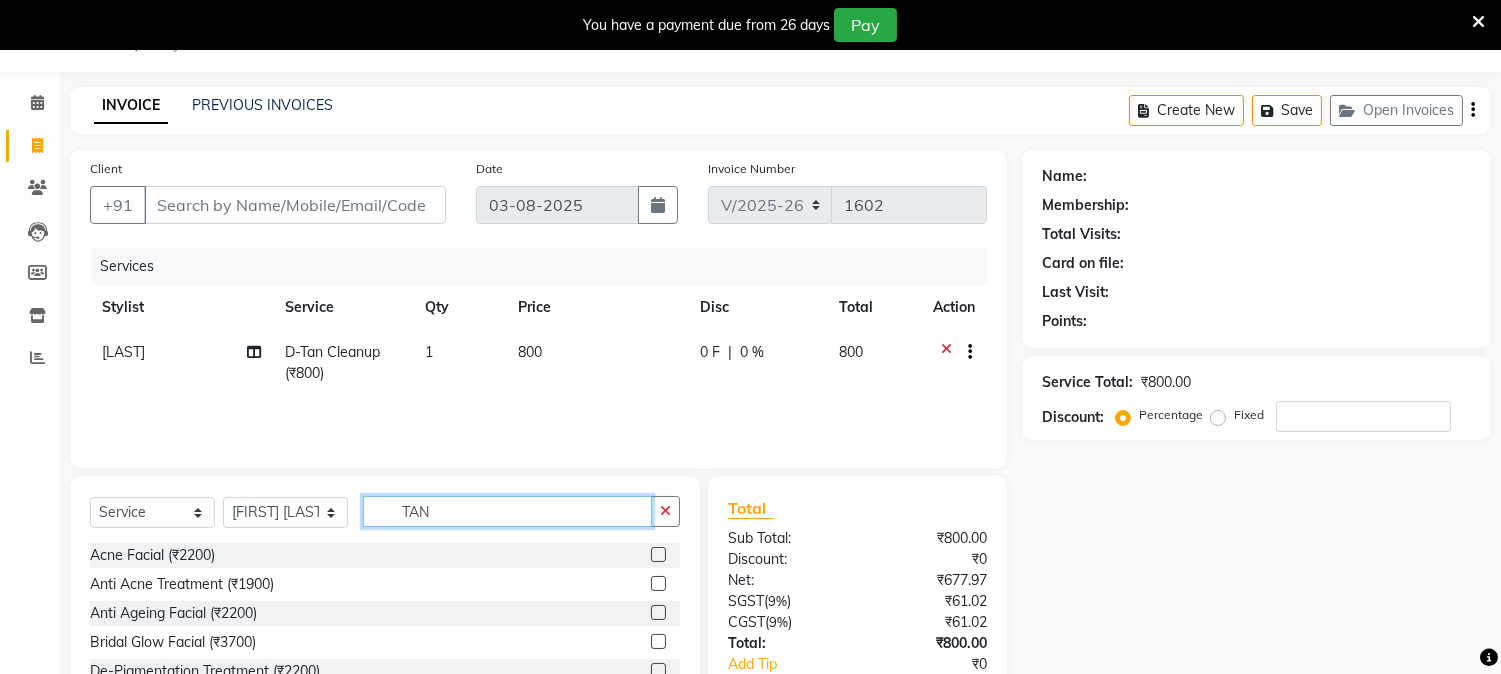 click on "TAN" 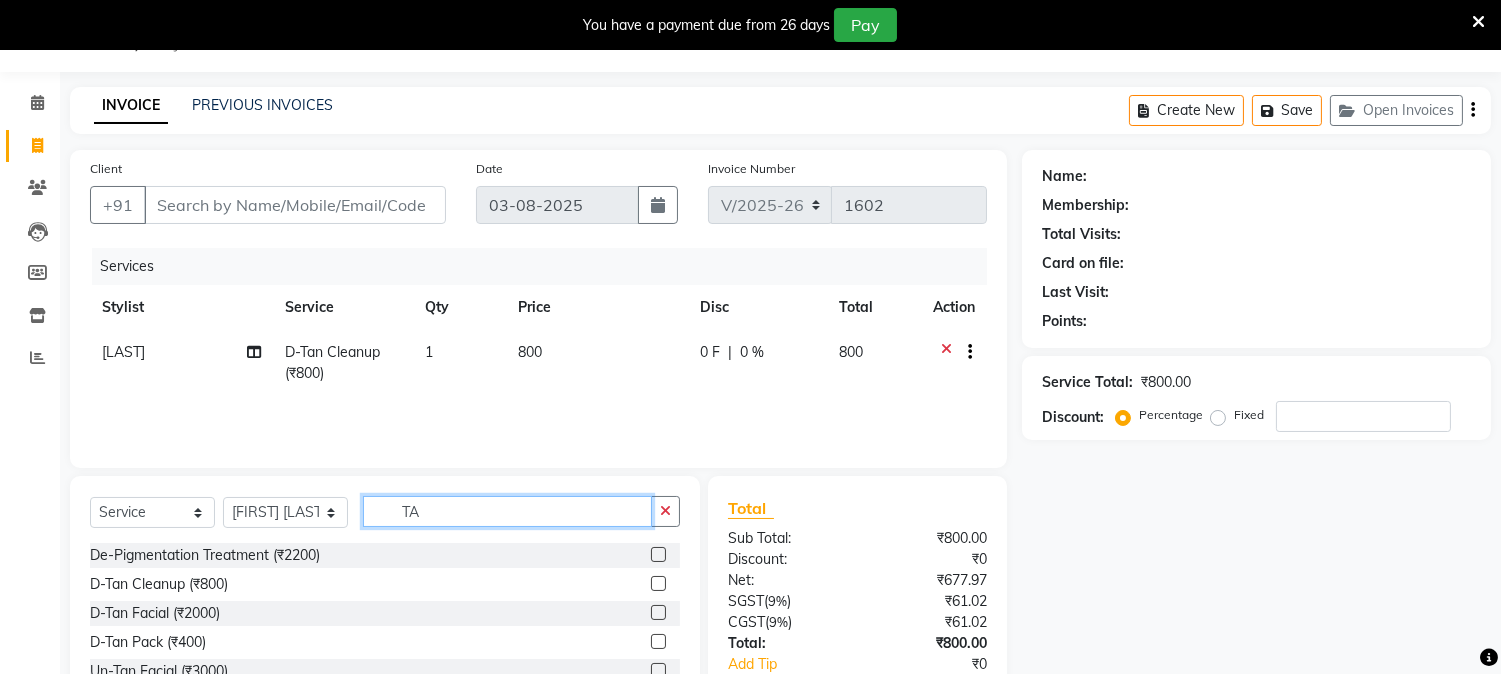type on "TAN" 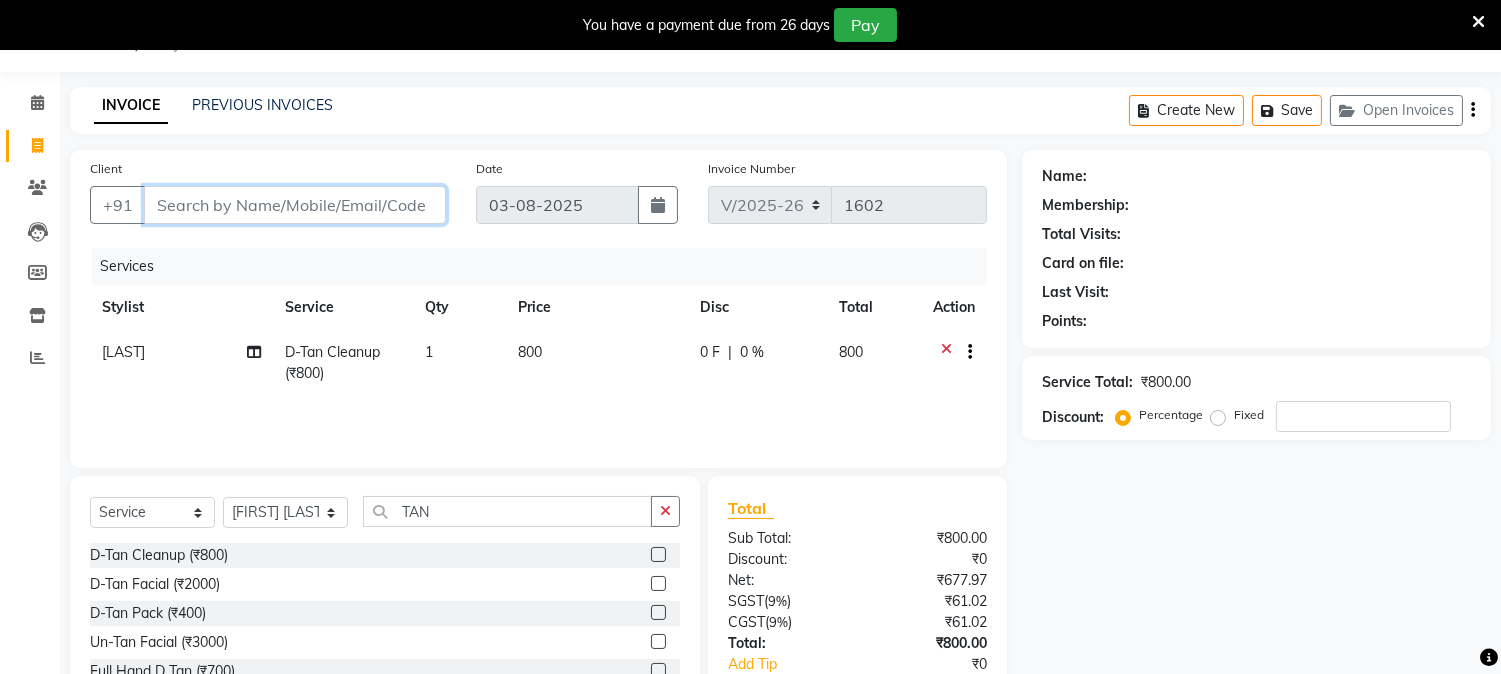 click on "Client" at bounding box center [295, 205] 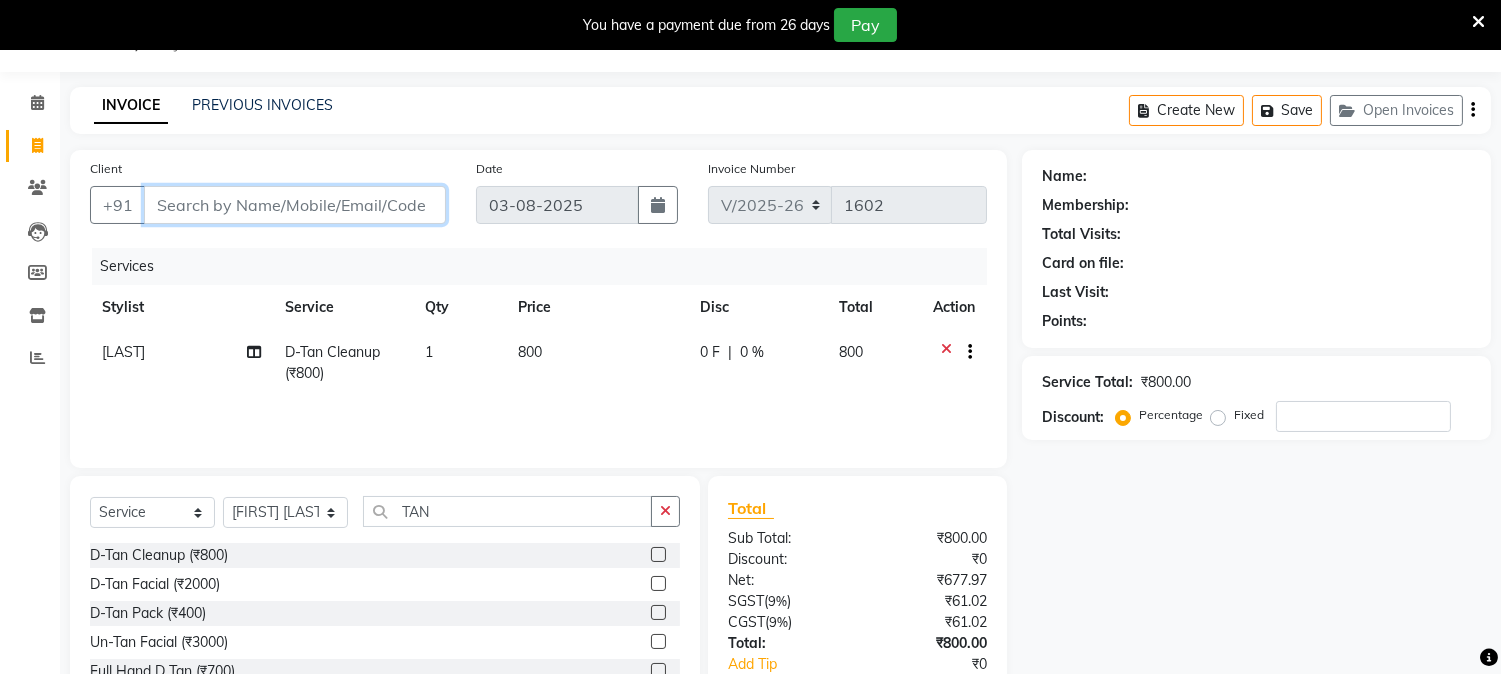 type on "9" 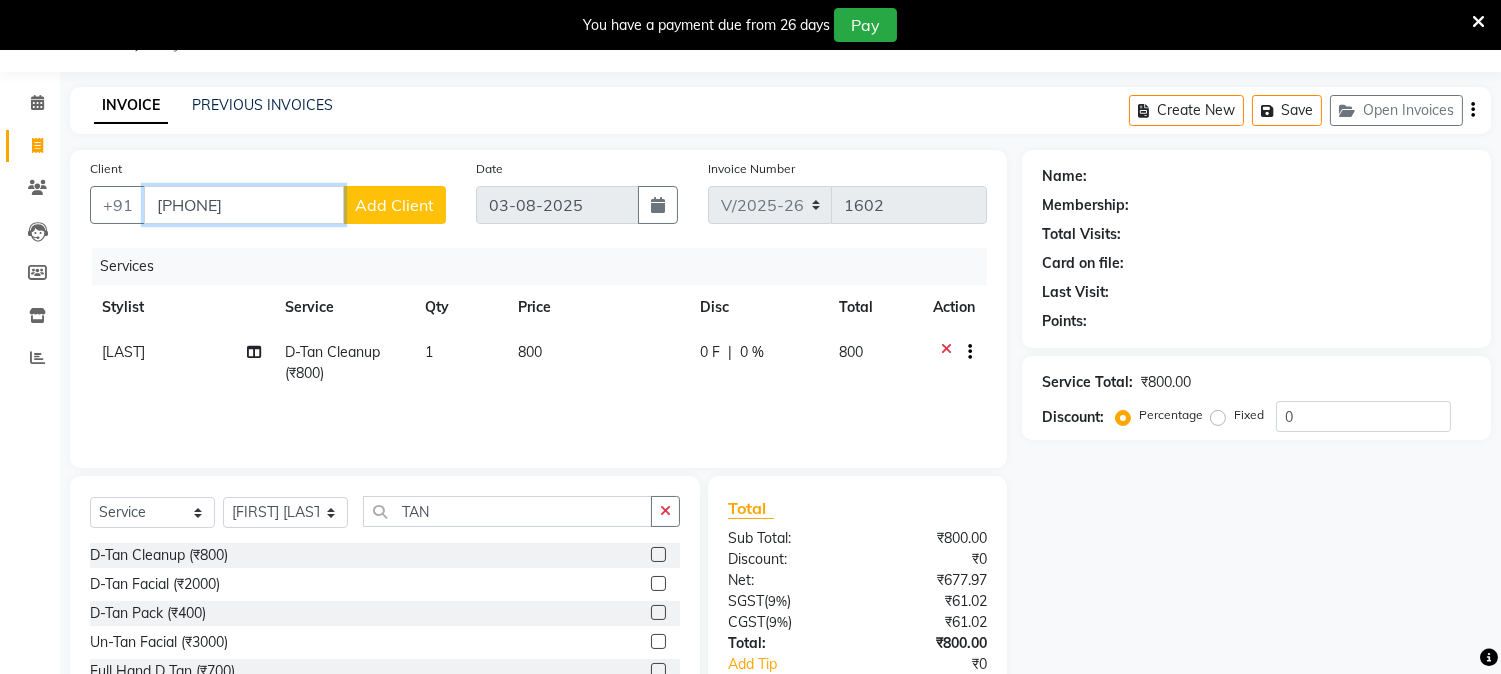 type on "9745262016" 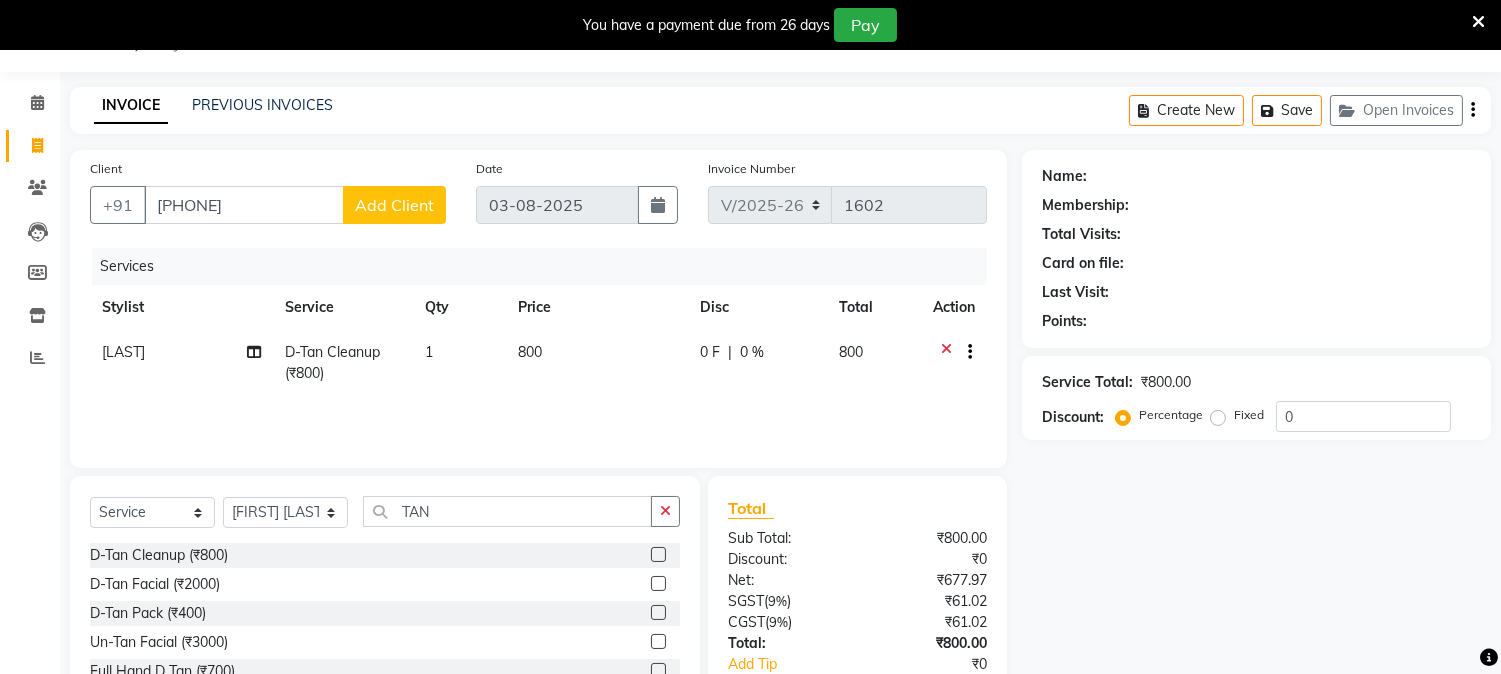 click on "Add Client" 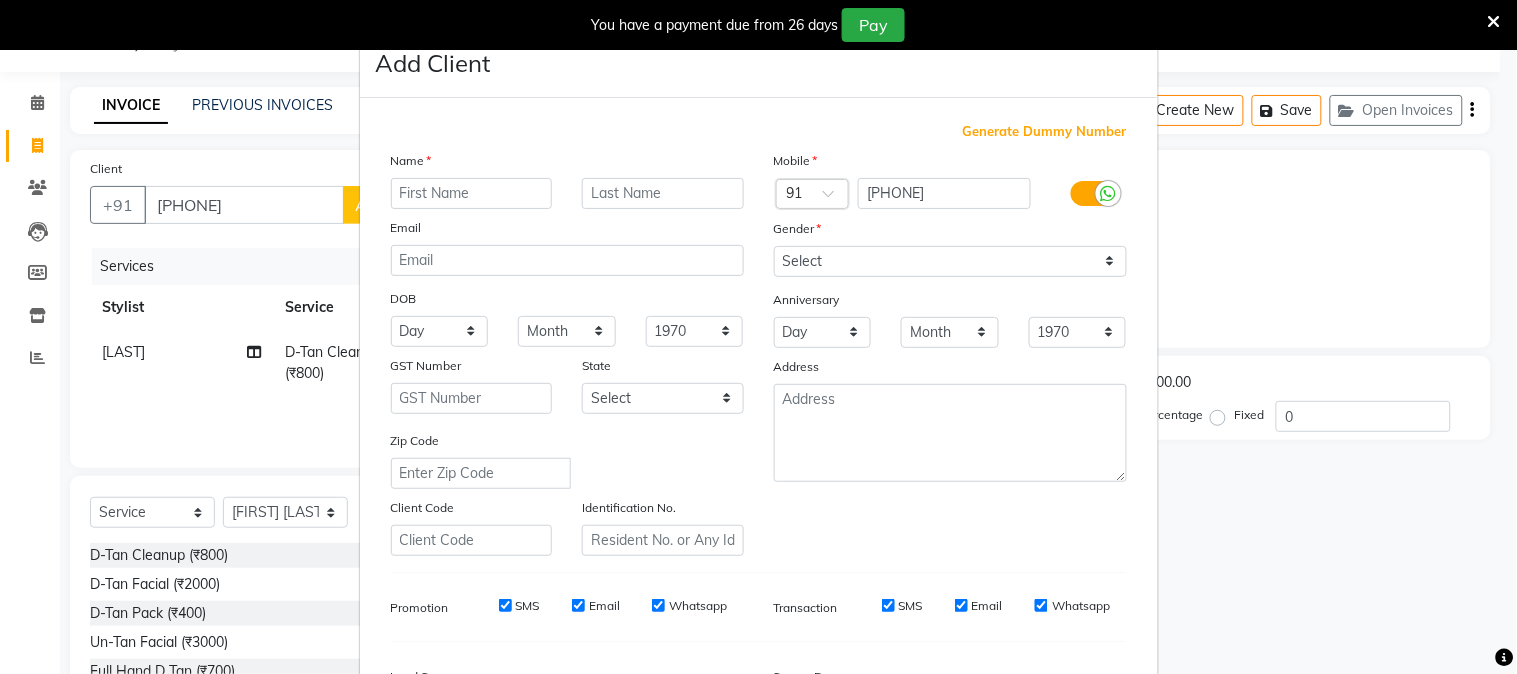 click at bounding box center (472, 193) 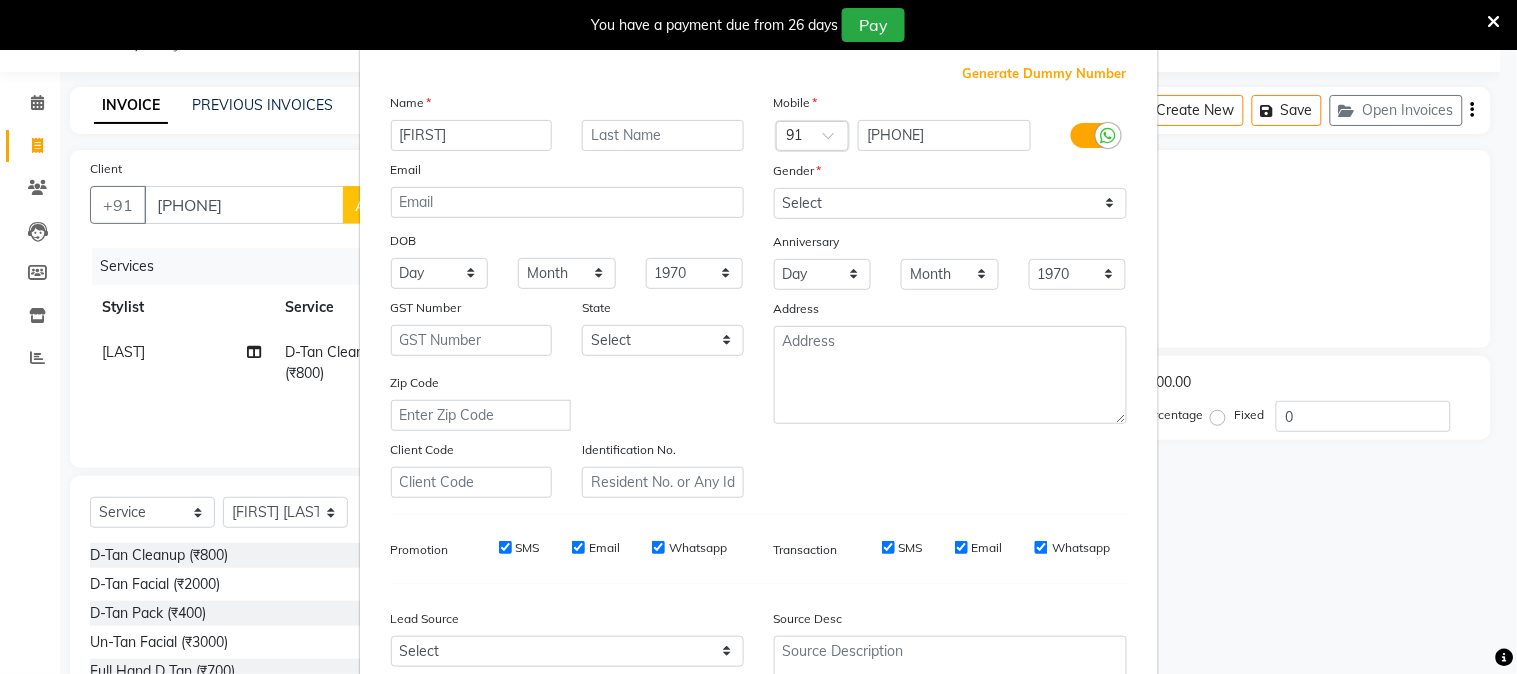 scroll, scrollTop: 111, scrollLeft: 0, axis: vertical 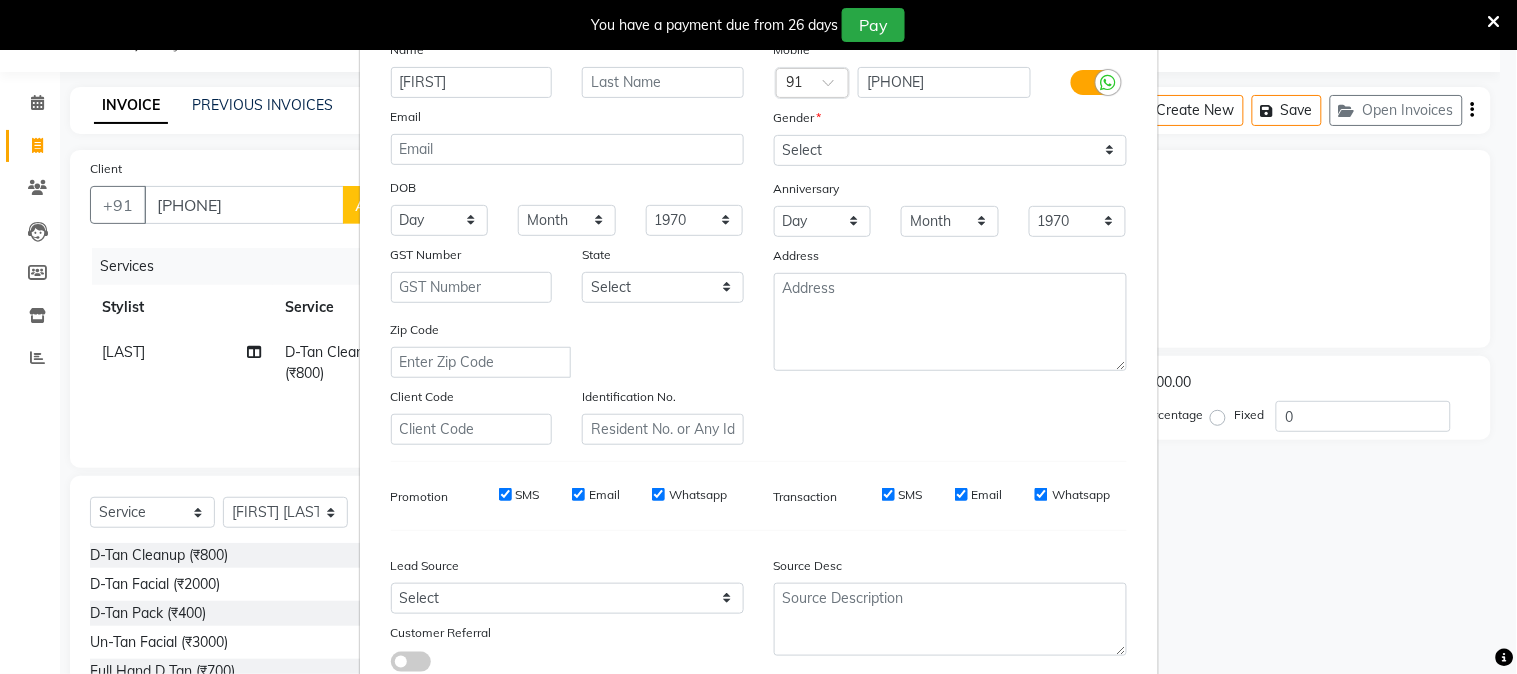 type on "JESSIA" 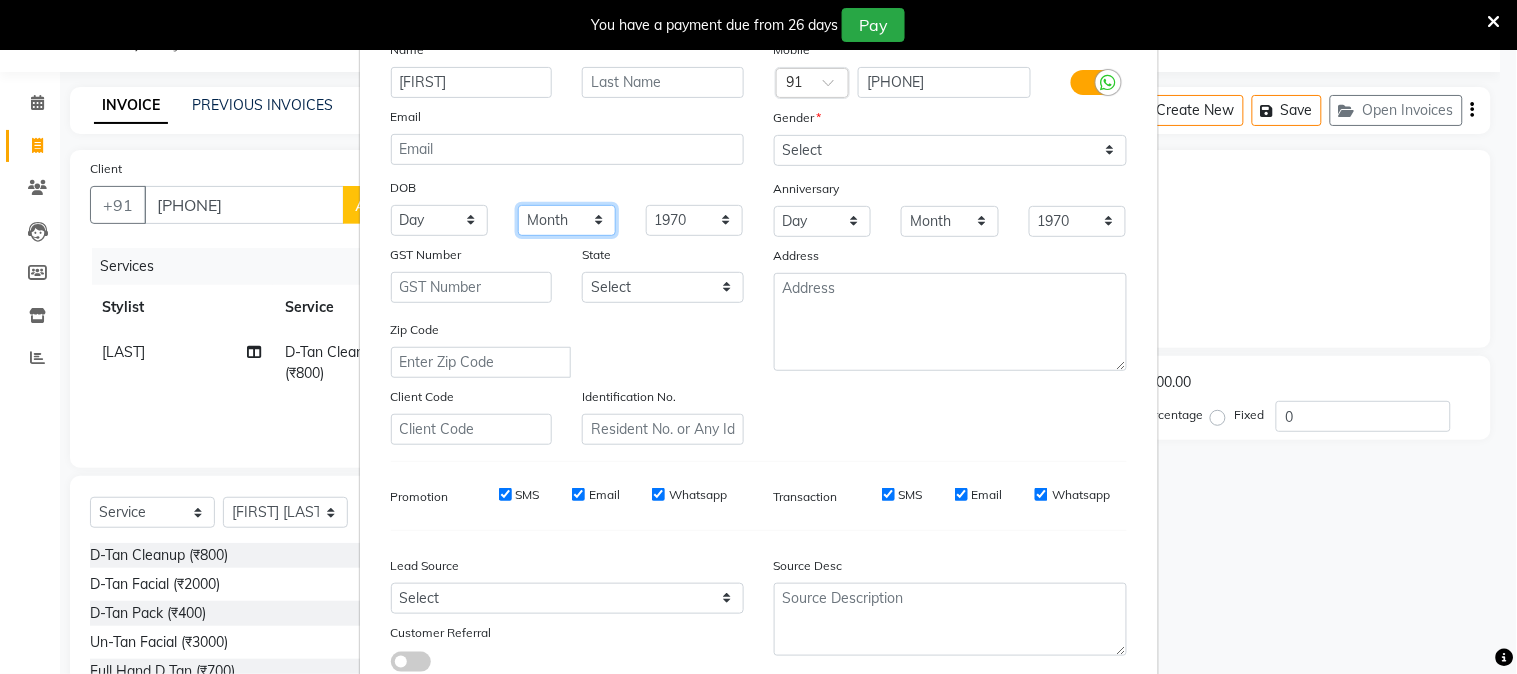 click on "Month January February March April May June July August September October November December" at bounding box center (567, 220) 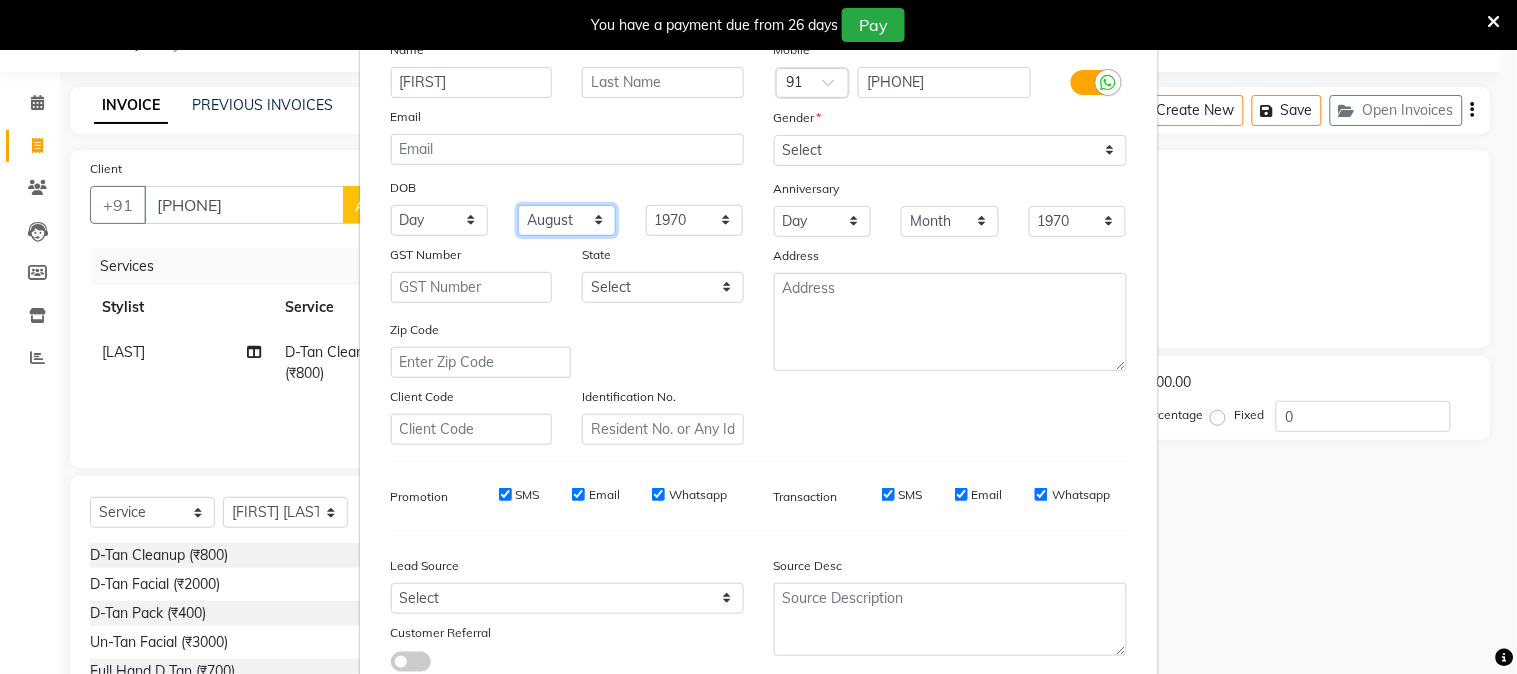 click on "Month January February March April May June July August September October November December" at bounding box center (567, 220) 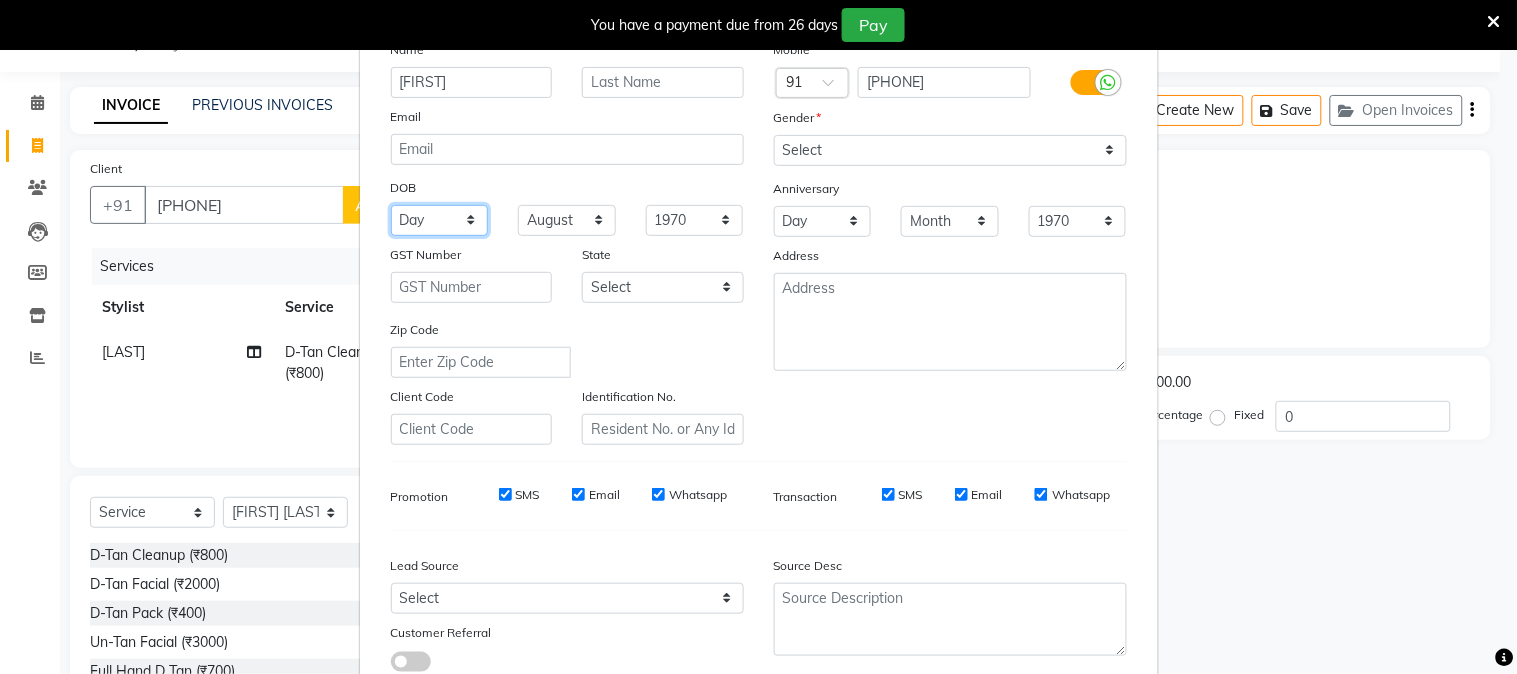 click on "Day 01 02 03 04 05 06 07 08 09 10 11 12 13 14 15 16 17 18 19 20 21 22 23 24 25 26 27 28 29 30 31" at bounding box center (440, 220) 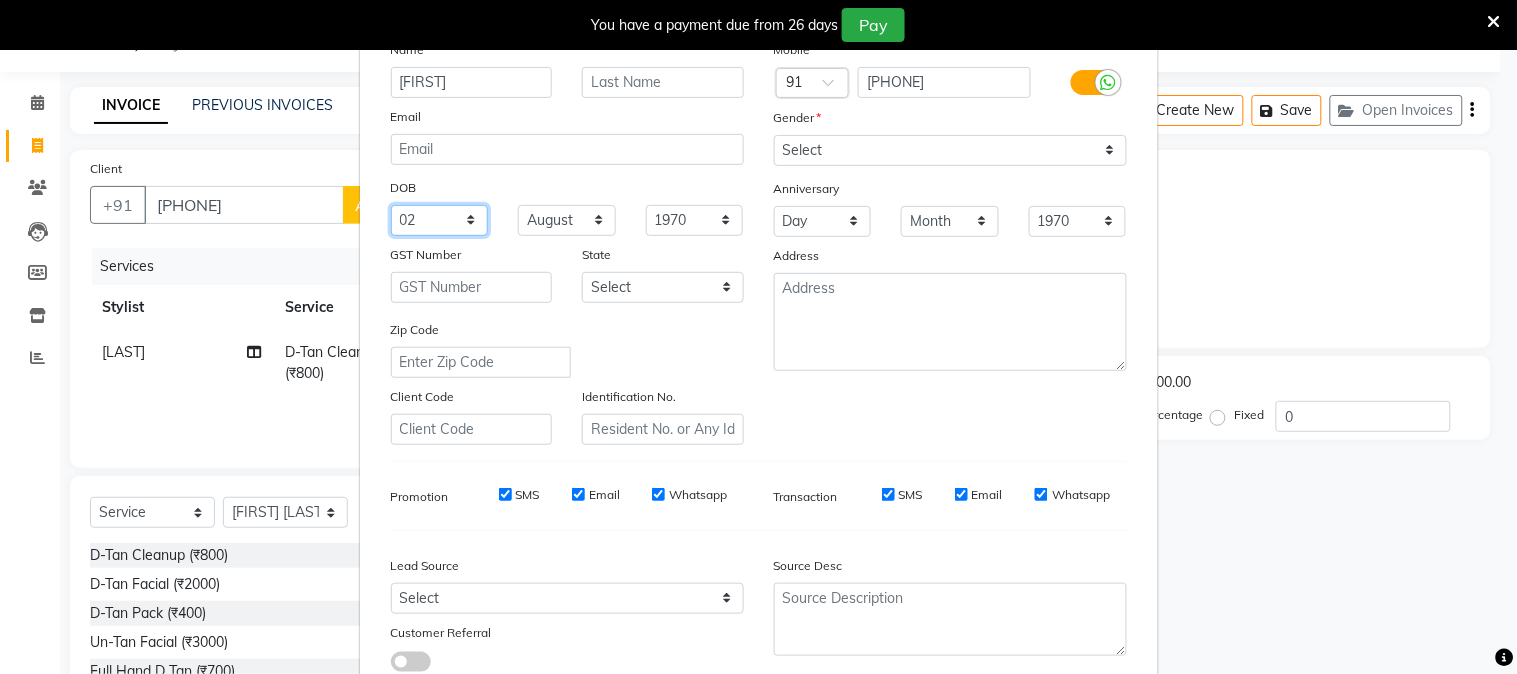 click on "Day 01 02 03 04 05 06 07 08 09 10 11 12 13 14 15 16 17 18 19 20 21 22 23 24 25 26 27 28 29 30 31" at bounding box center (440, 220) 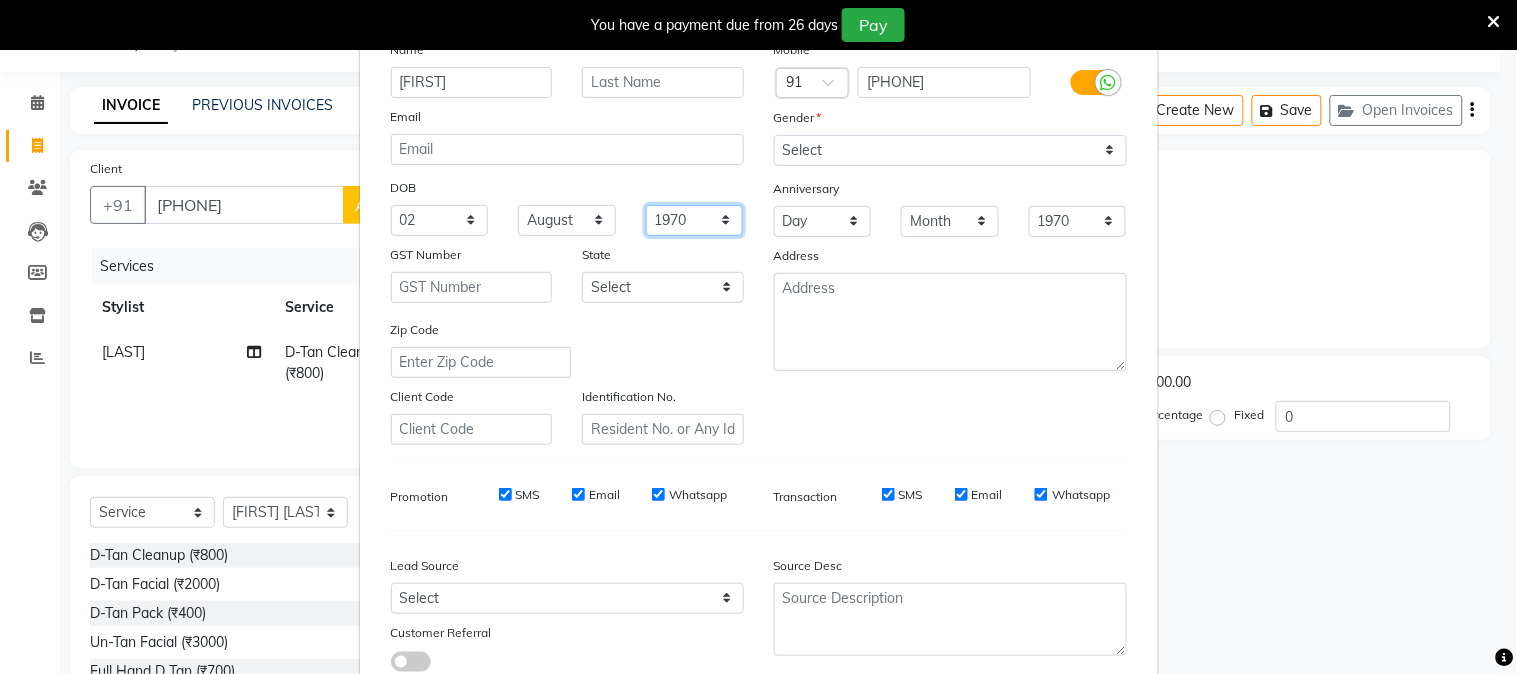 click on "1940 1941 1942 1943 1944 1945 1946 1947 1948 1949 1950 1951 1952 1953 1954 1955 1956 1957 1958 1959 1960 1961 1962 1963 1964 1965 1966 1967 1968 1969 1970 1971 1972 1973 1974 1975 1976 1977 1978 1979 1980 1981 1982 1983 1984 1985 1986 1987 1988 1989 1990 1991 1992 1993 1994 1995 1996 1997 1998 1999 2000 2001 2002 2003 2004 2005 2006 2007 2008 2009 2010 2011 2012 2013 2014 2015 2016 2017 2018 2019 2020 2021 2022 2023 2024" at bounding box center [695, 220] 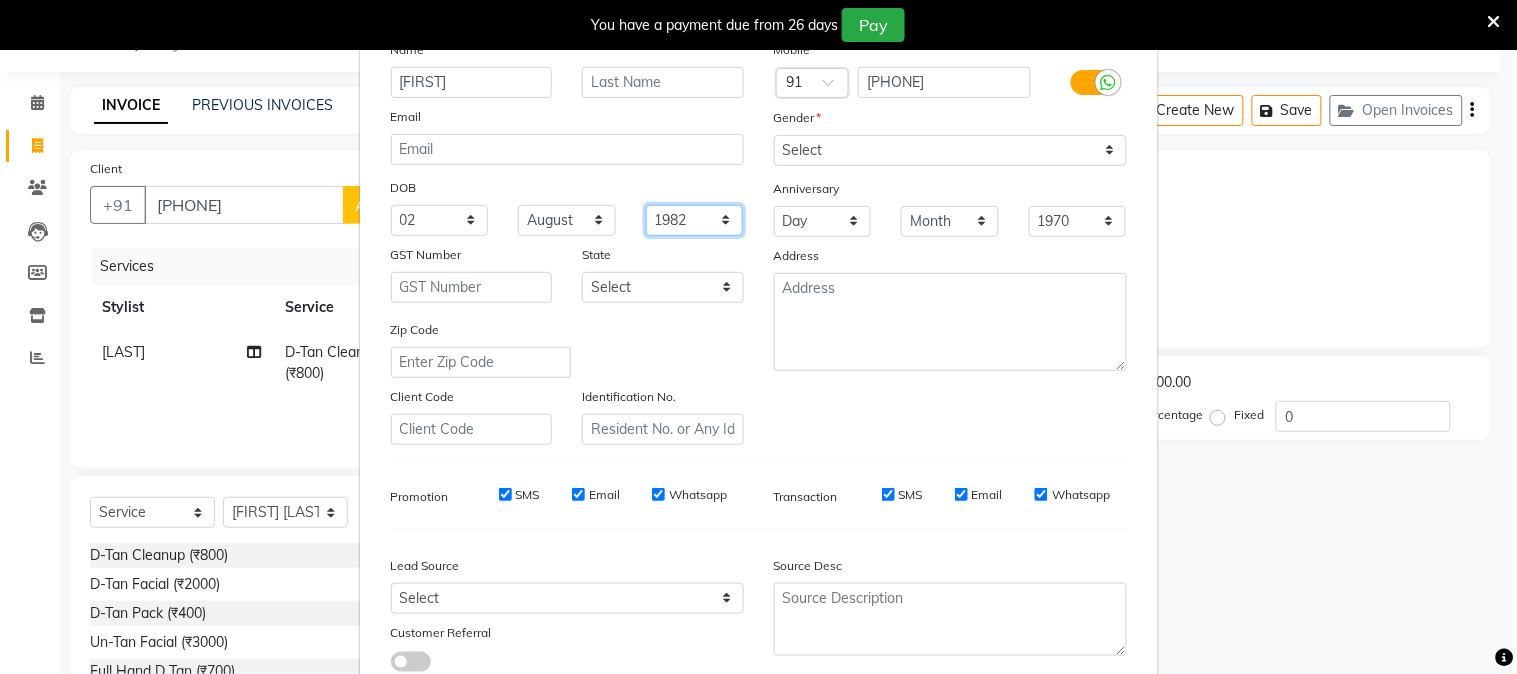 click on "1940 1941 1942 1943 1944 1945 1946 1947 1948 1949 1950 1951 1952 1953 1954 1955 1956 1957 1958 1959 1960 1961 1962 1963 1964 1965 1966 1967 1968 1969 1970 1971 1972 1973 1974 1975 1976 1977 1978 1979 1980 1981 1982 1983 1984 1985 1986 1987 1988 1989 1990 1991 1992 1993 1994 1995 1996 1997 1998 1999 2000 2001 2002 2003 2004 2005 2006 2007 2008 2009 2010 2011 2012 2013 2014 2015 2016 2017 2018 2019 2020 2021 2022 2023 2024" at bounding box center (695, 220) 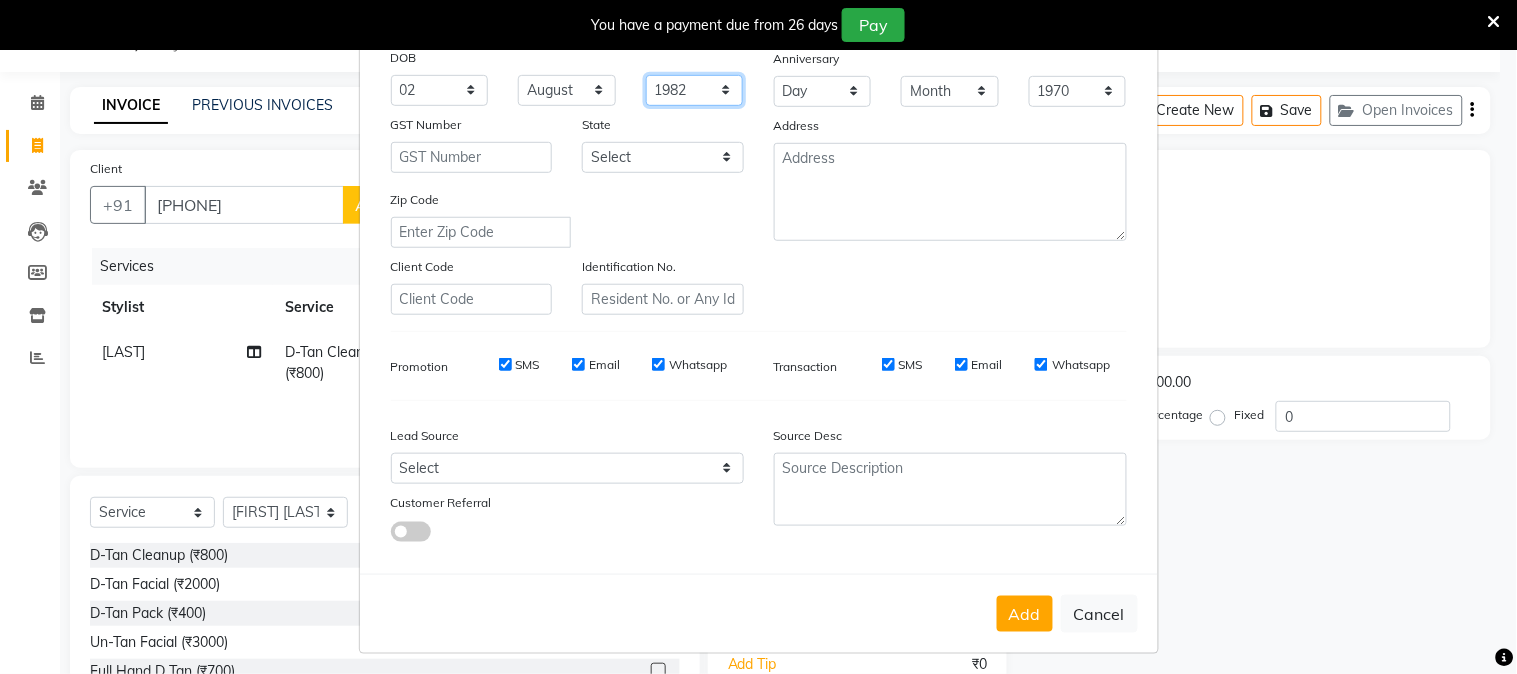 scroll, scrollTop: 250, scrollLeft: 0, axis: vertical 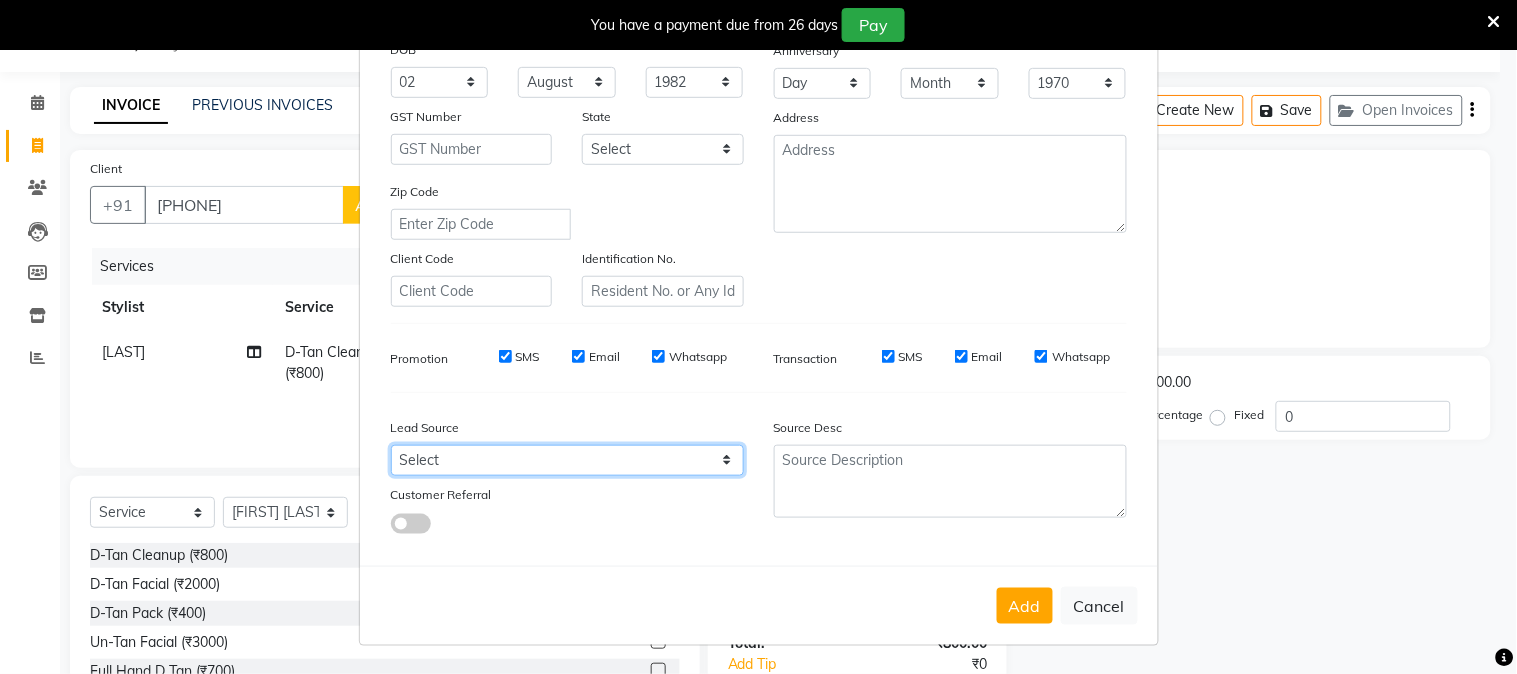 click on "Select Walk-in Referral Internet Friend Word of Mouth Advertisement Facebook JustDial Google Other Instagram  YouTube  WhatsApp" at bounding box center [567, 460] 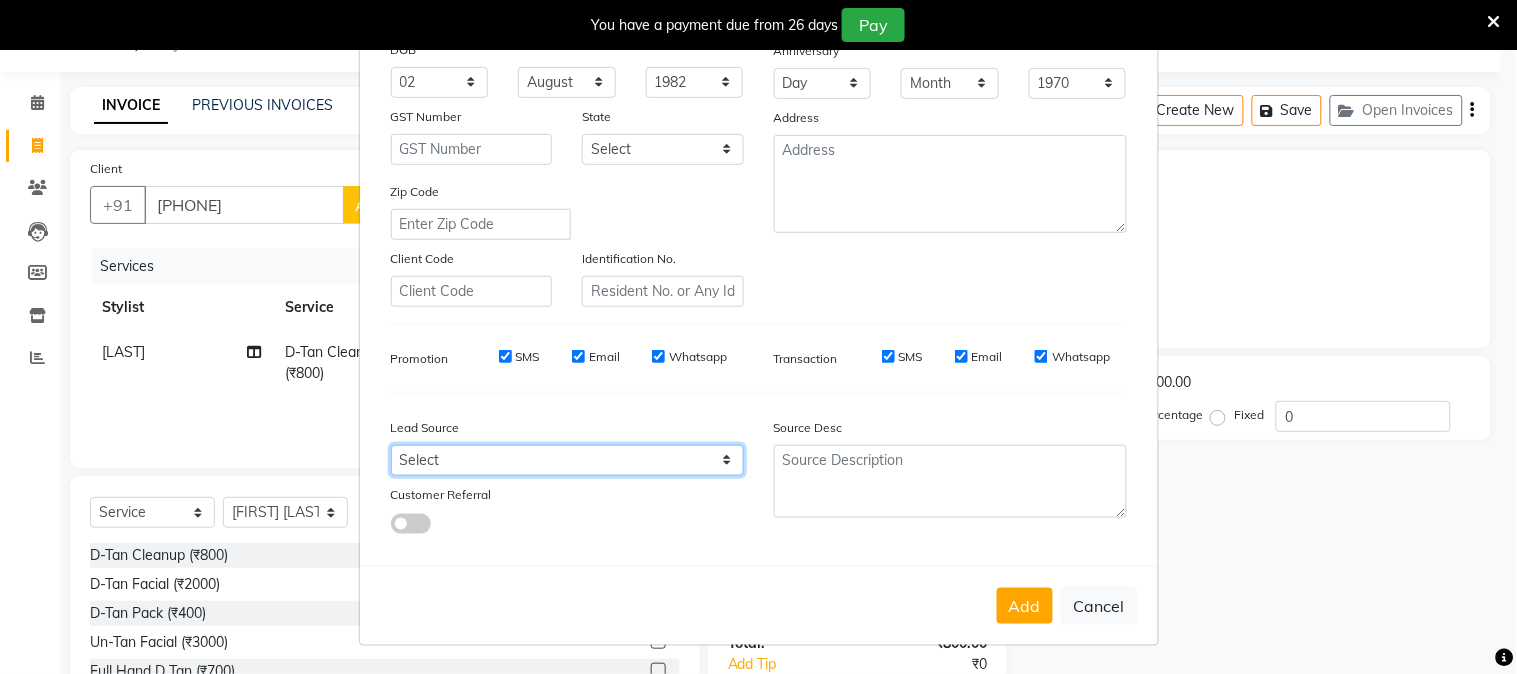 select on "31499" 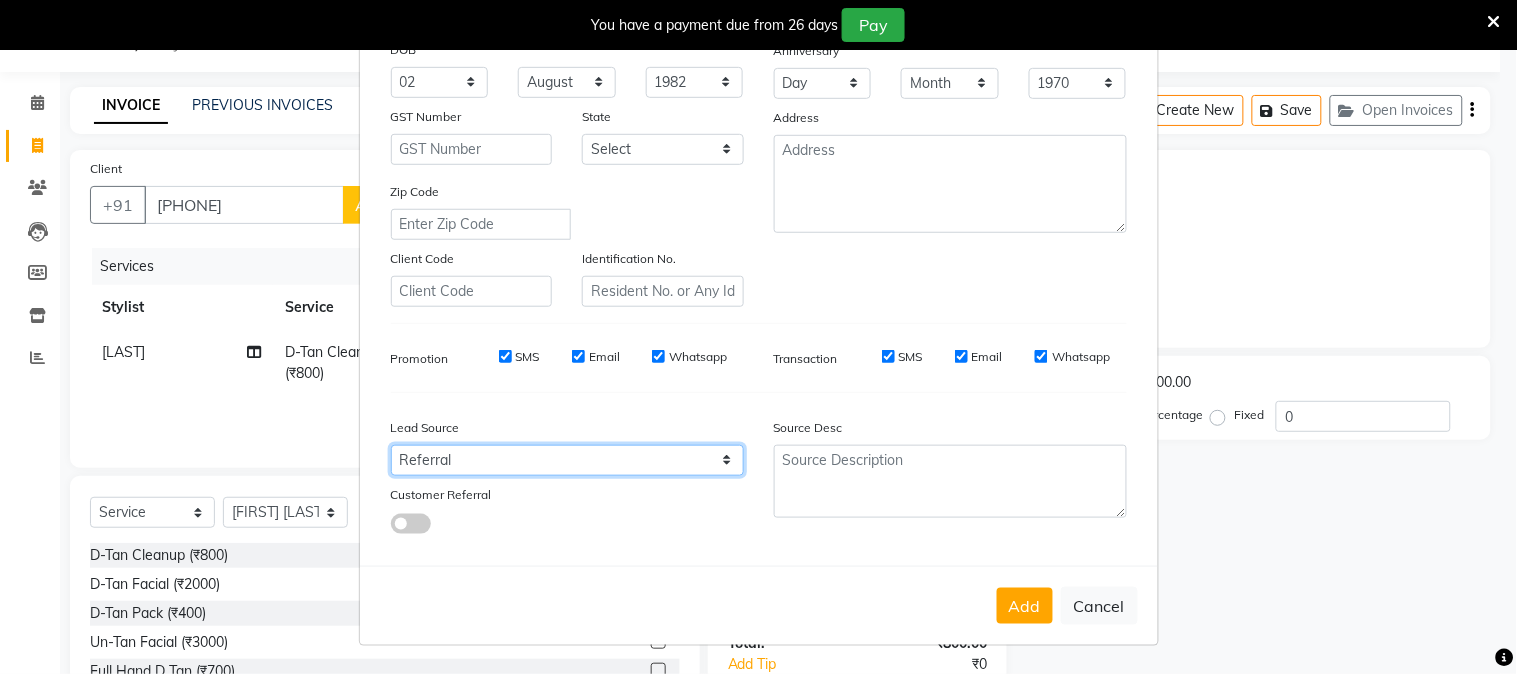 click on "Select Walk-in Referral Internet Friend Word of Mouth Advertisement Facebook JustDial Google Other Instagram  YouTube  WhatsApp" at bounding box center [567, 460] 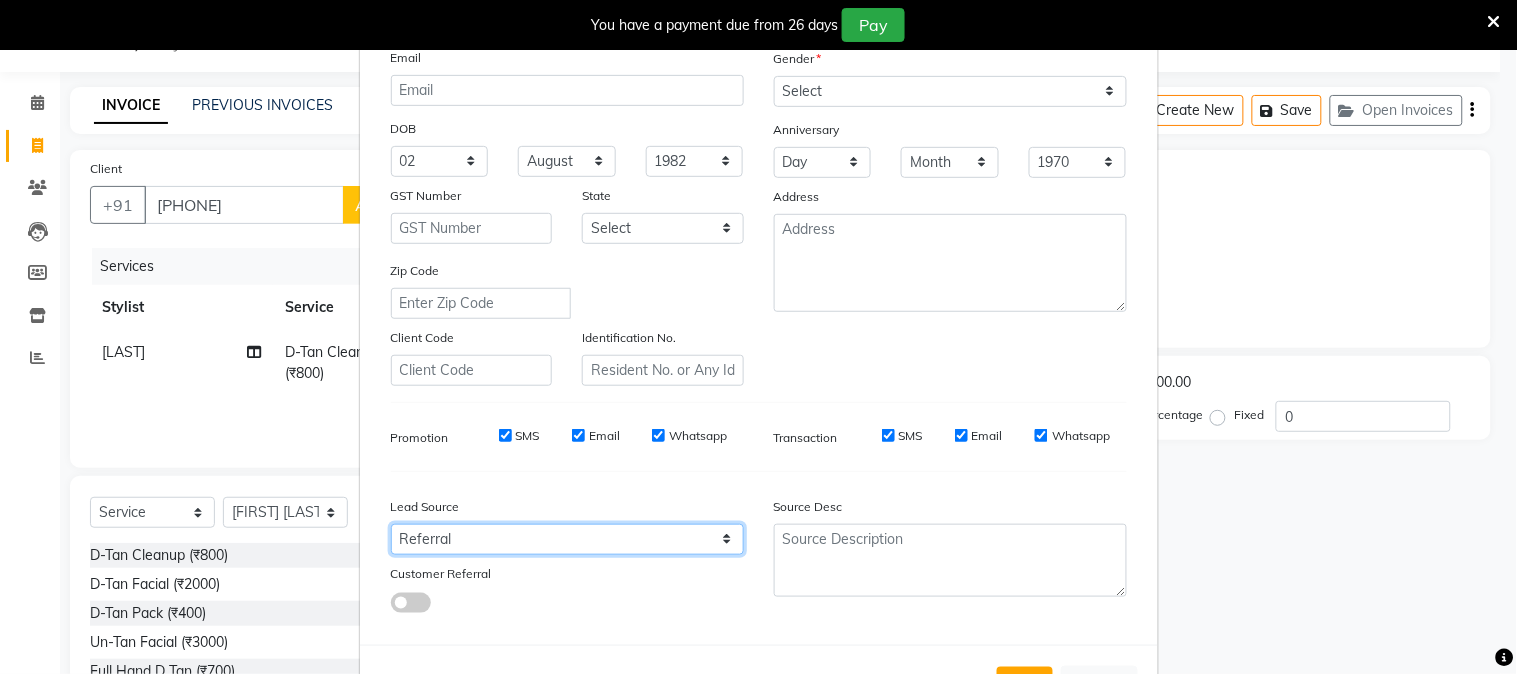 scroll, scrollTop: 0, scrollLeft: 0, axis: both 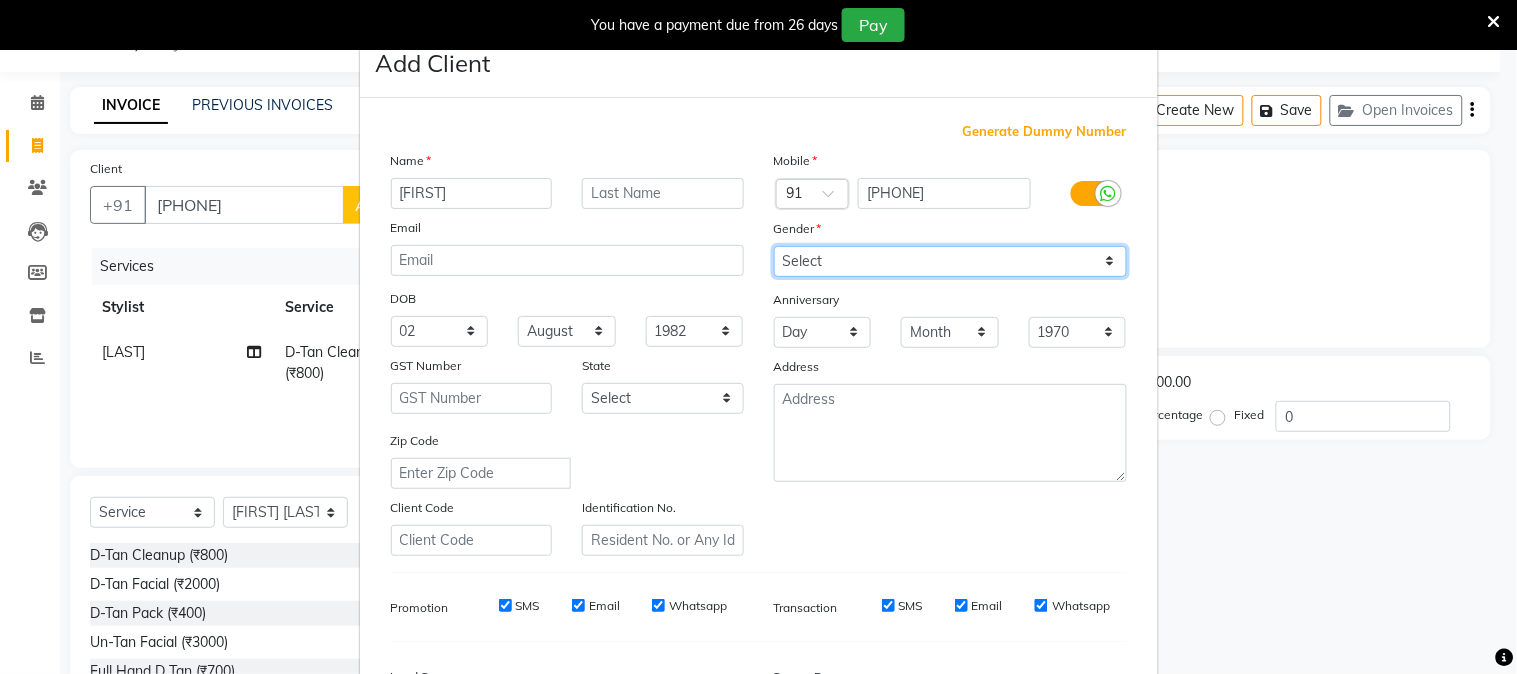 click on "Select Male Female Other Prefer Not To Say" at bounding box center [950, 261] 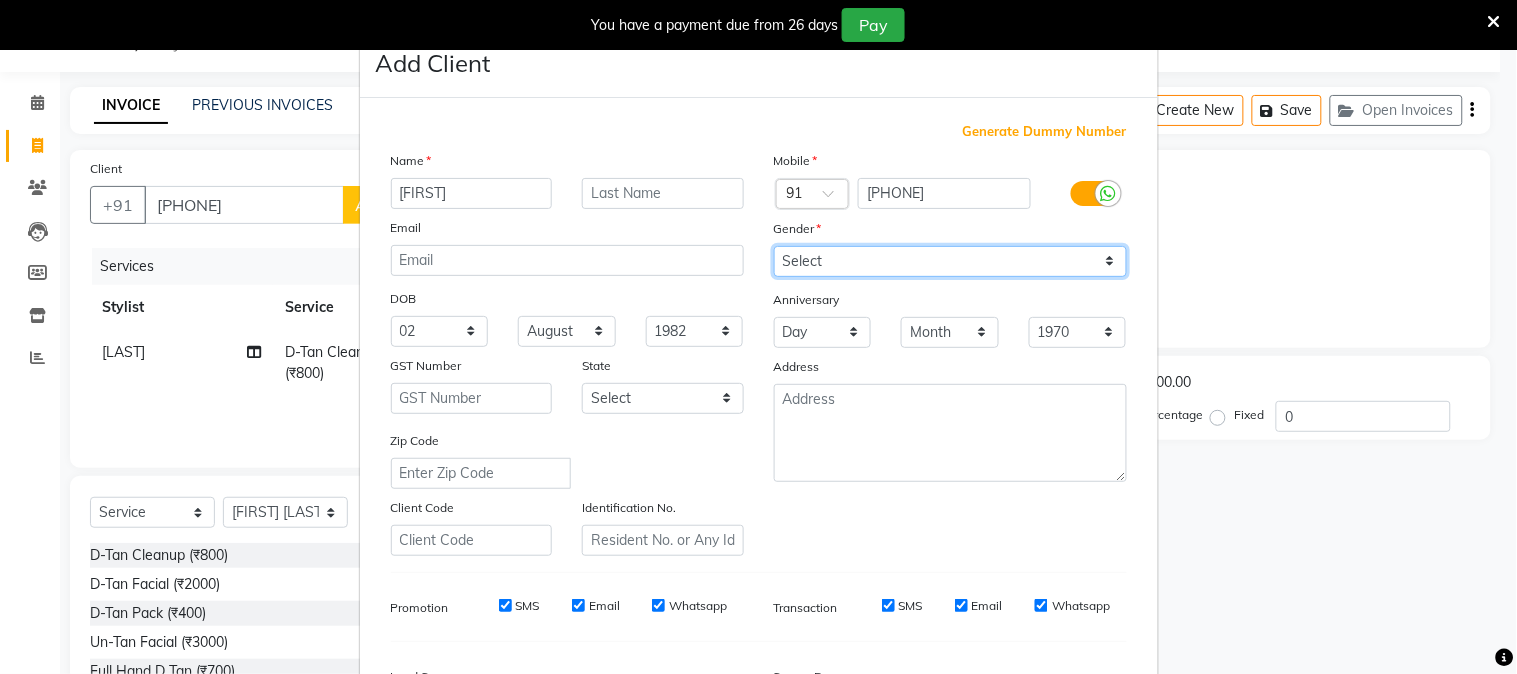 select on "female" 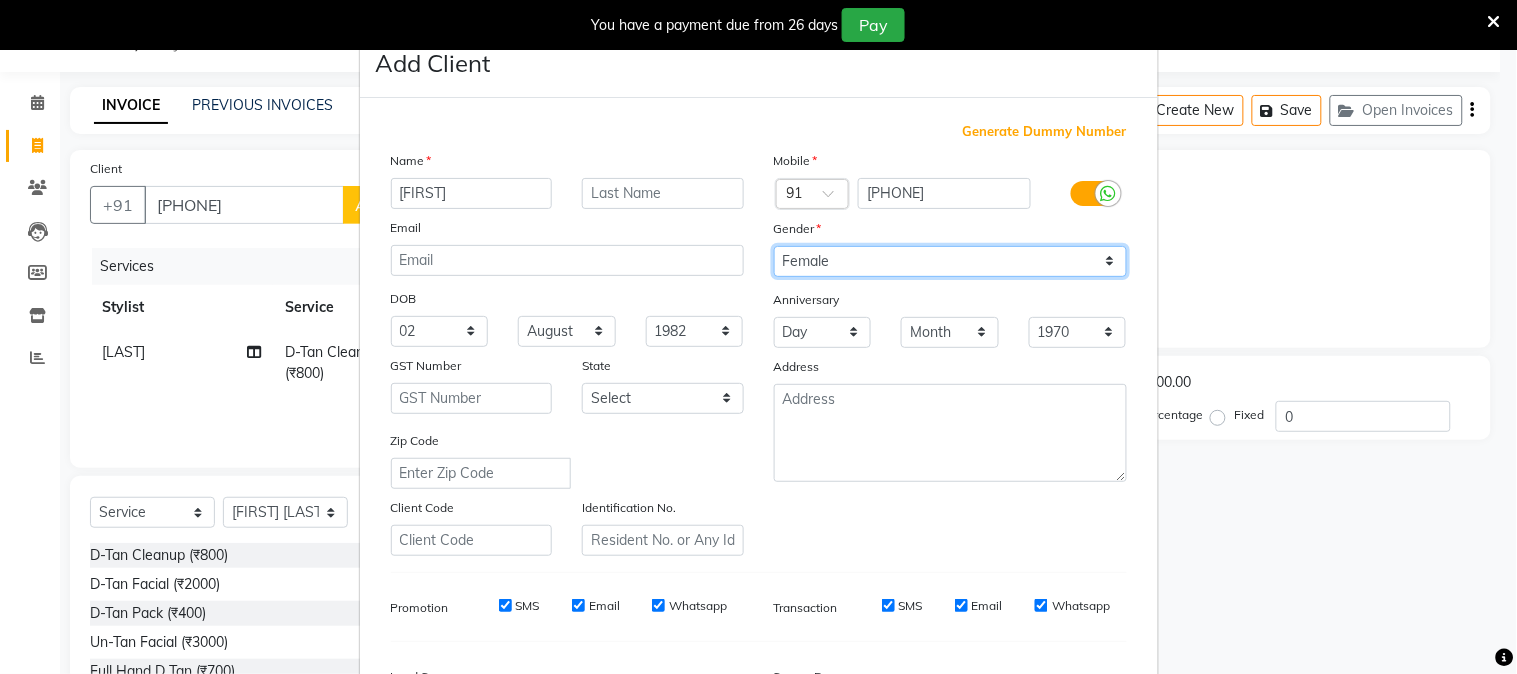 click on "Select Male Female Other Prefer Not To Say" at bounding box center [950, 261] 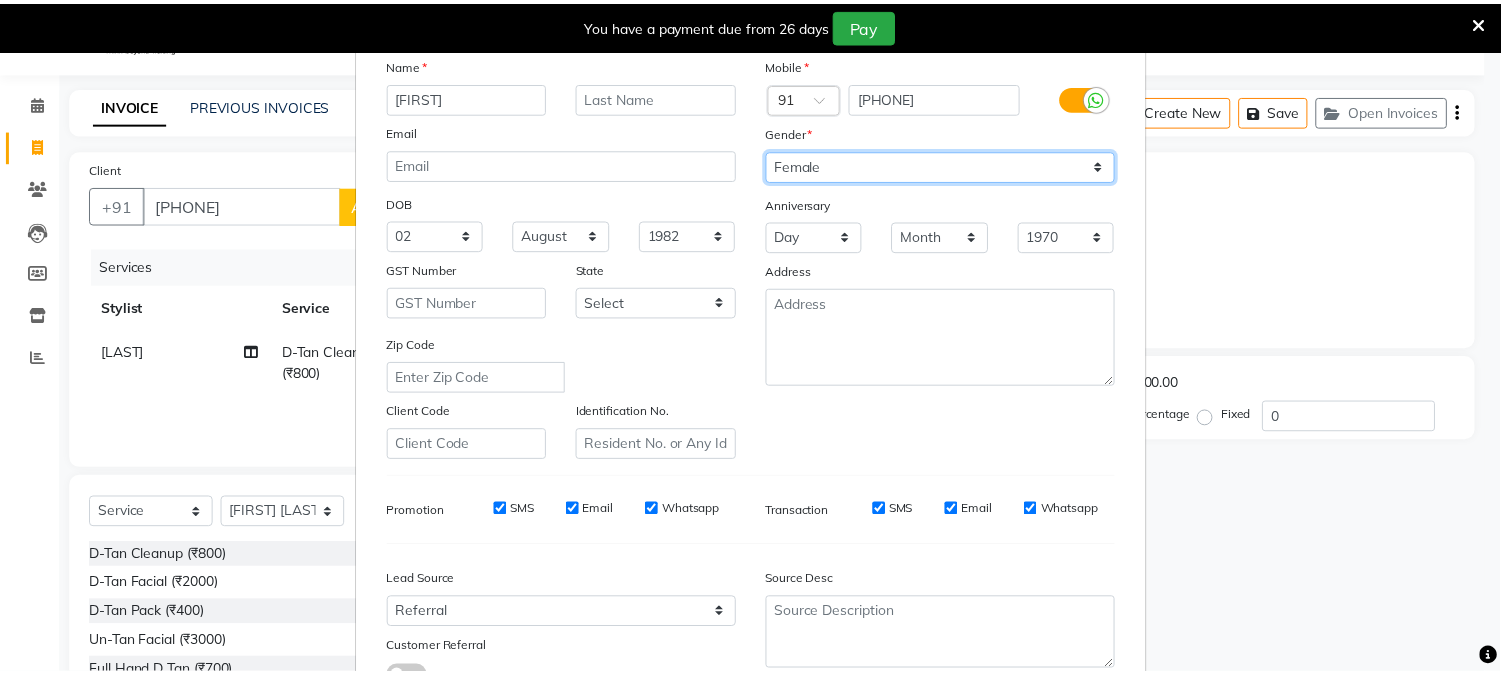 scroll, scrollTop: 250, scrollLeft: 0, axis: vertical 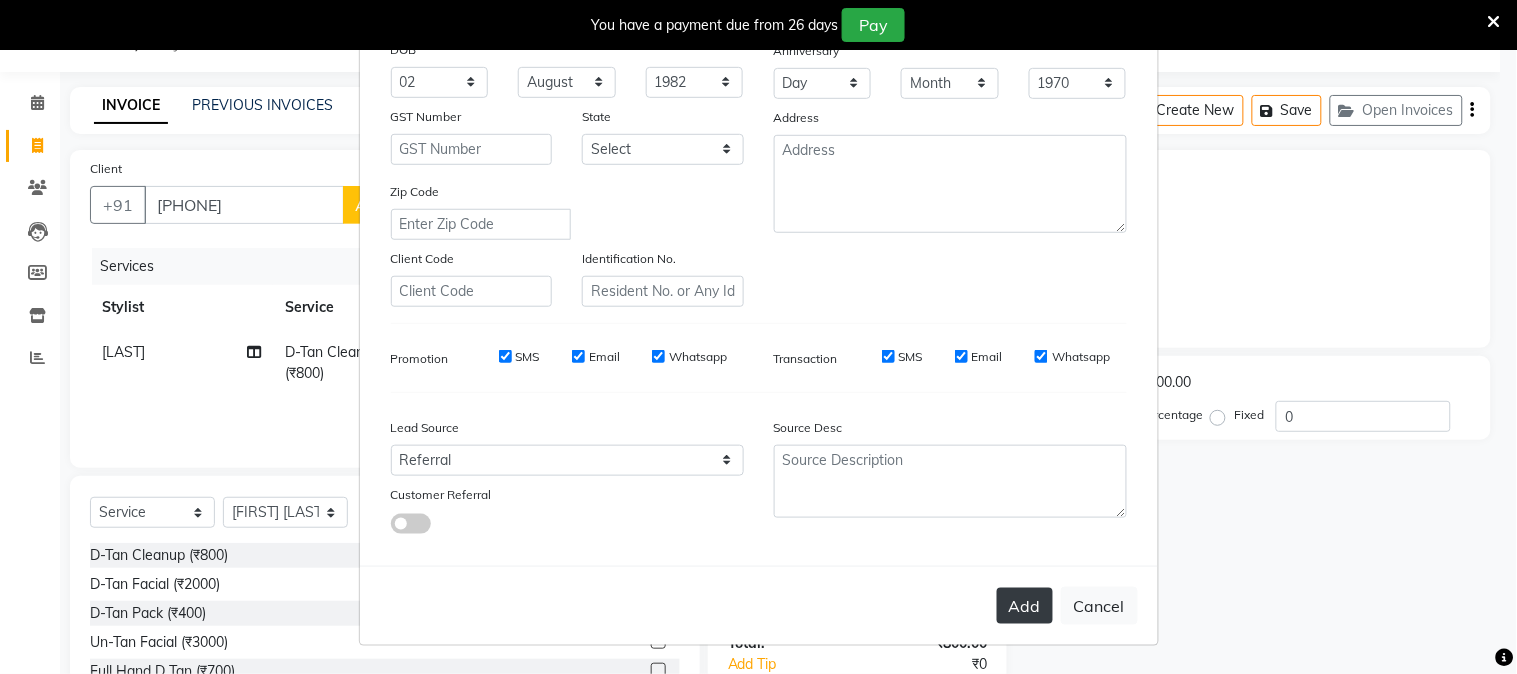 click on "Add" at bounding box center [1025, 606] 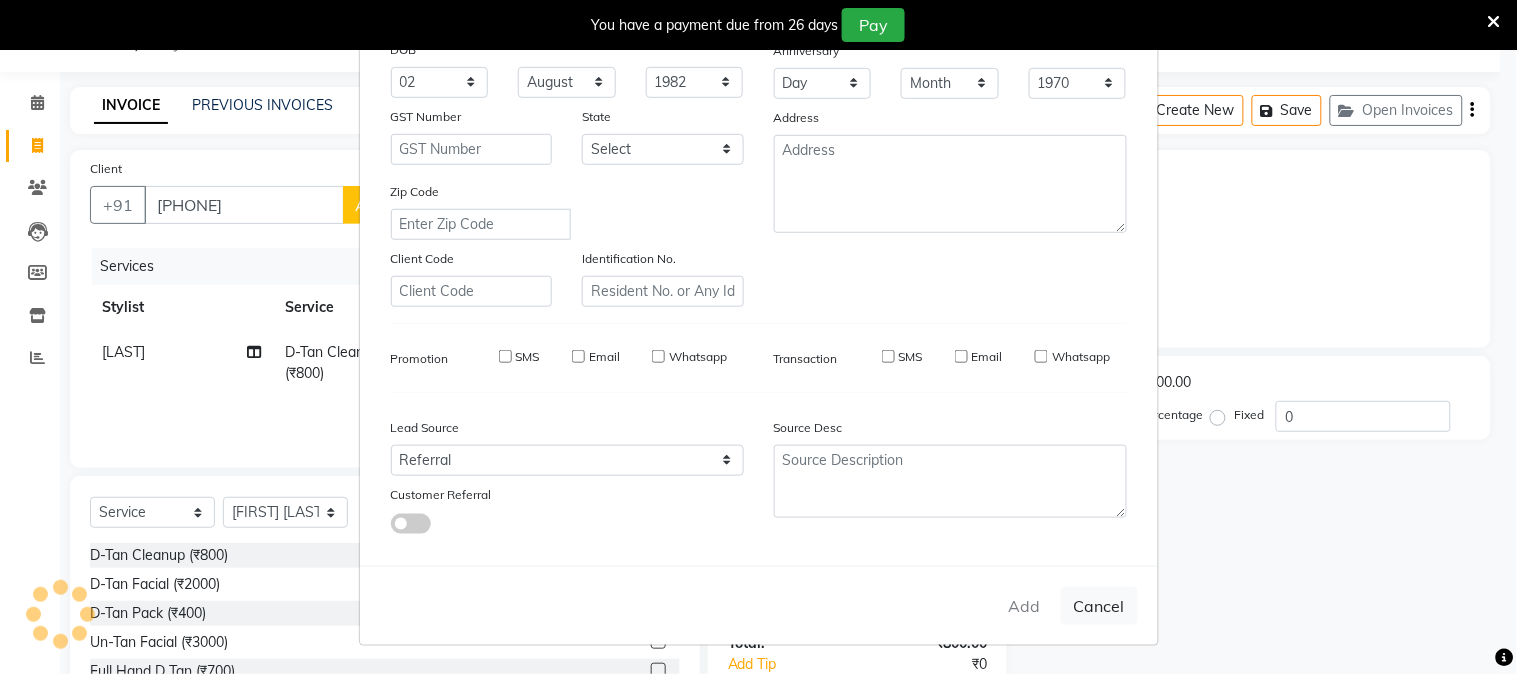 type 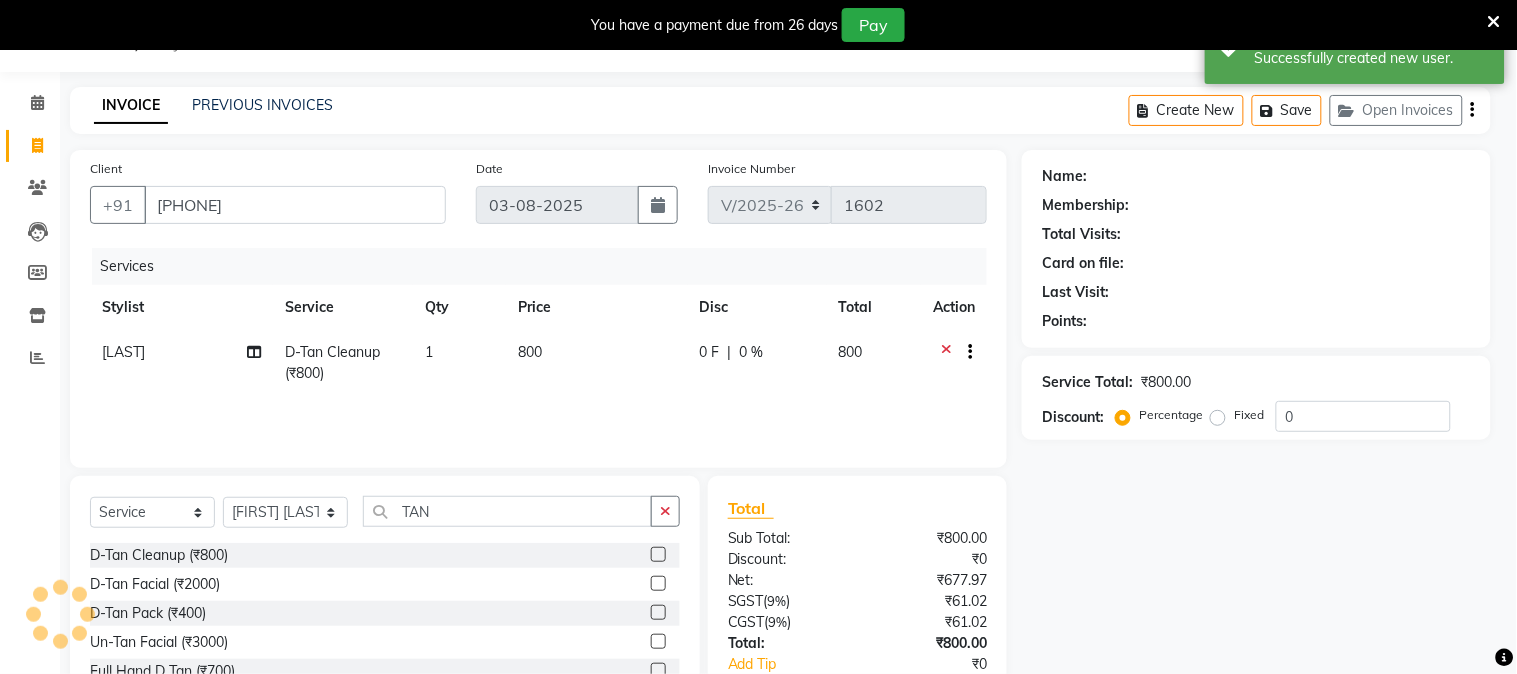 select on "1: Object" 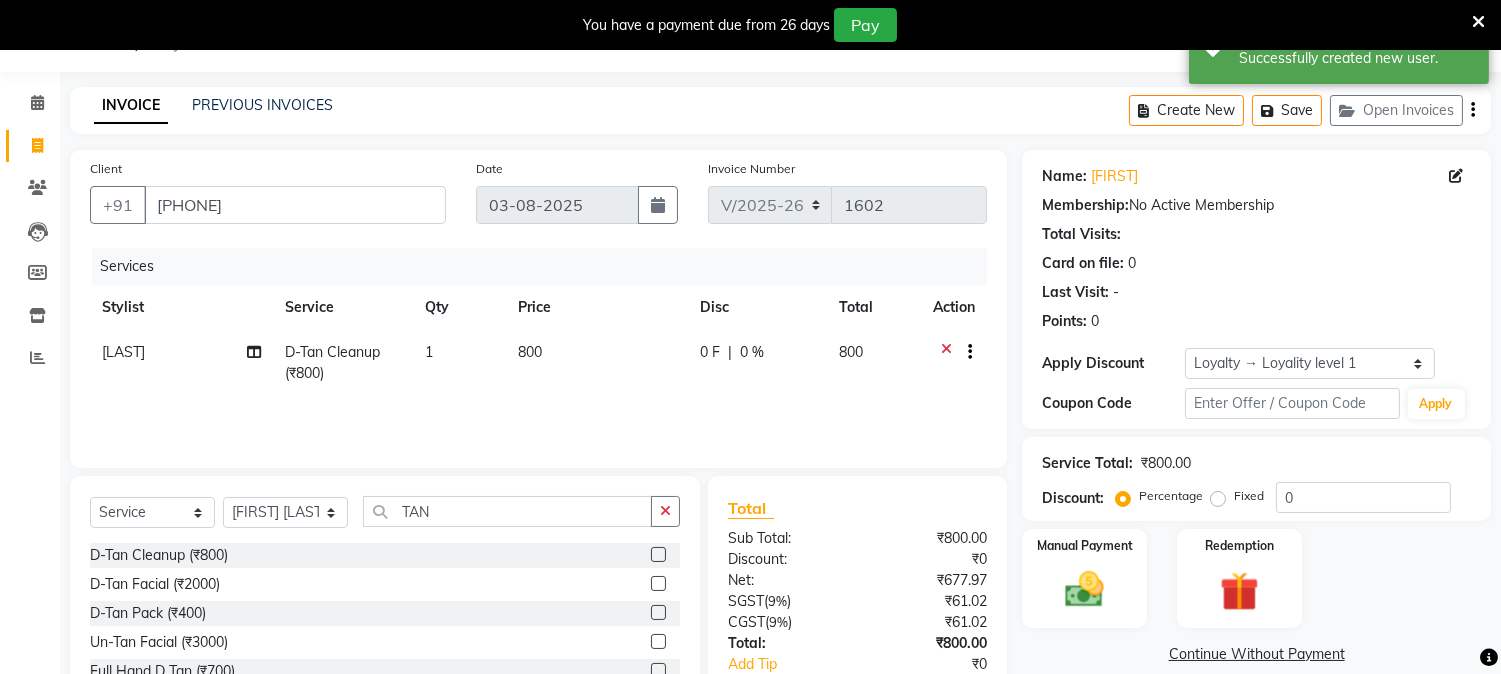 click on "Card on file:  0" 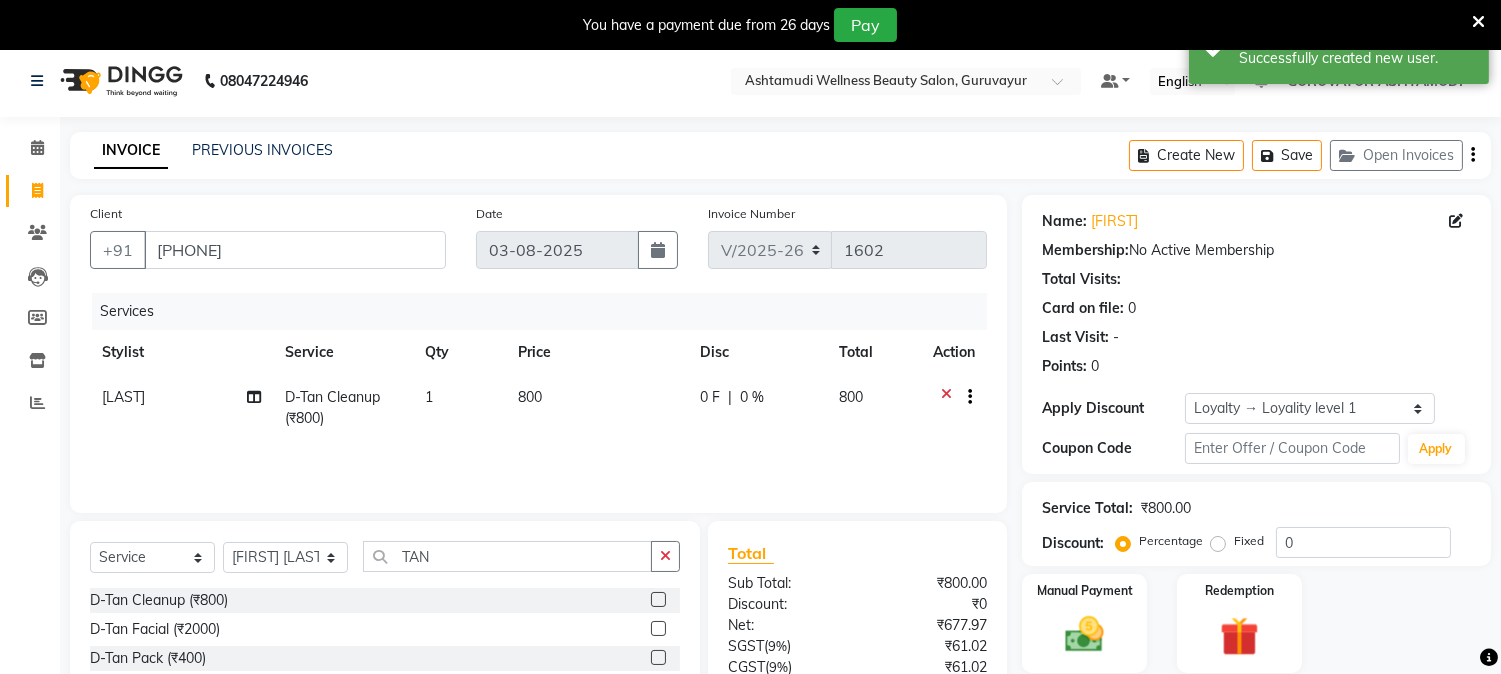 scroll, scrollTop: 0, scrollLeft: 0, axis: both 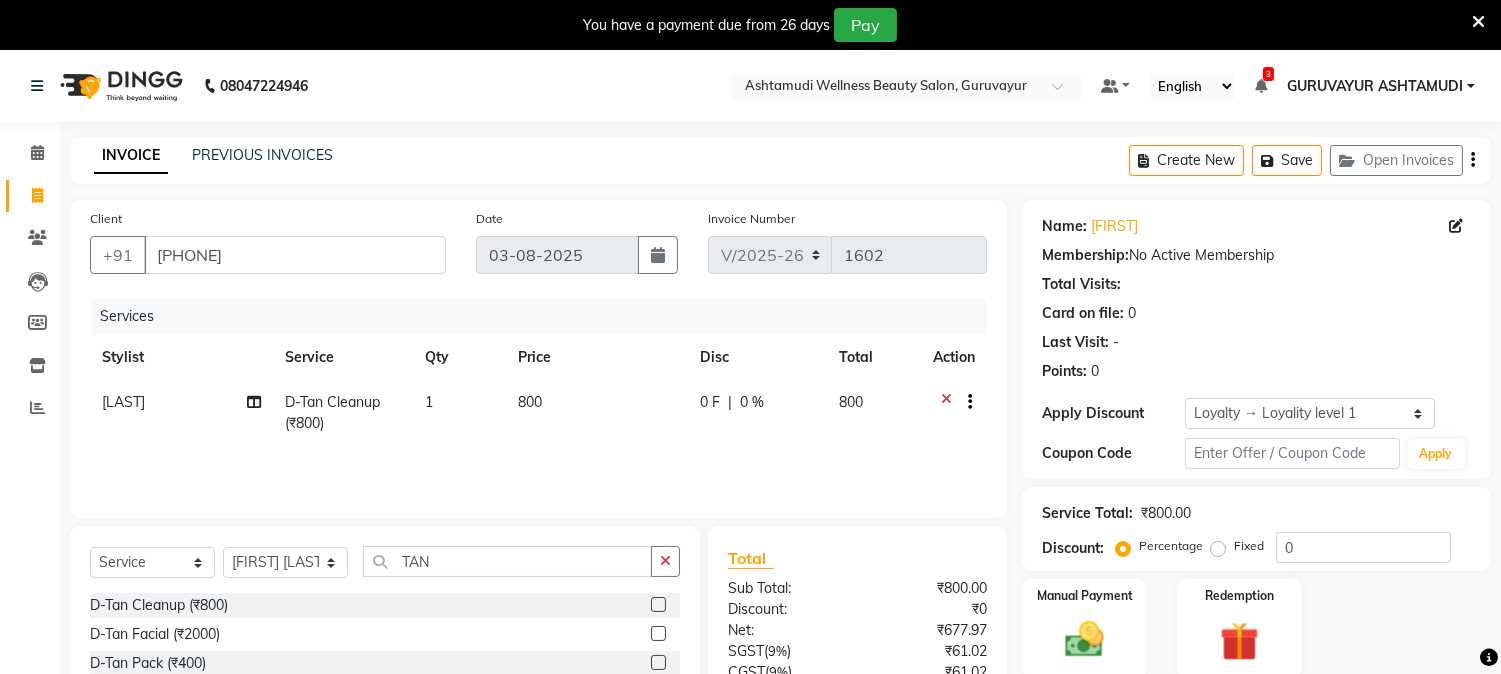 click on "0 %" 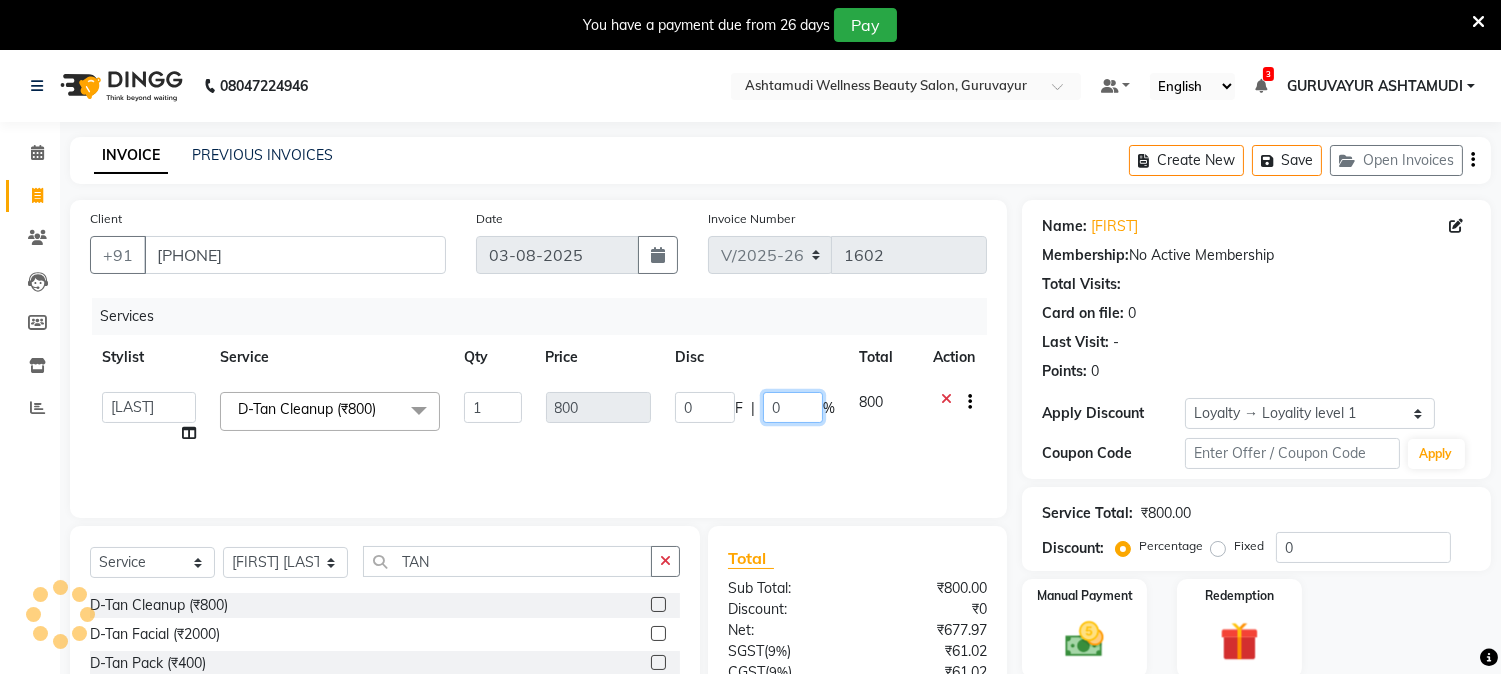 click on "0" 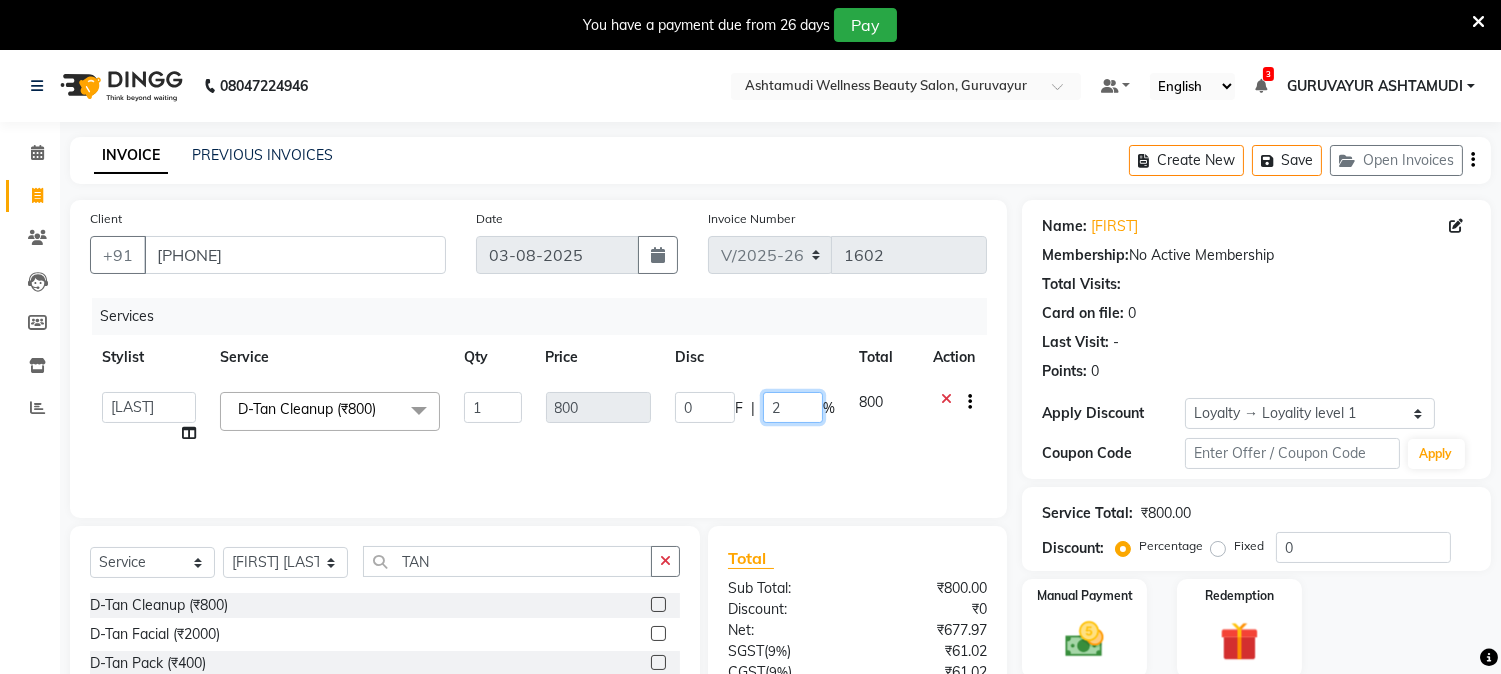 type on "20" 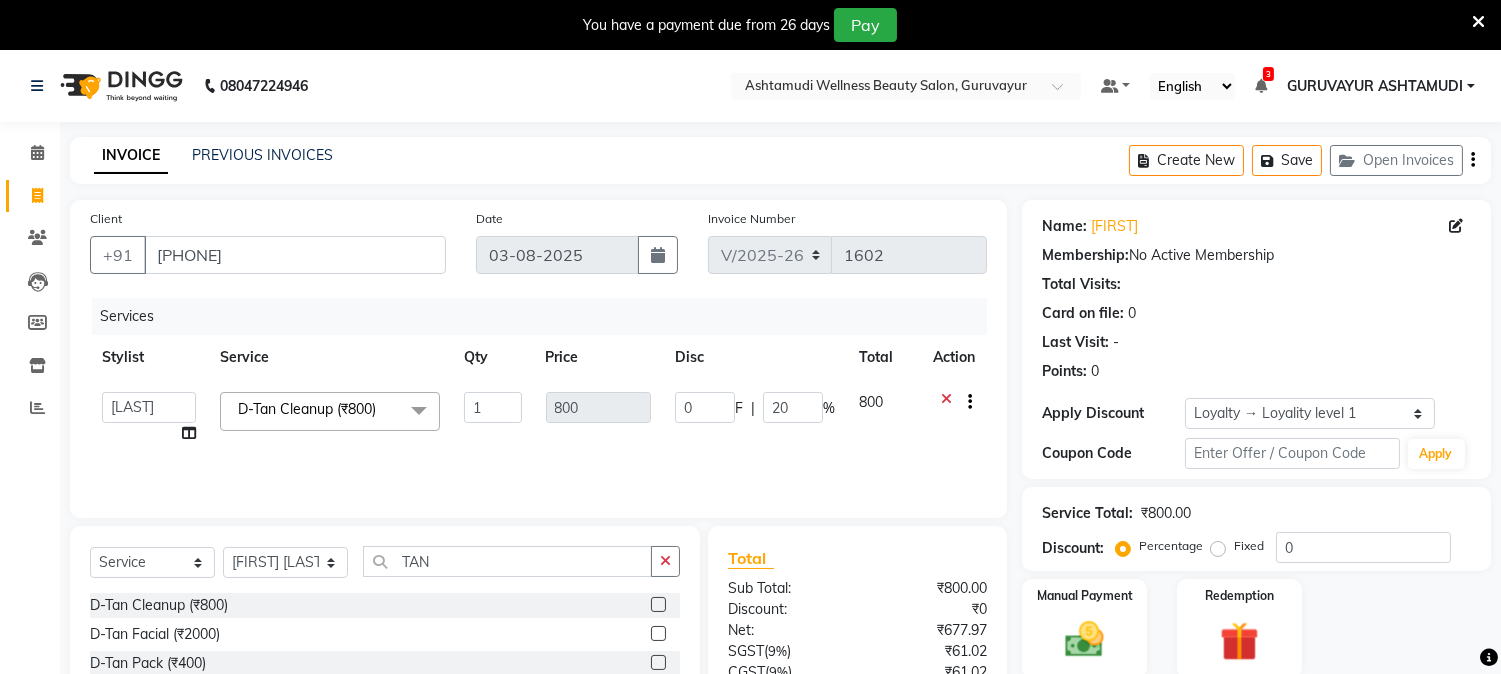click on "INVOICE PREVIOUS INVOICES Create New   Save   Open Invoices" 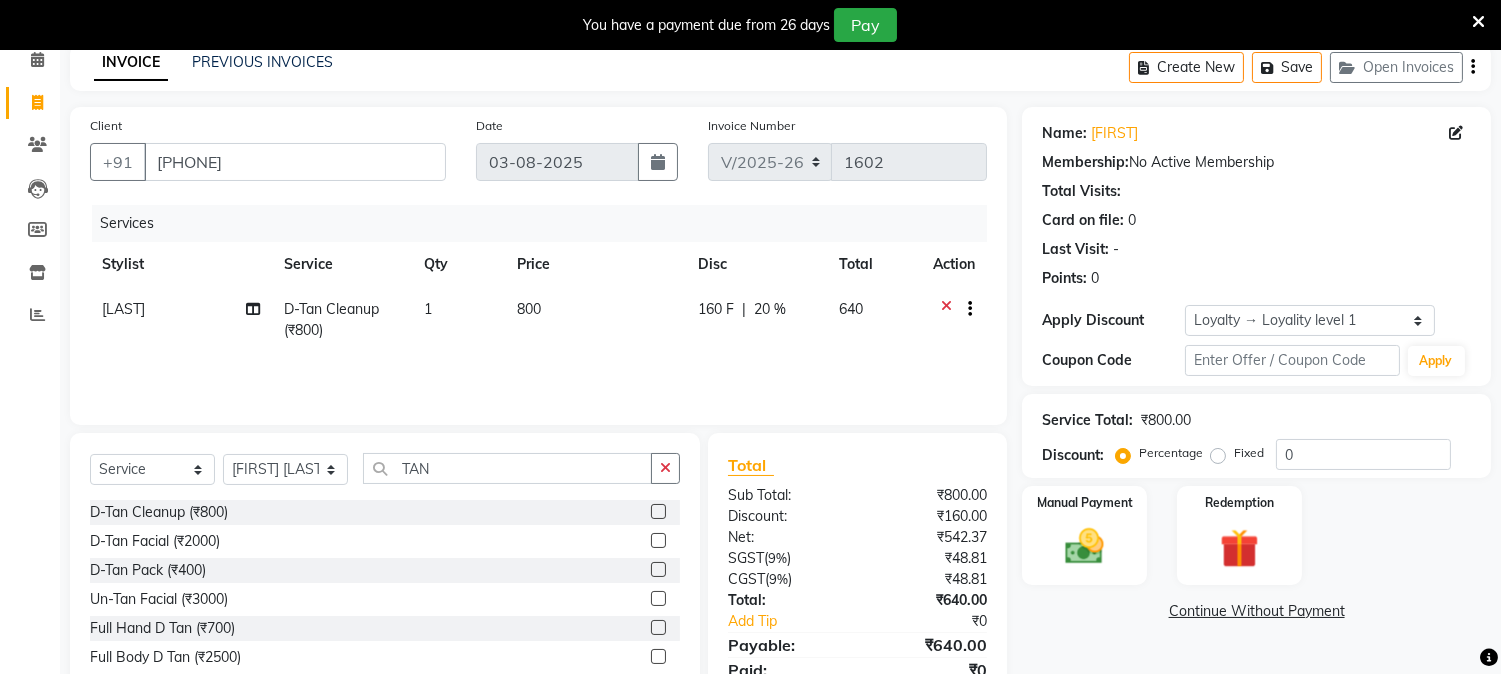 scroll, scrollTop: 176, scrollLeft: 0, axis: vertical 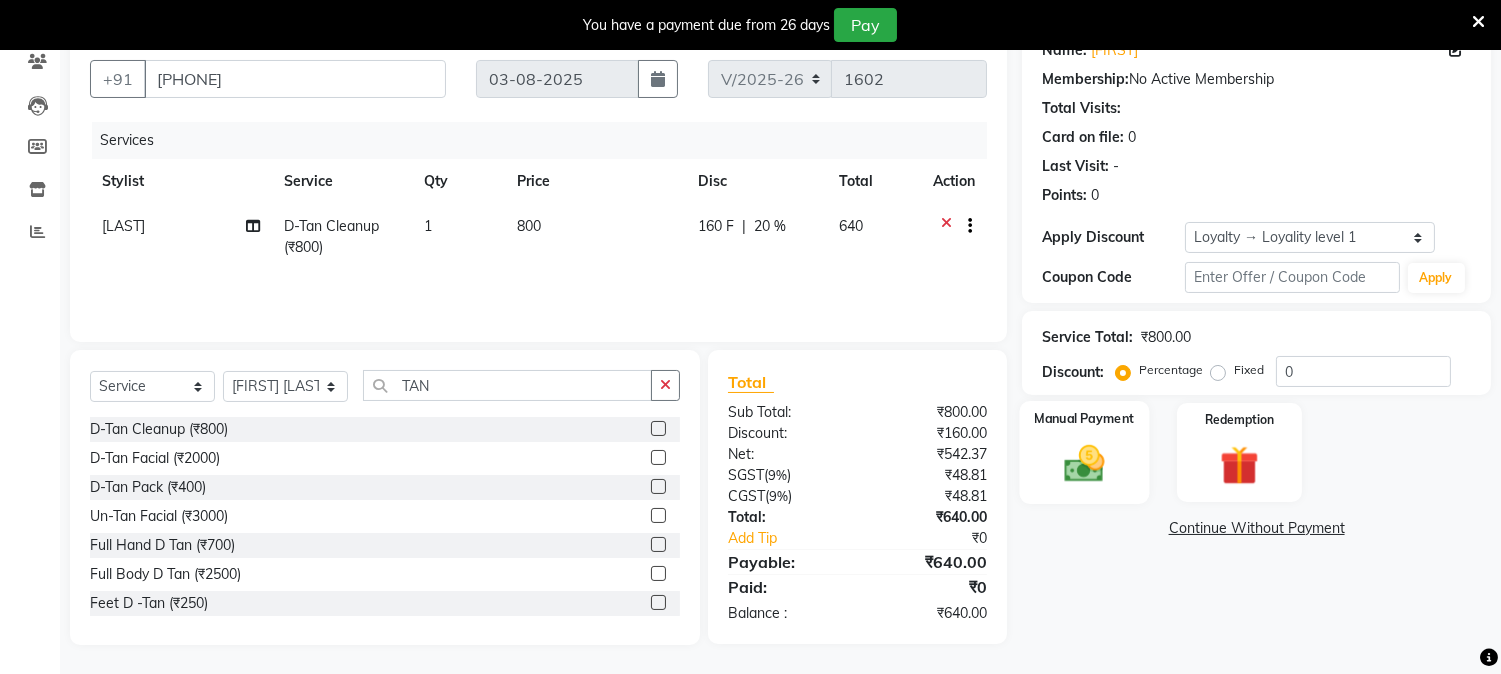 click on "Manual Payment" 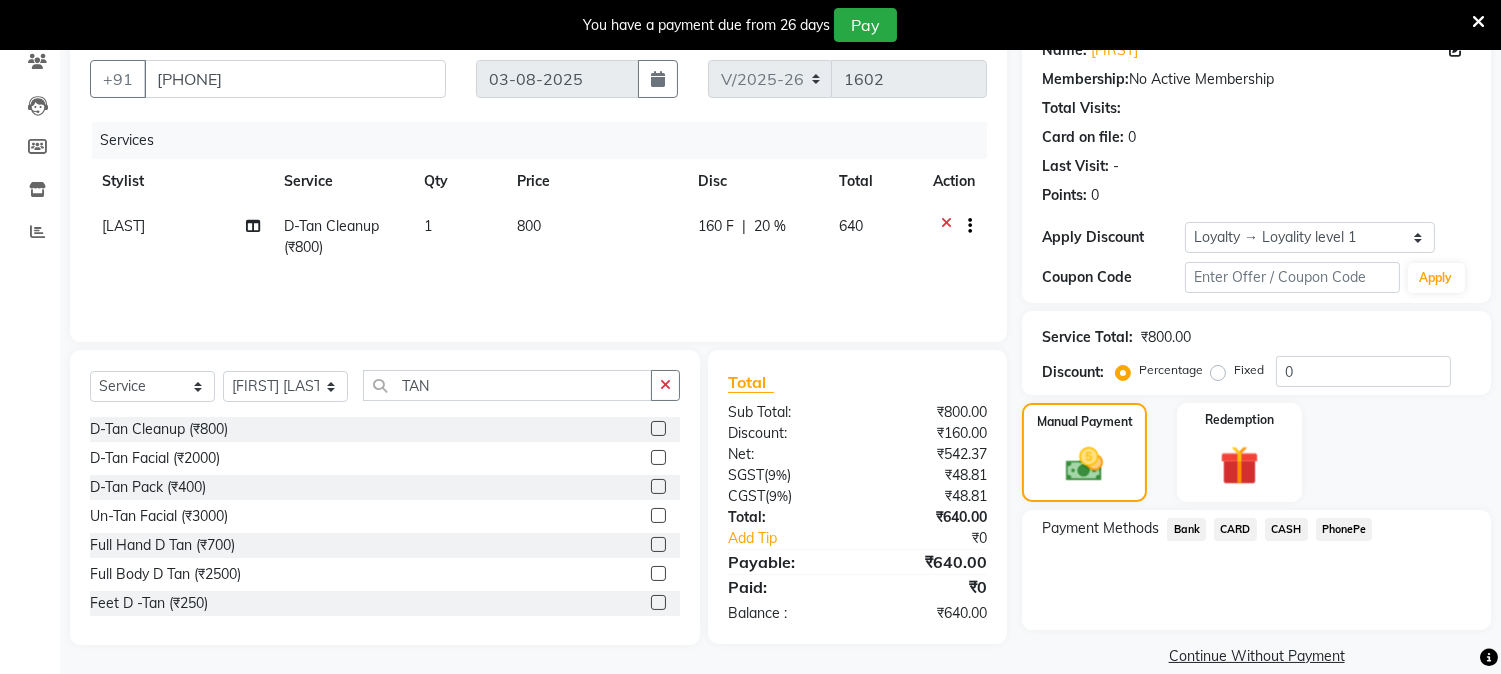 click on "CASH" 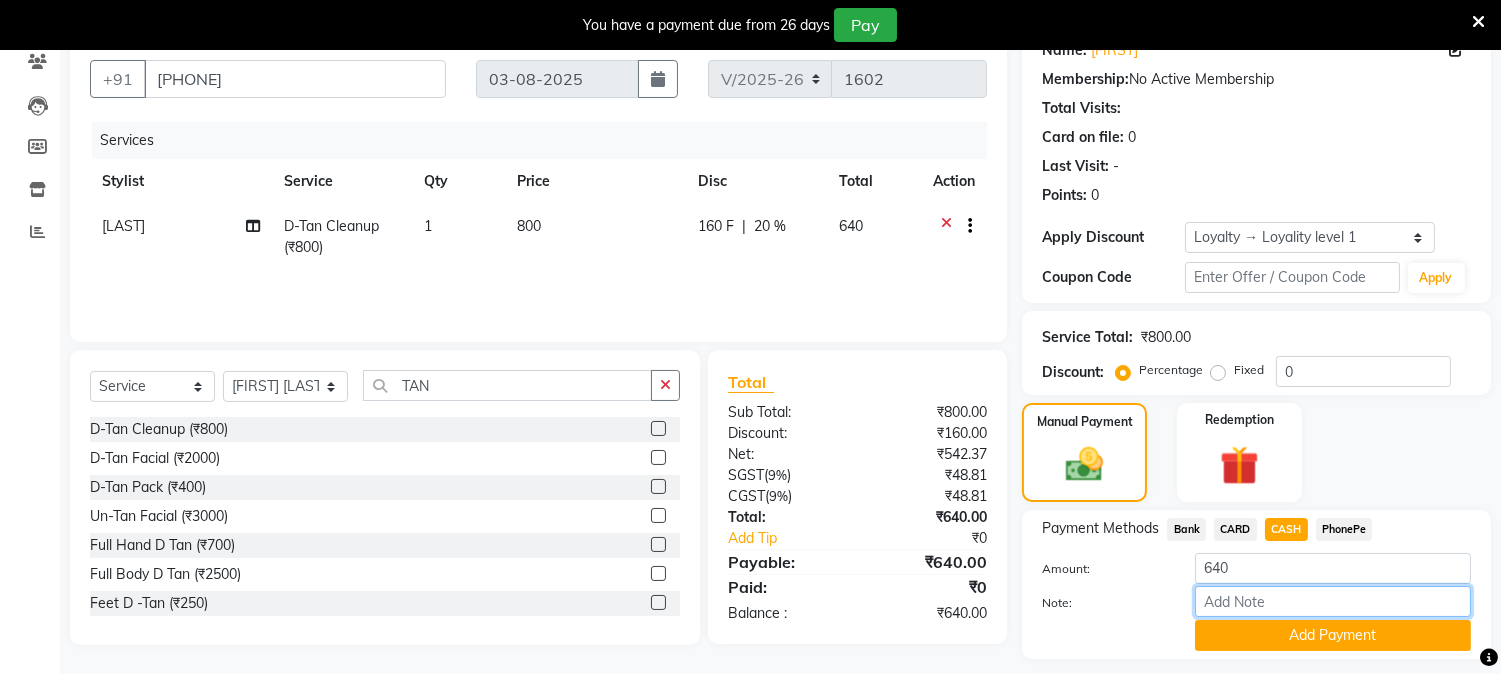 click on "Note:" at bounding box center (1333, 601) 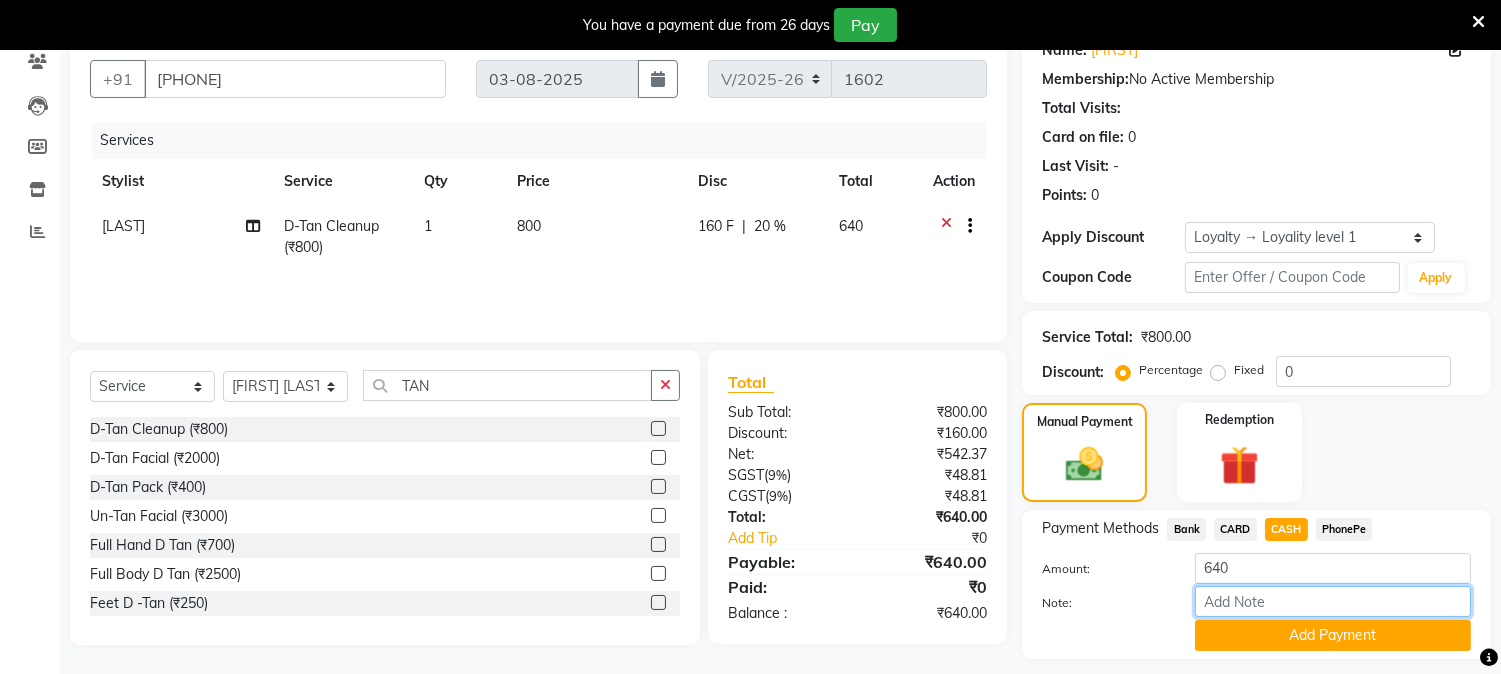 type on "NIGISHA" 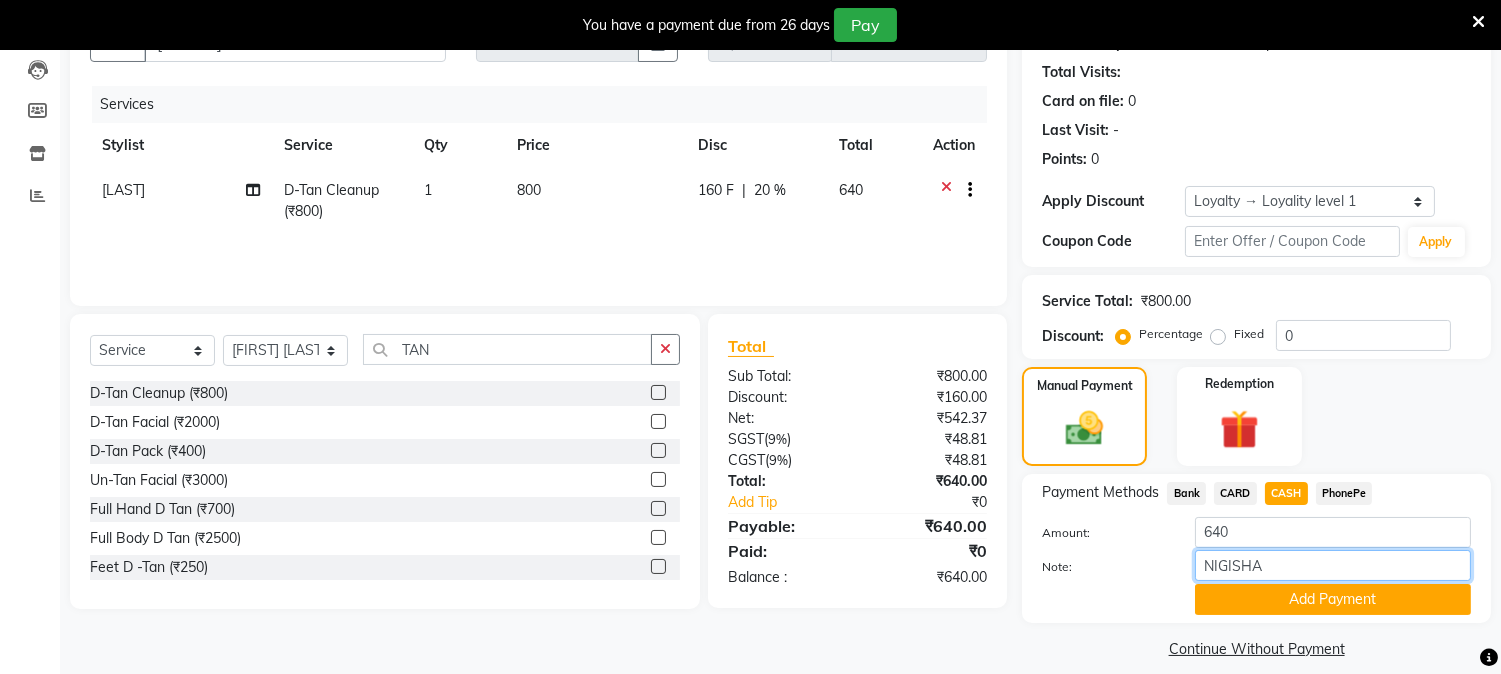 scroll, scrollTop: 231, scrollLeft: 0, axis: vertical 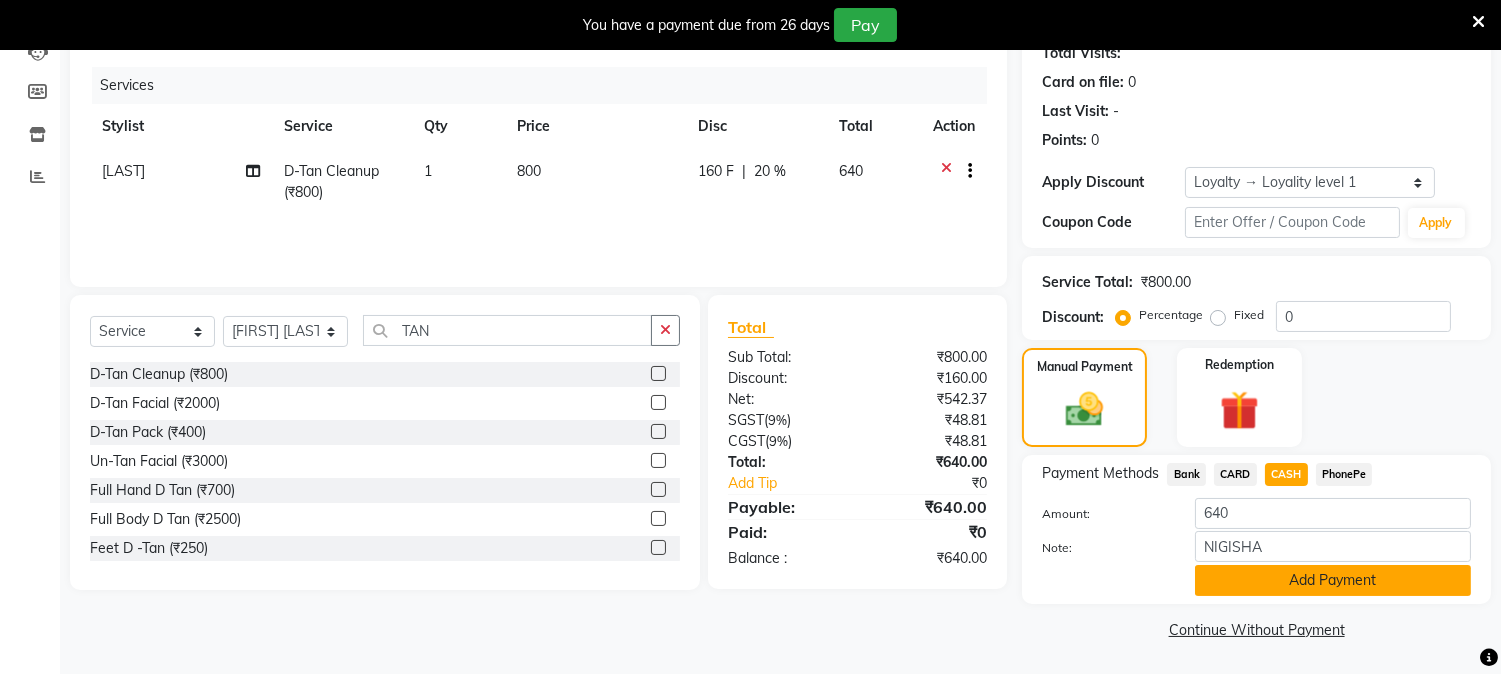 click on "Add Payment" 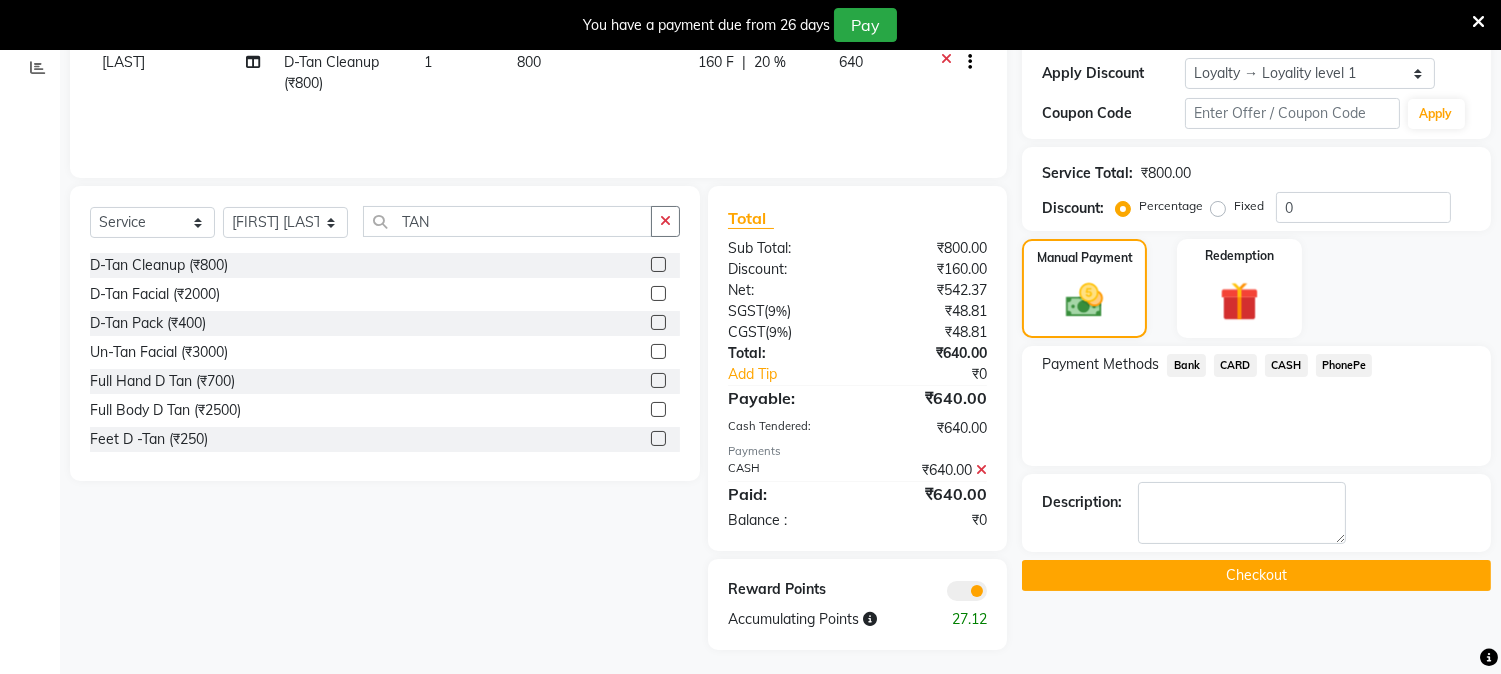 scroll, scrollTop: 345, scrollLeft: 0, axis: vertical 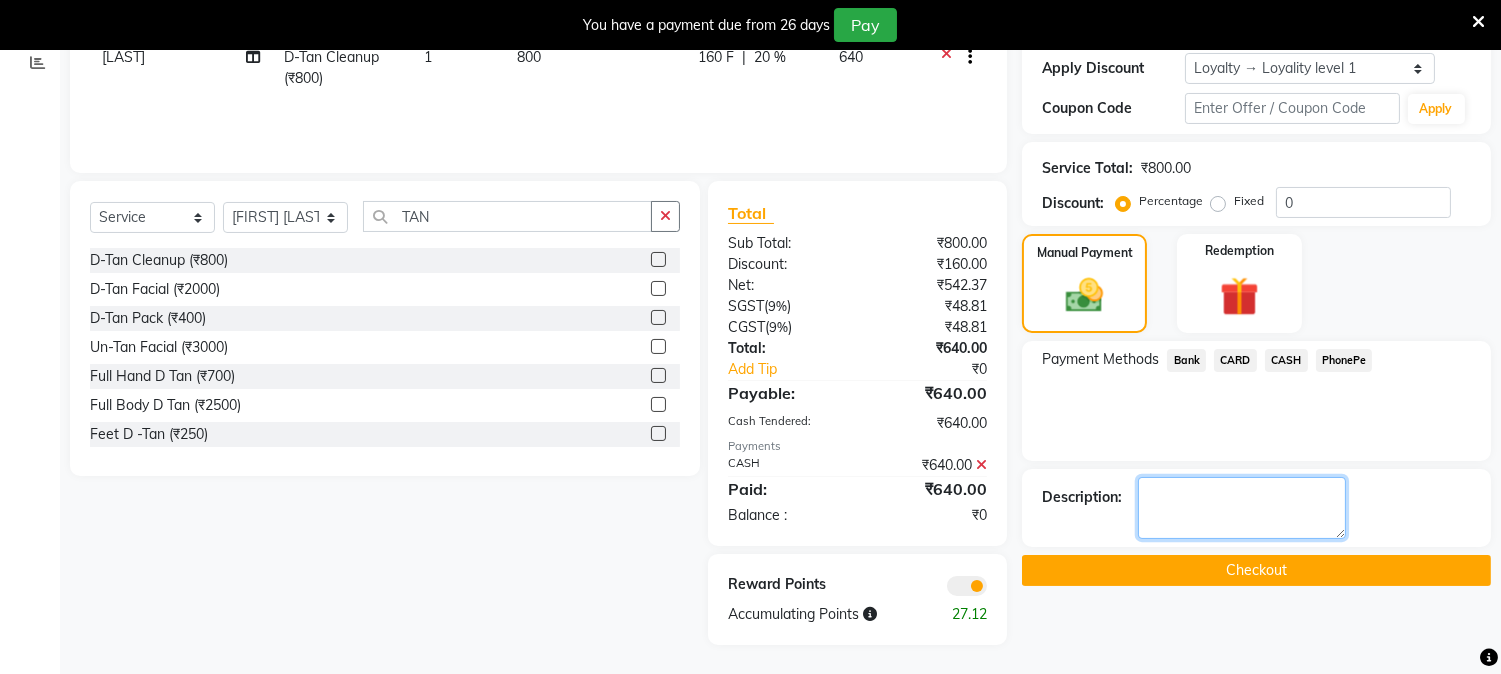 click 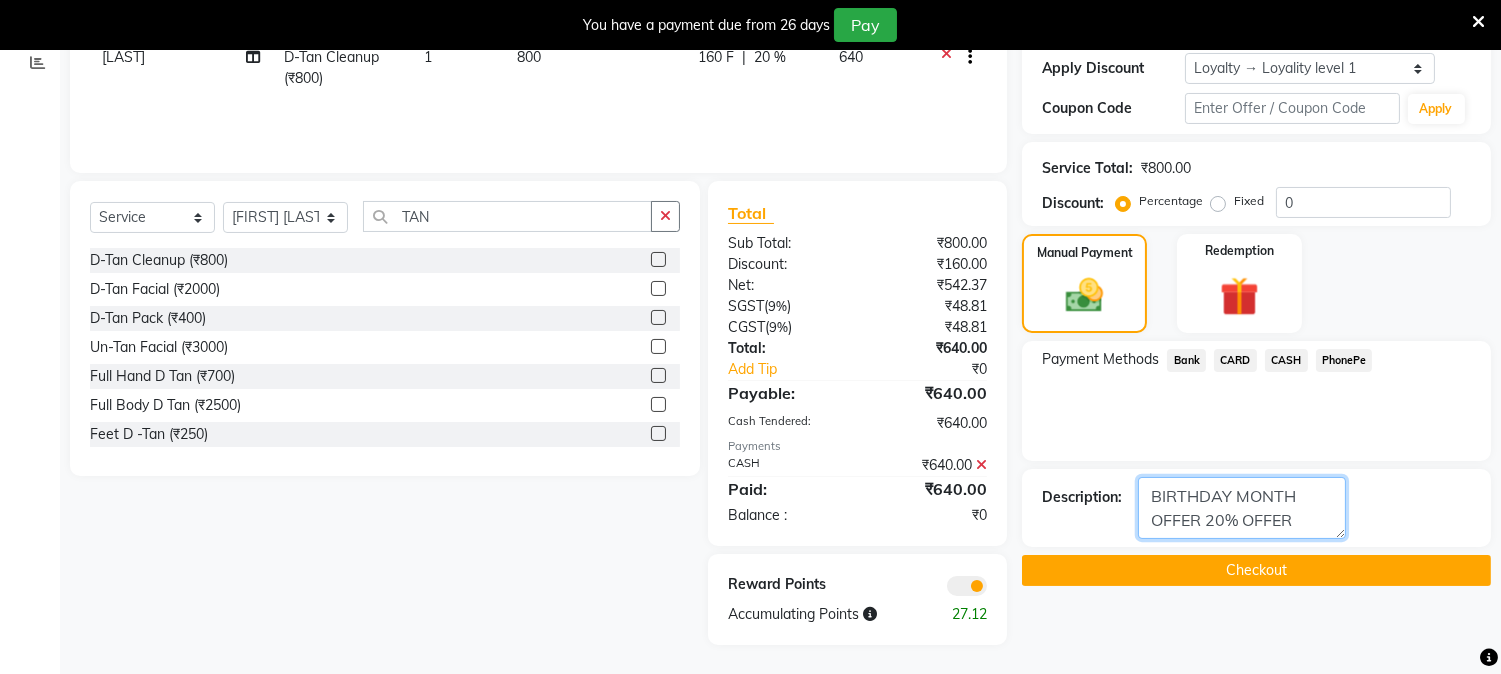 type on "BIRTHDAY MONTH OFFER 20% OFFER" 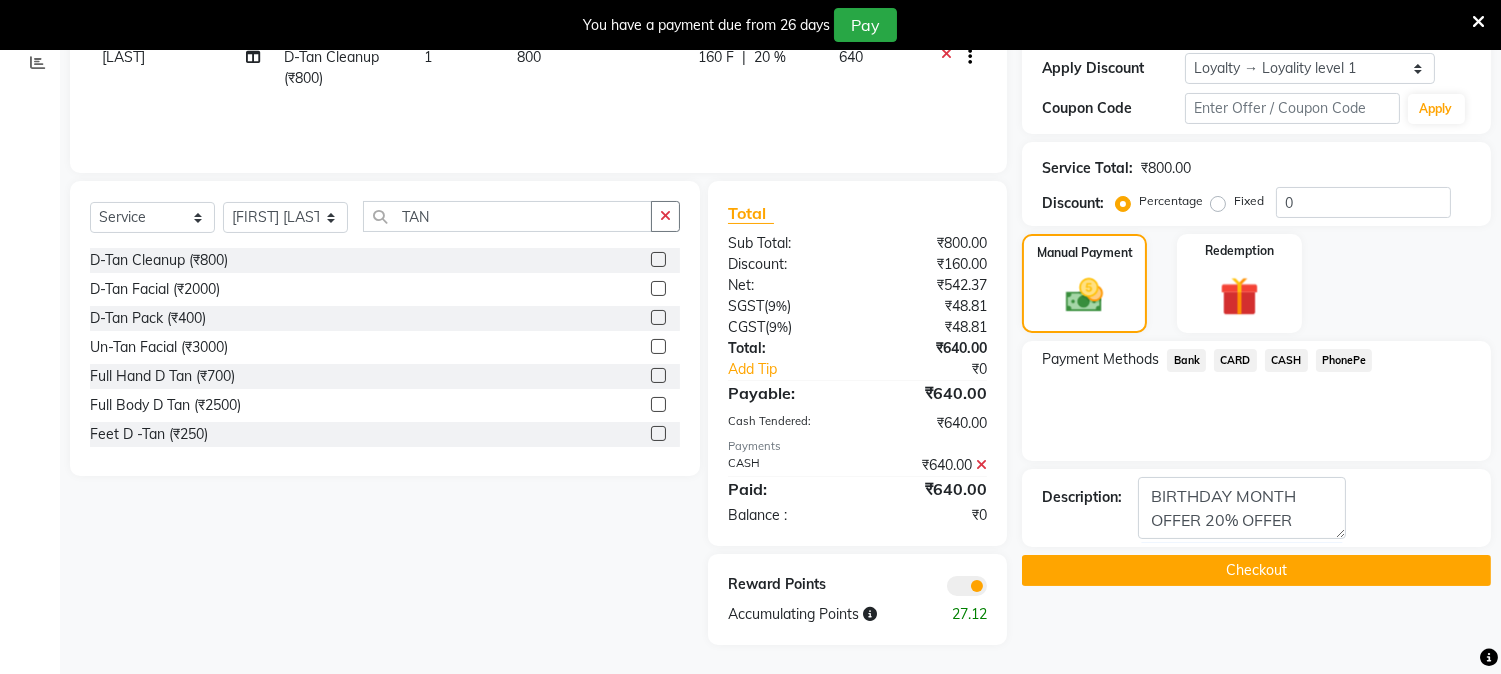 click on "Checkout" 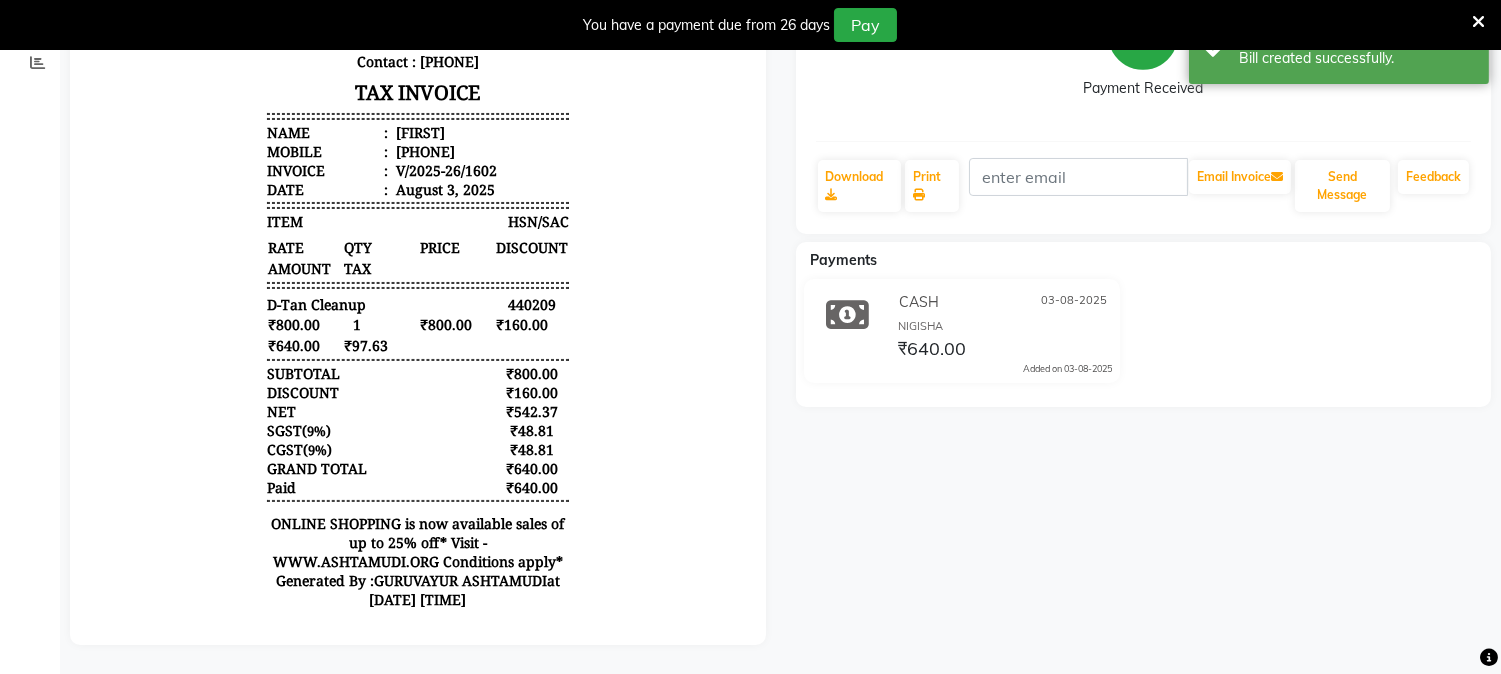 scroll, scrollTop: 0, scrollLeft: 0, axis: both 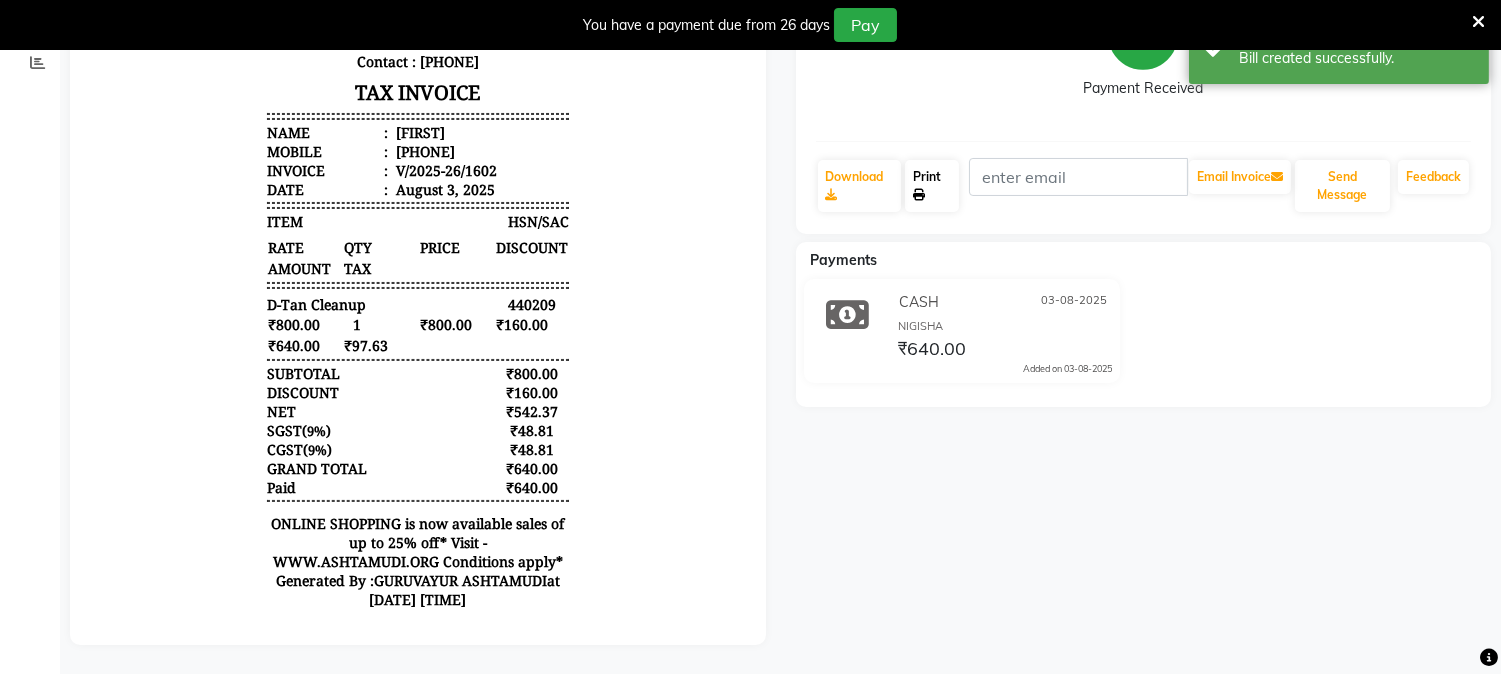 click on "Print" 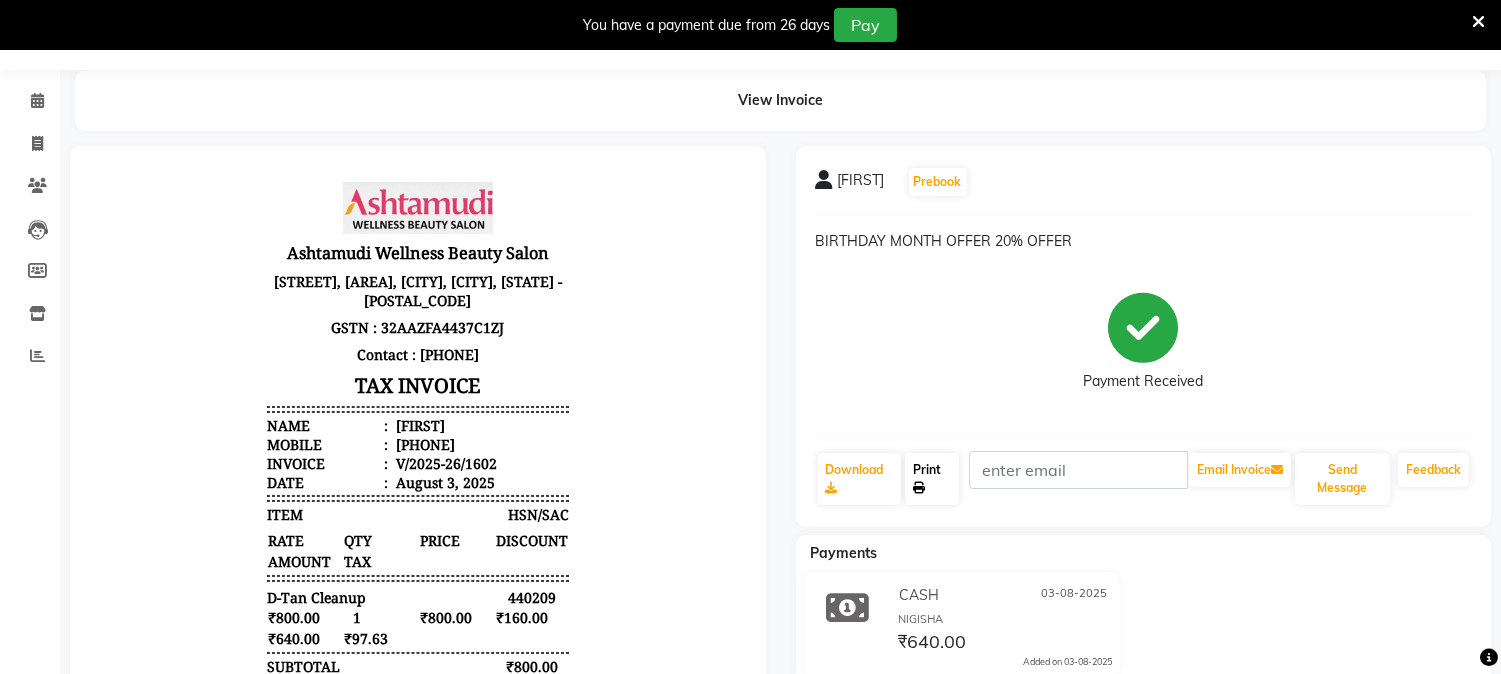 scroll, scrollTop: 0, scrollLeft: 0, axis: both 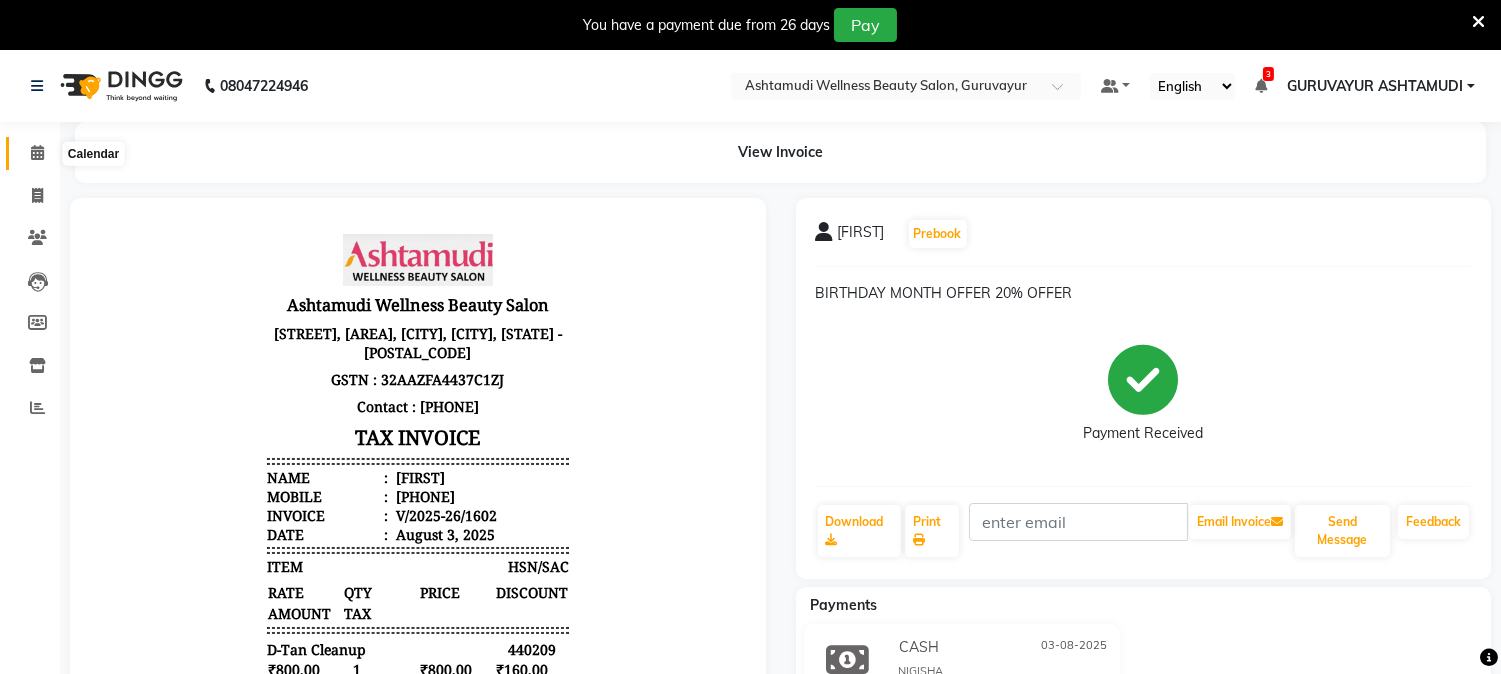 click 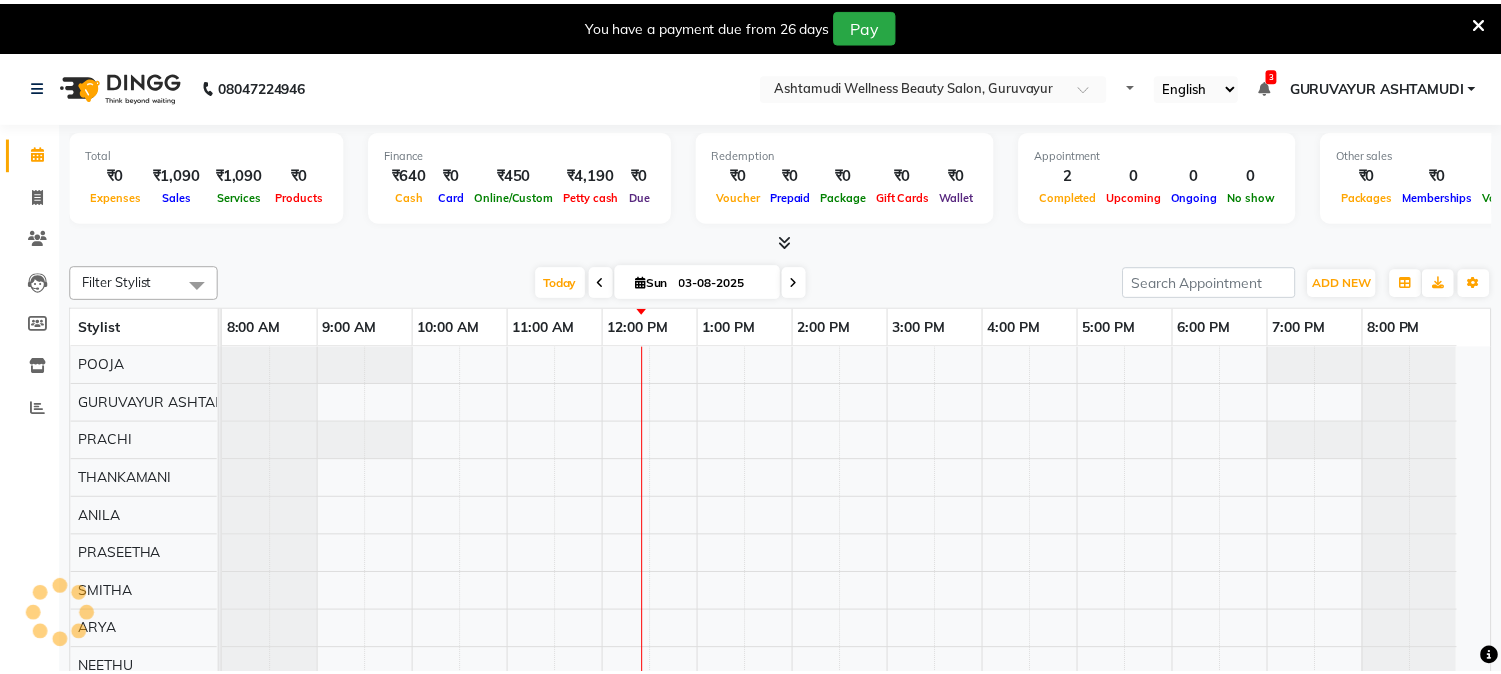 scroll, scrollTop: 0, scrollLeft: 0, axis: both 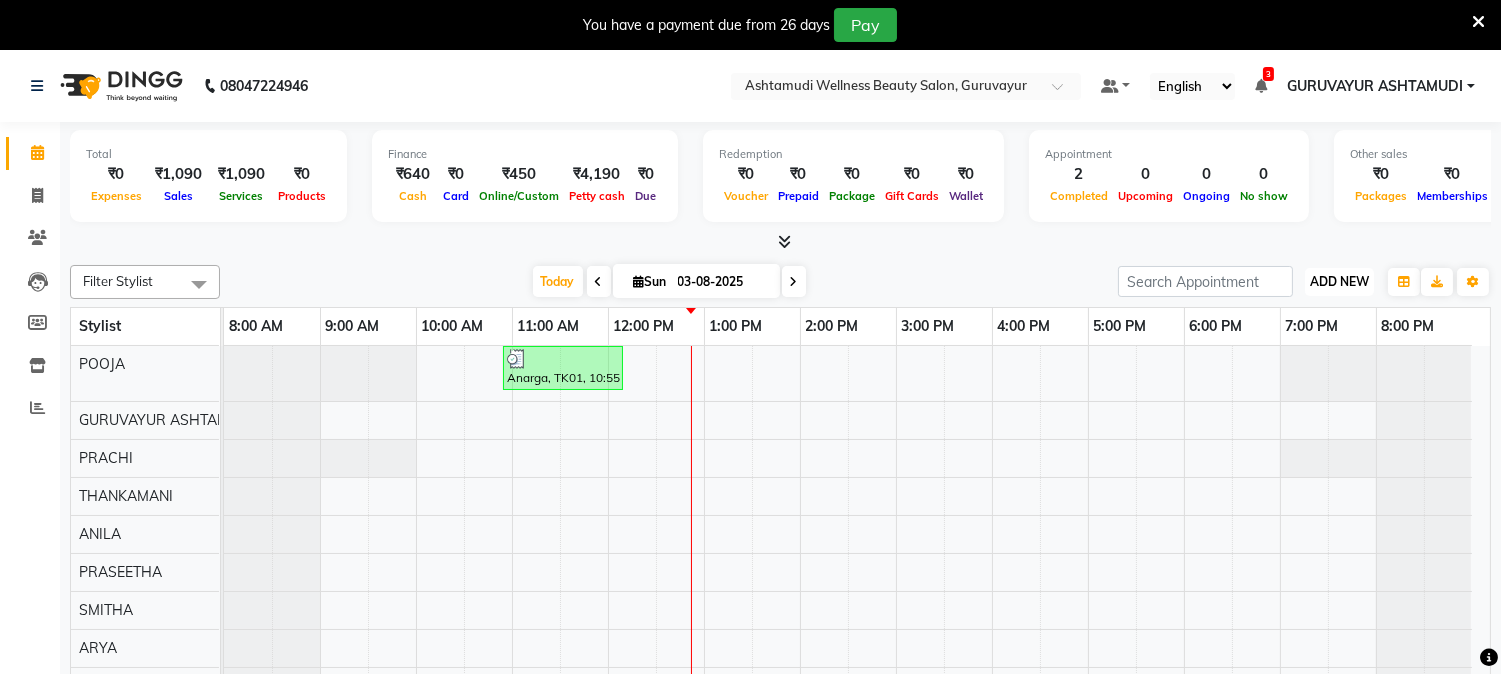 click on "ADD NEW" at bounding box center (1339, 281) 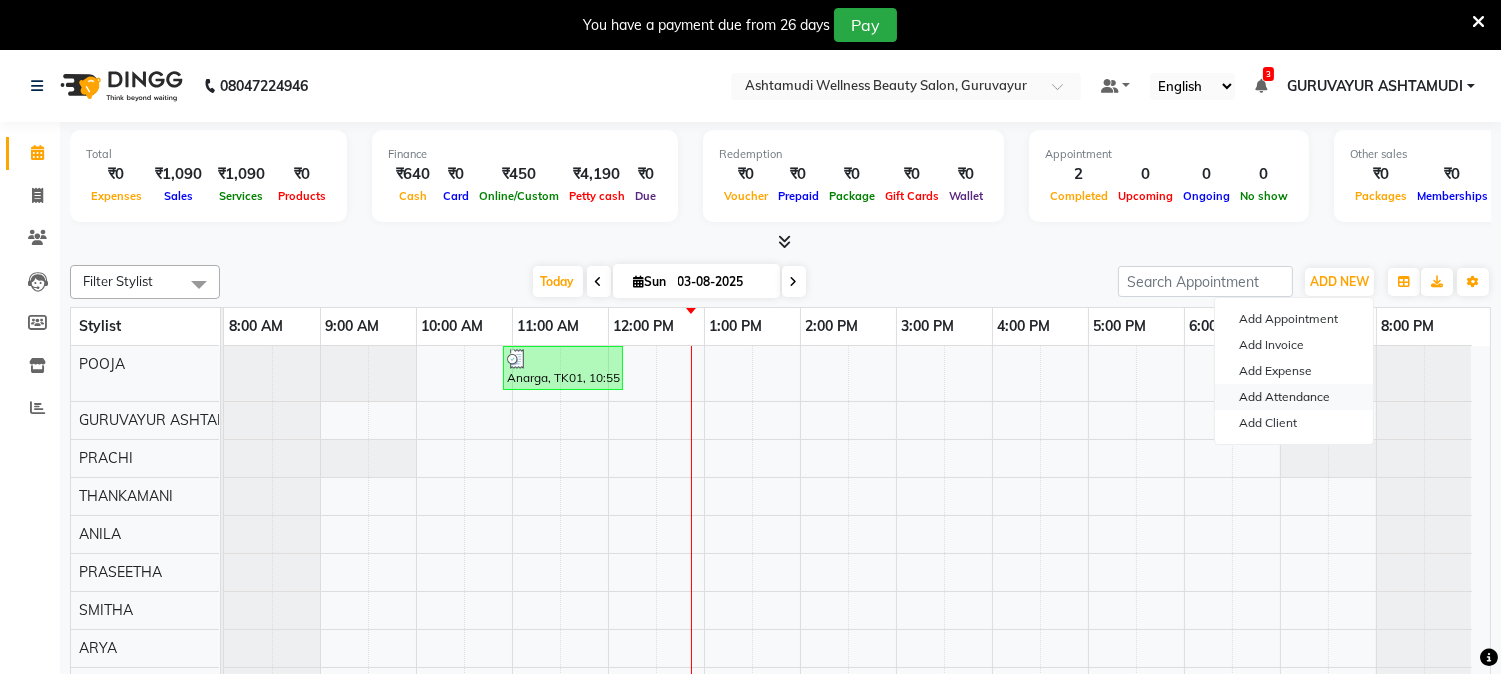 click on "Add Attendance" at bounding box center [1294, 397] 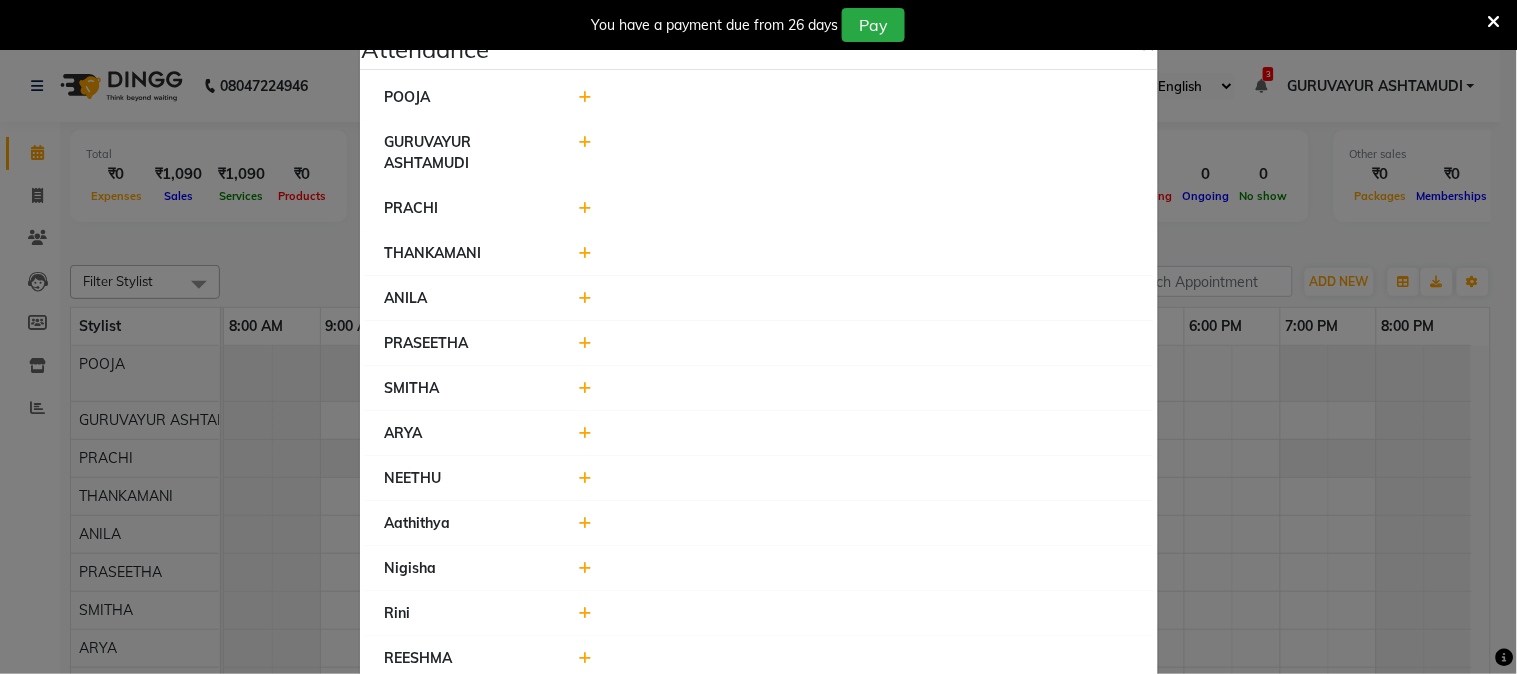 click 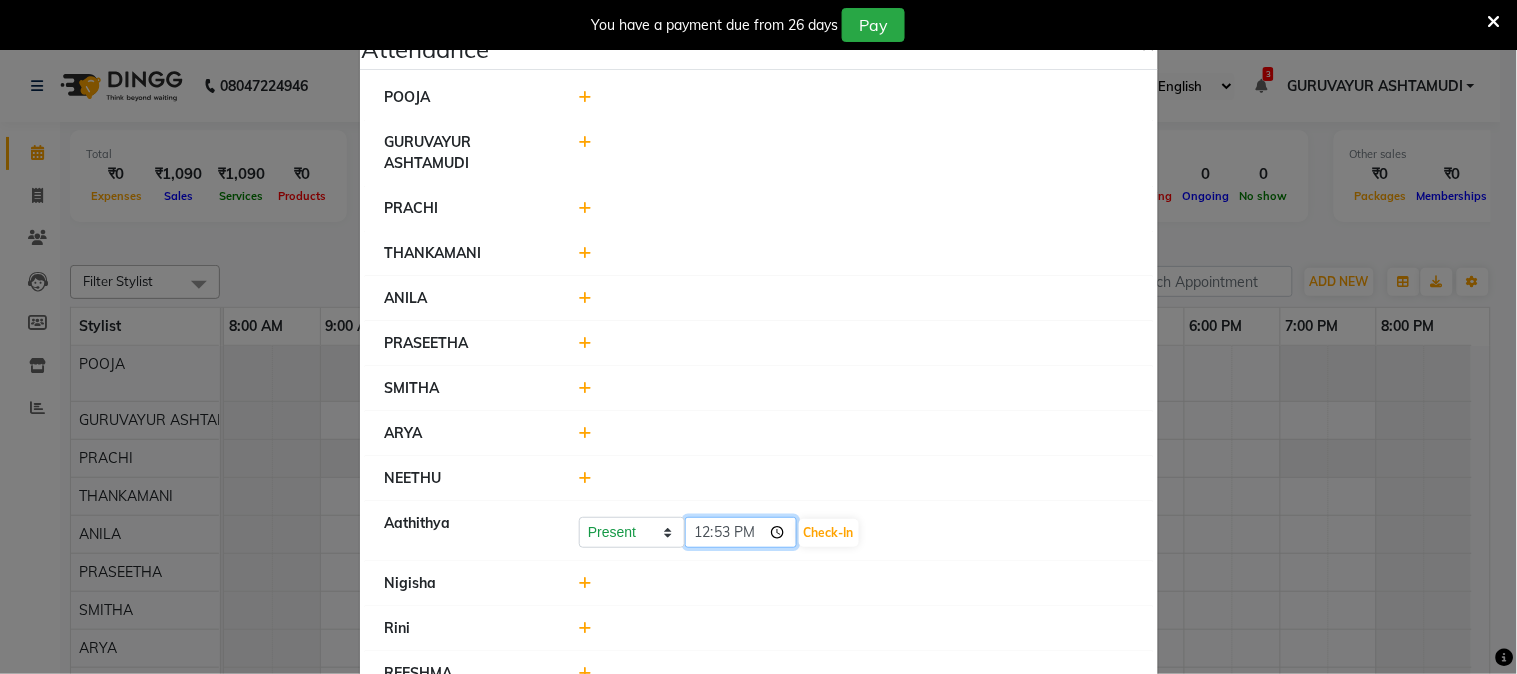 click on "12:53" 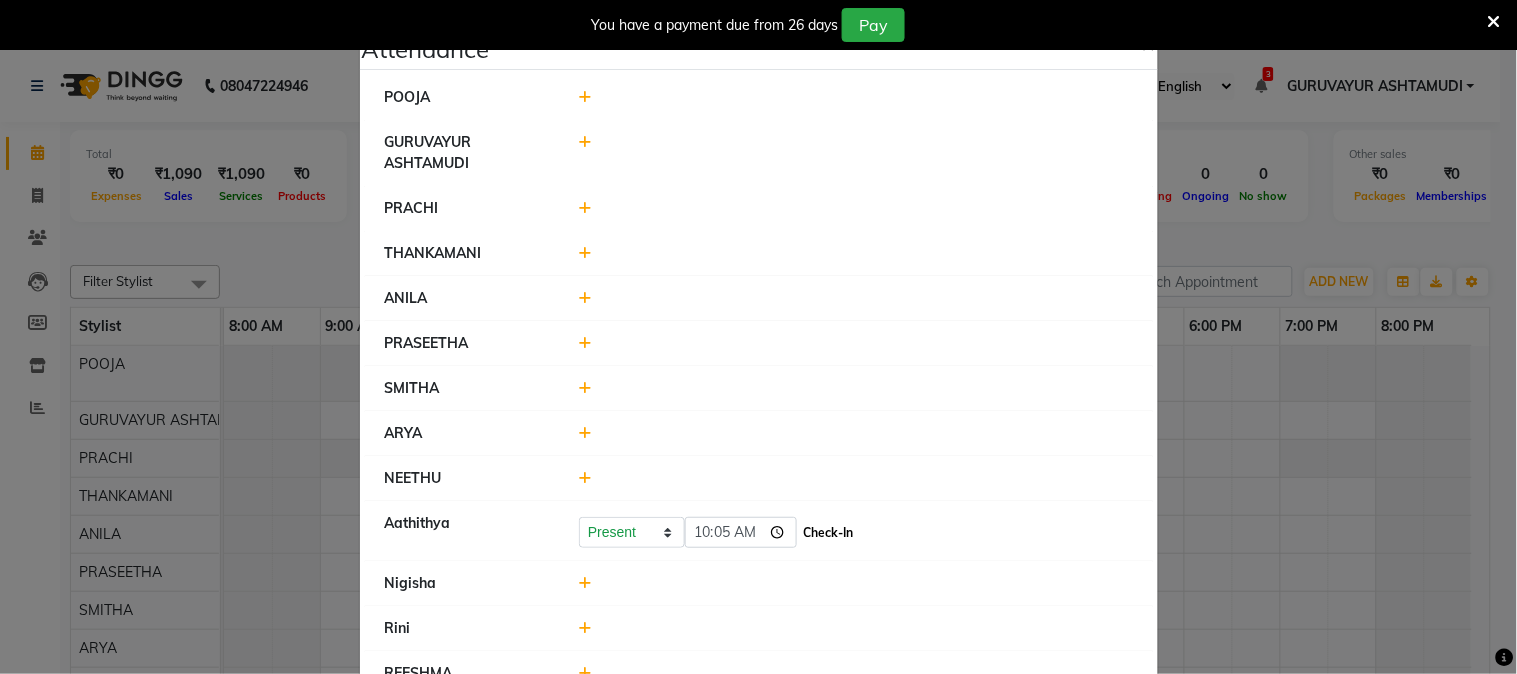 type on "10:05" 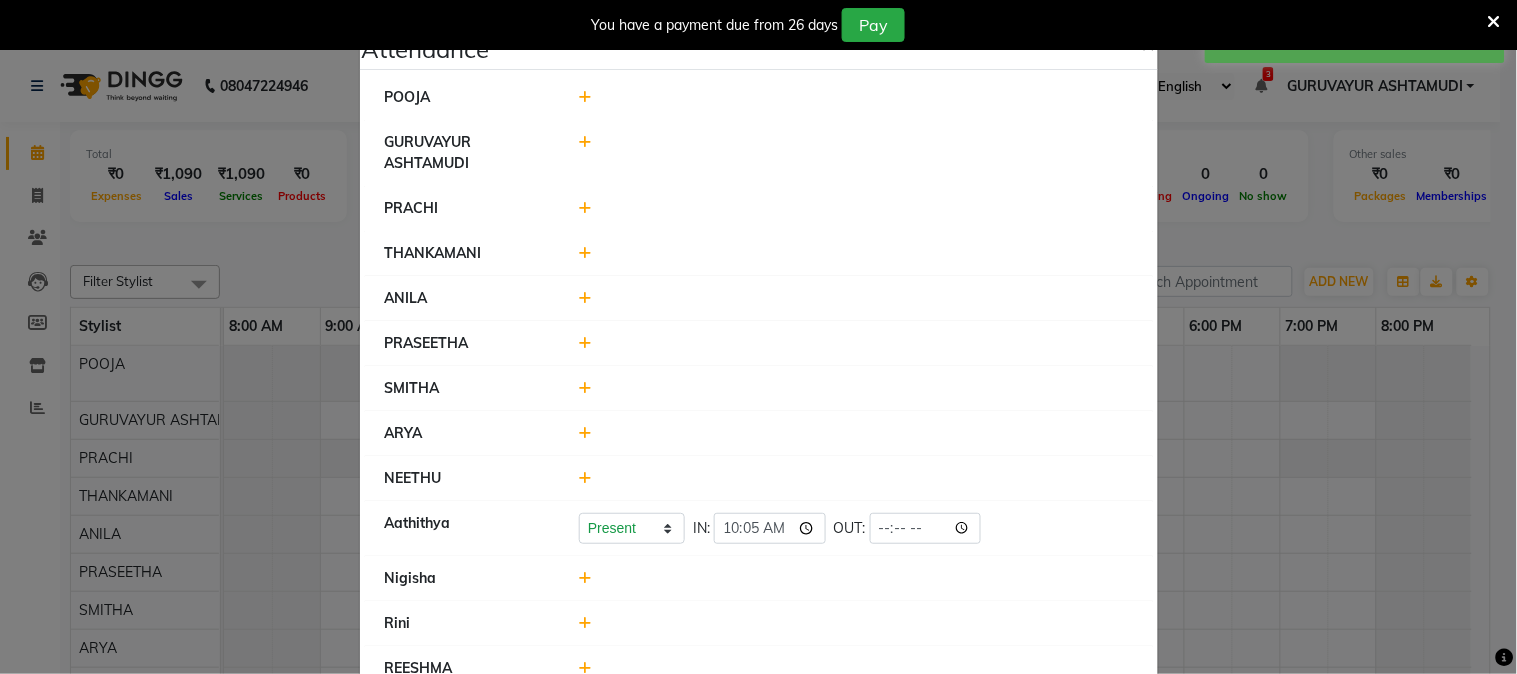 click 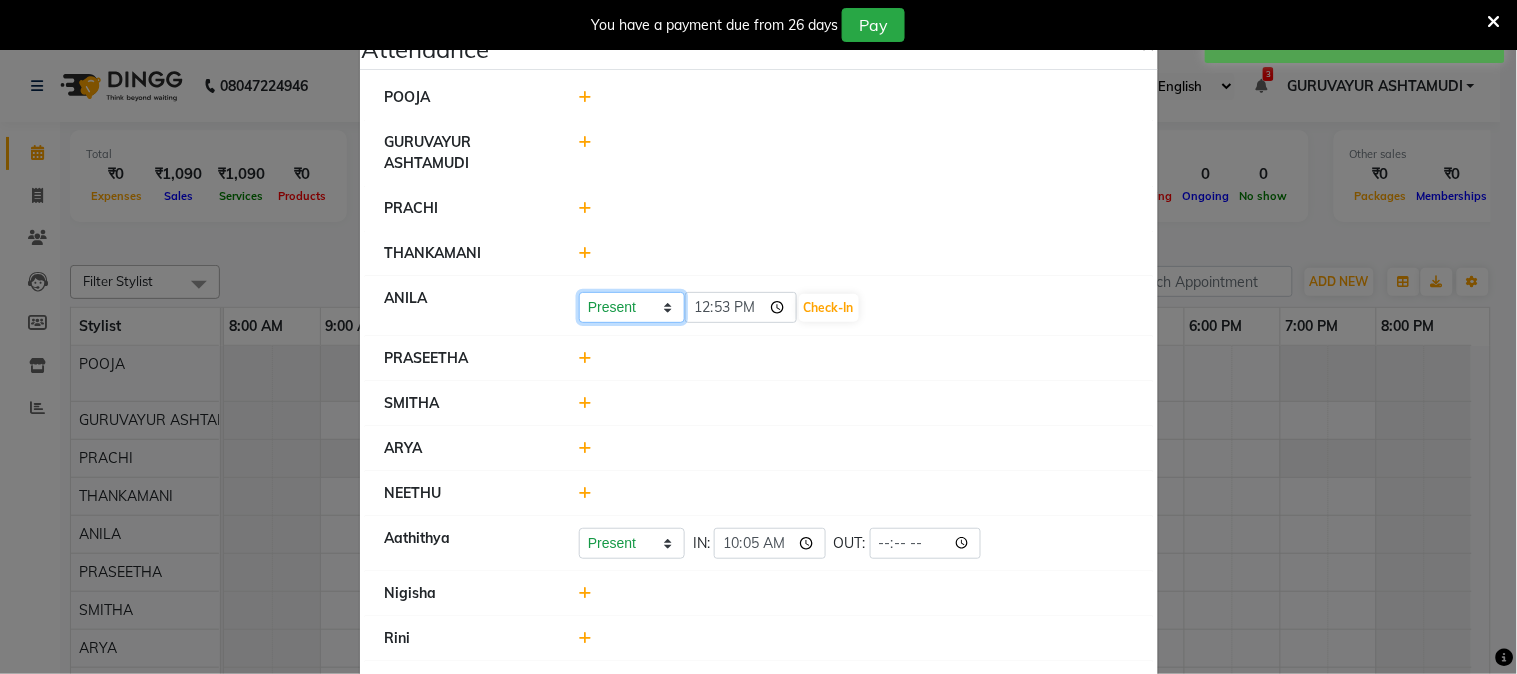 click on "Present Absent Late Half Day Weekly Off" 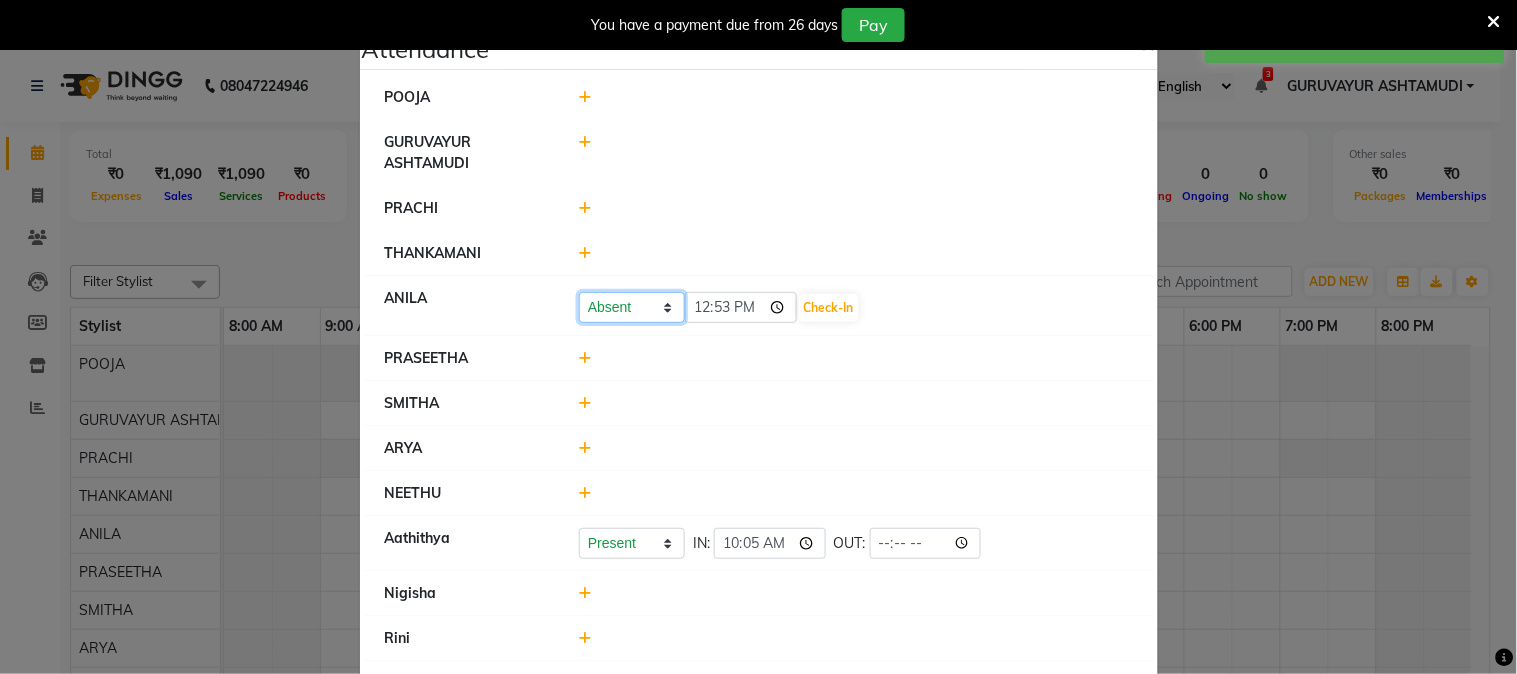 click on "Present Absent Late Half Day Weekly Off" 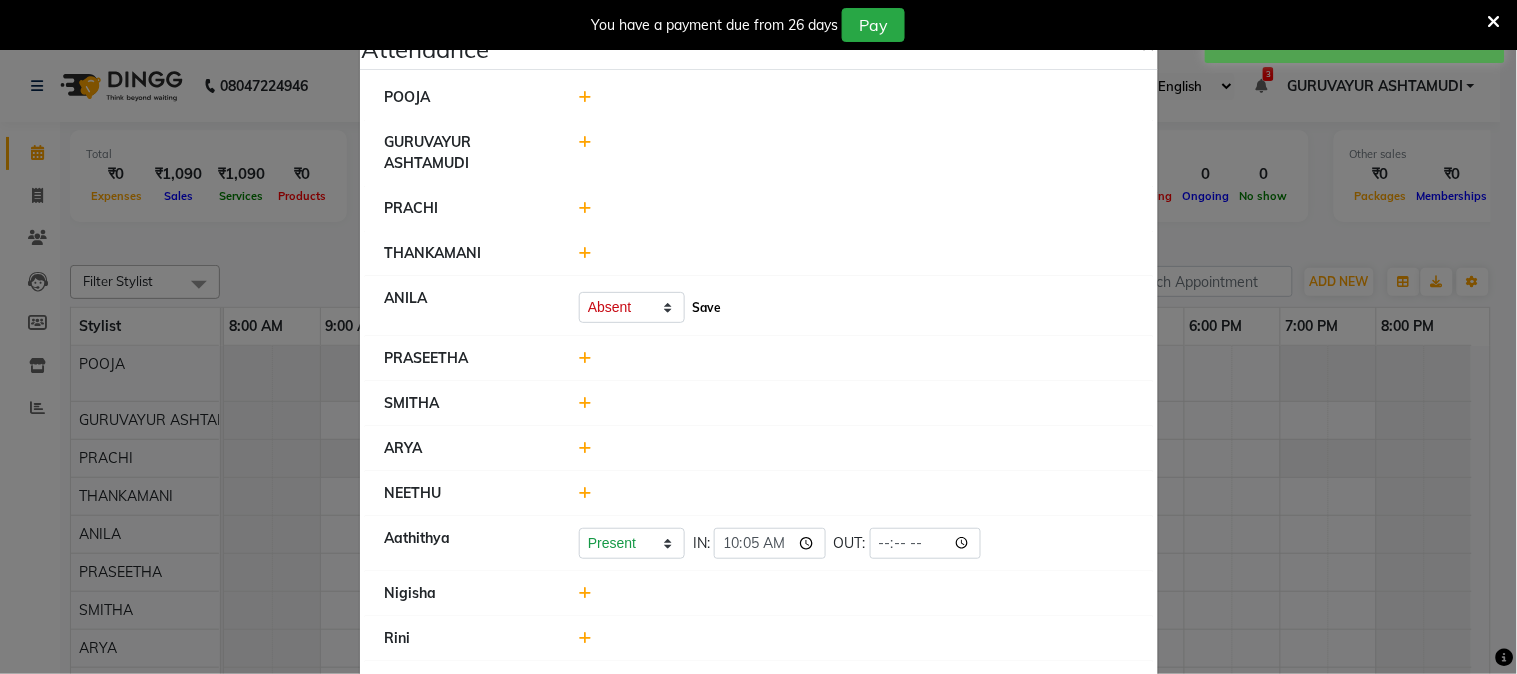click on "Save" 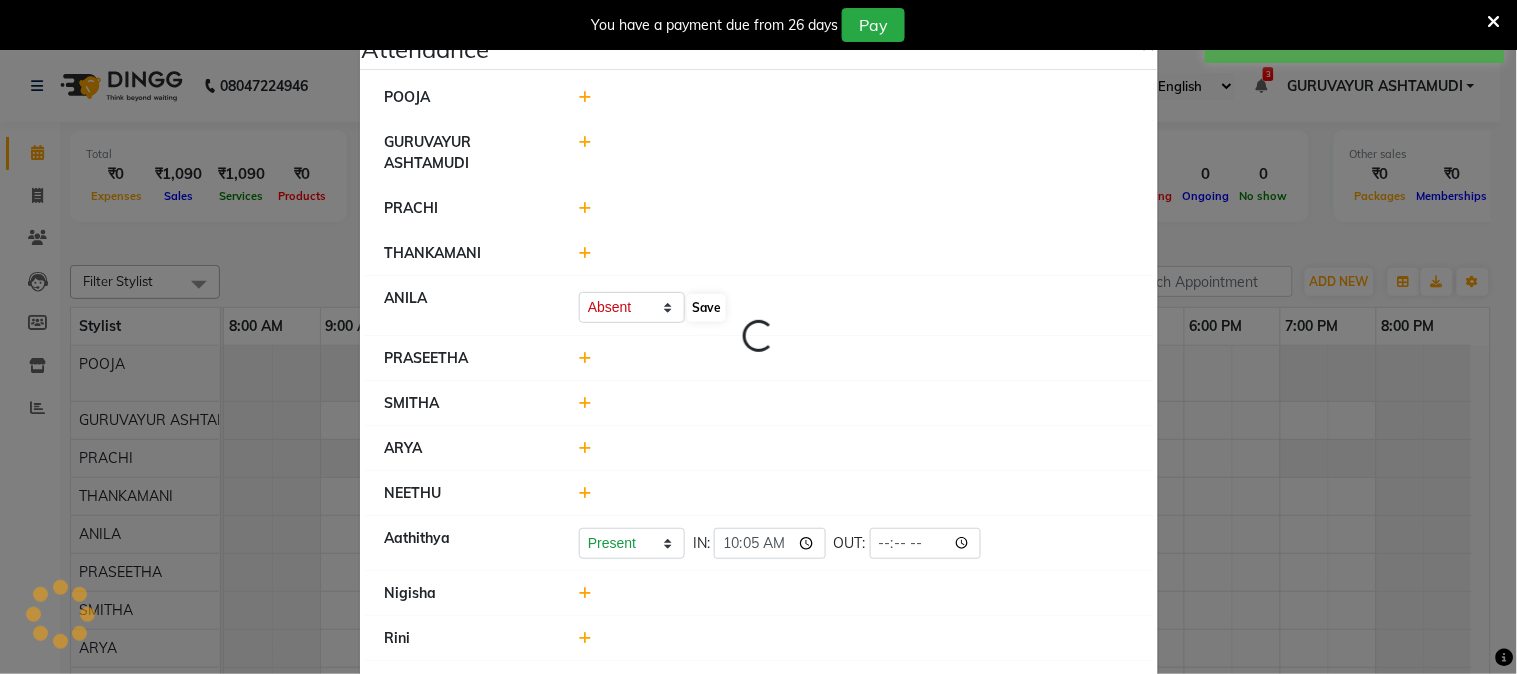 select on "A" 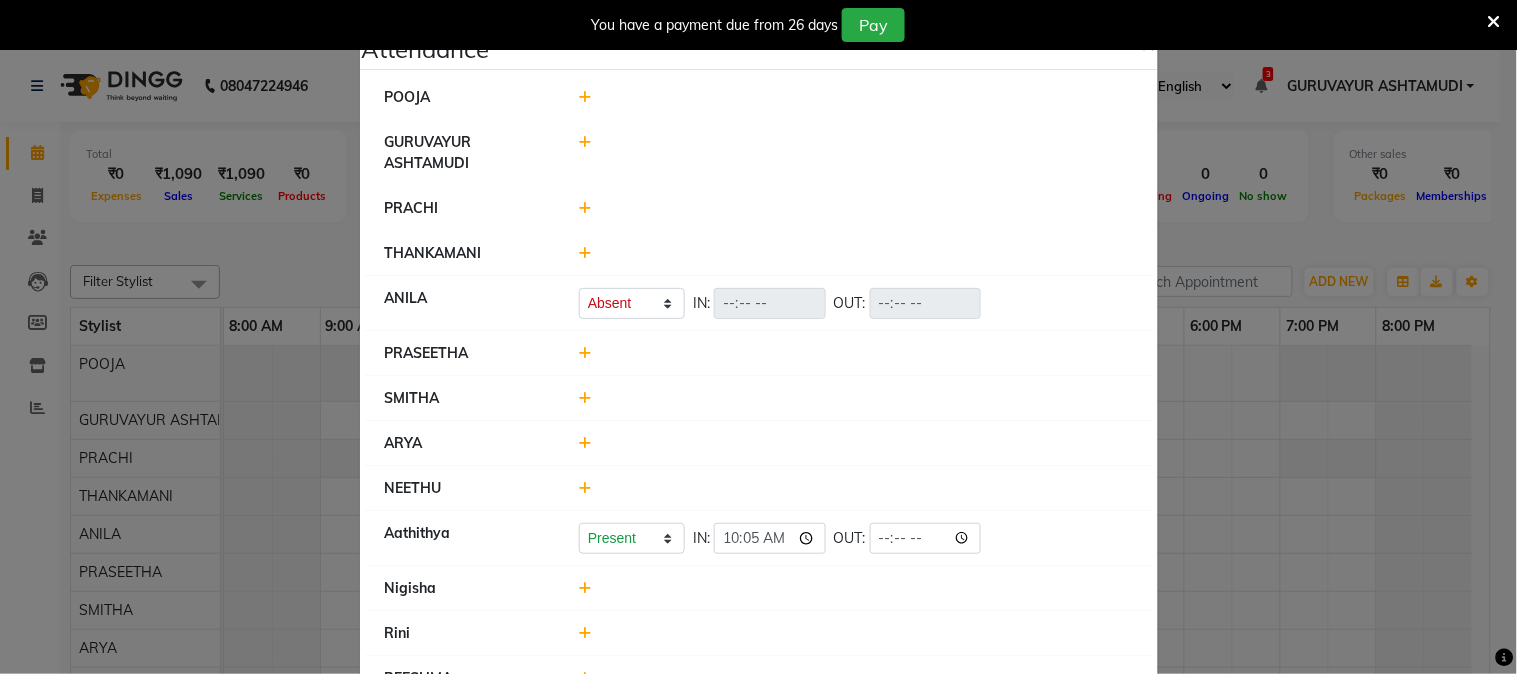 scroll, scrollTop: 106, scrollLeft: 0, axis: vertical 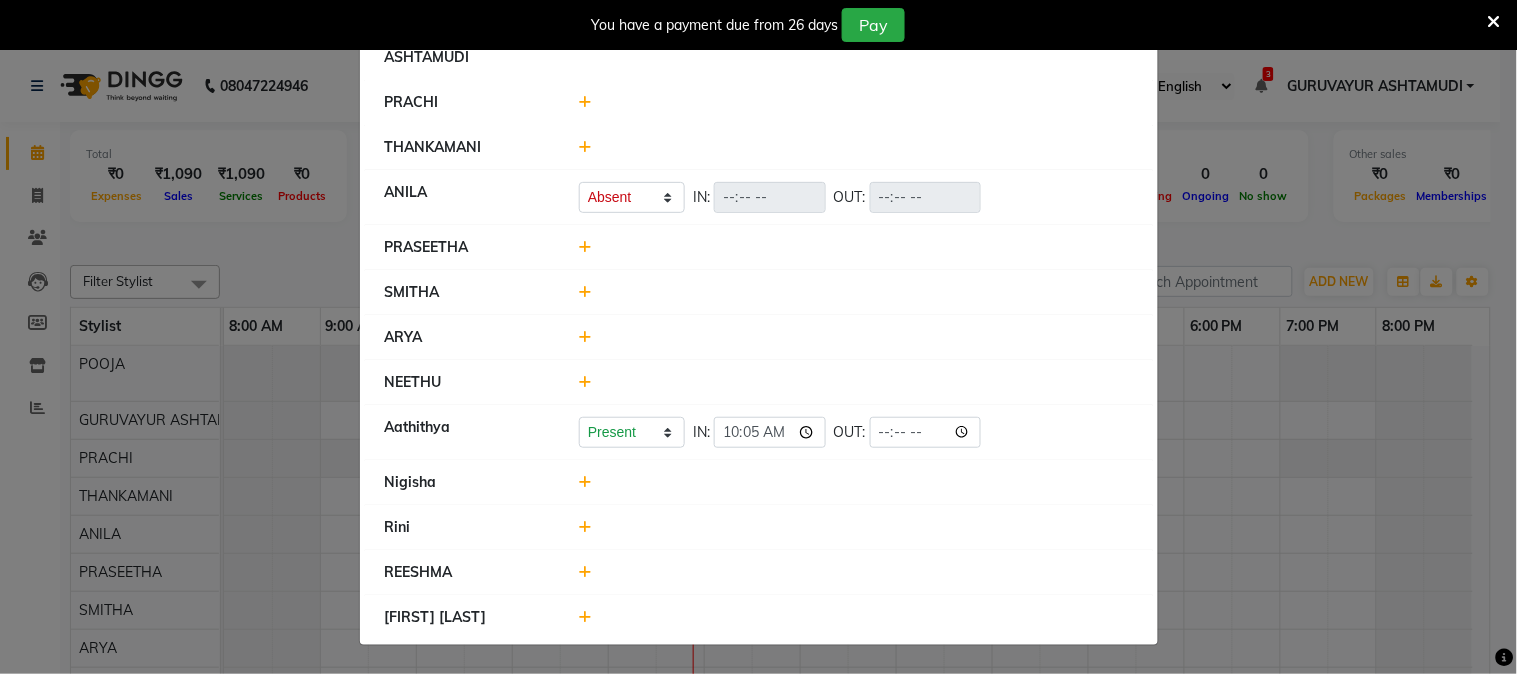 click 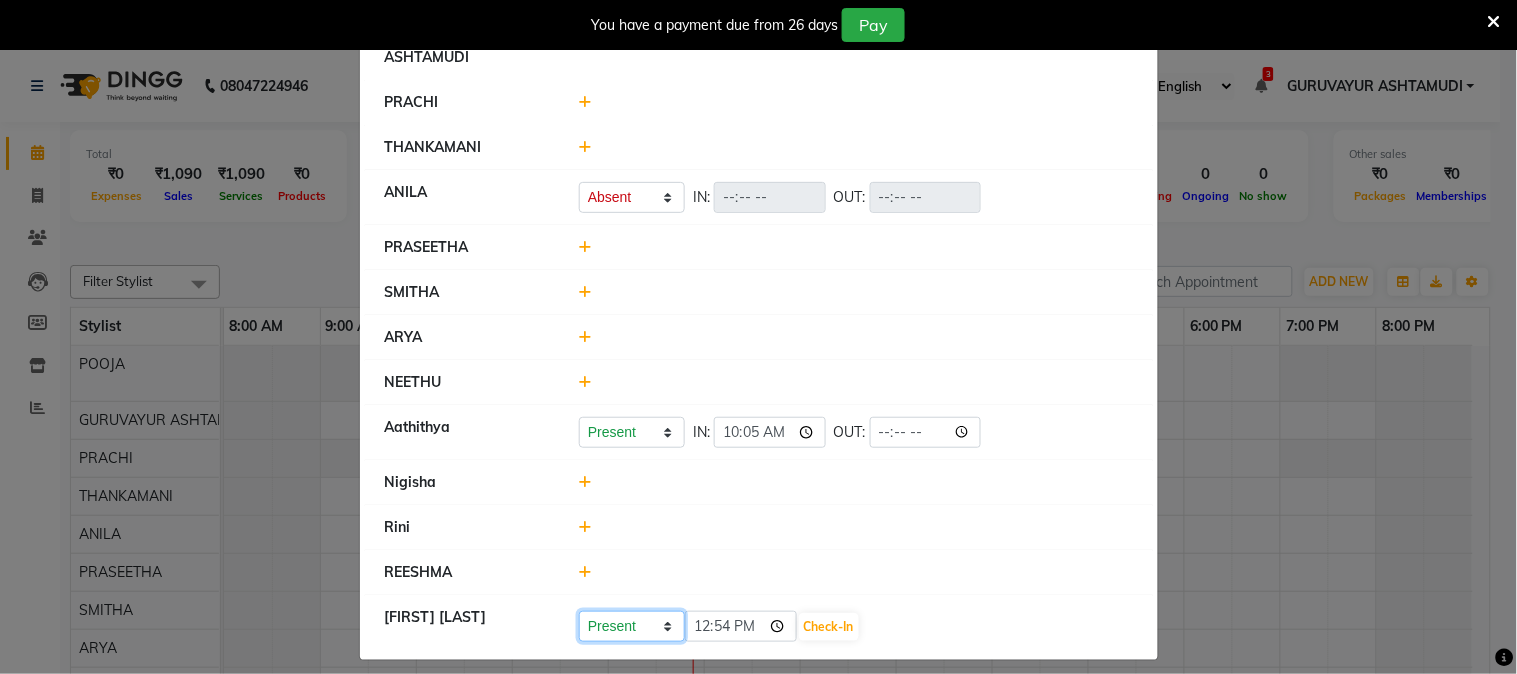 click on "Present Absent Late Half Day Weekly Off" 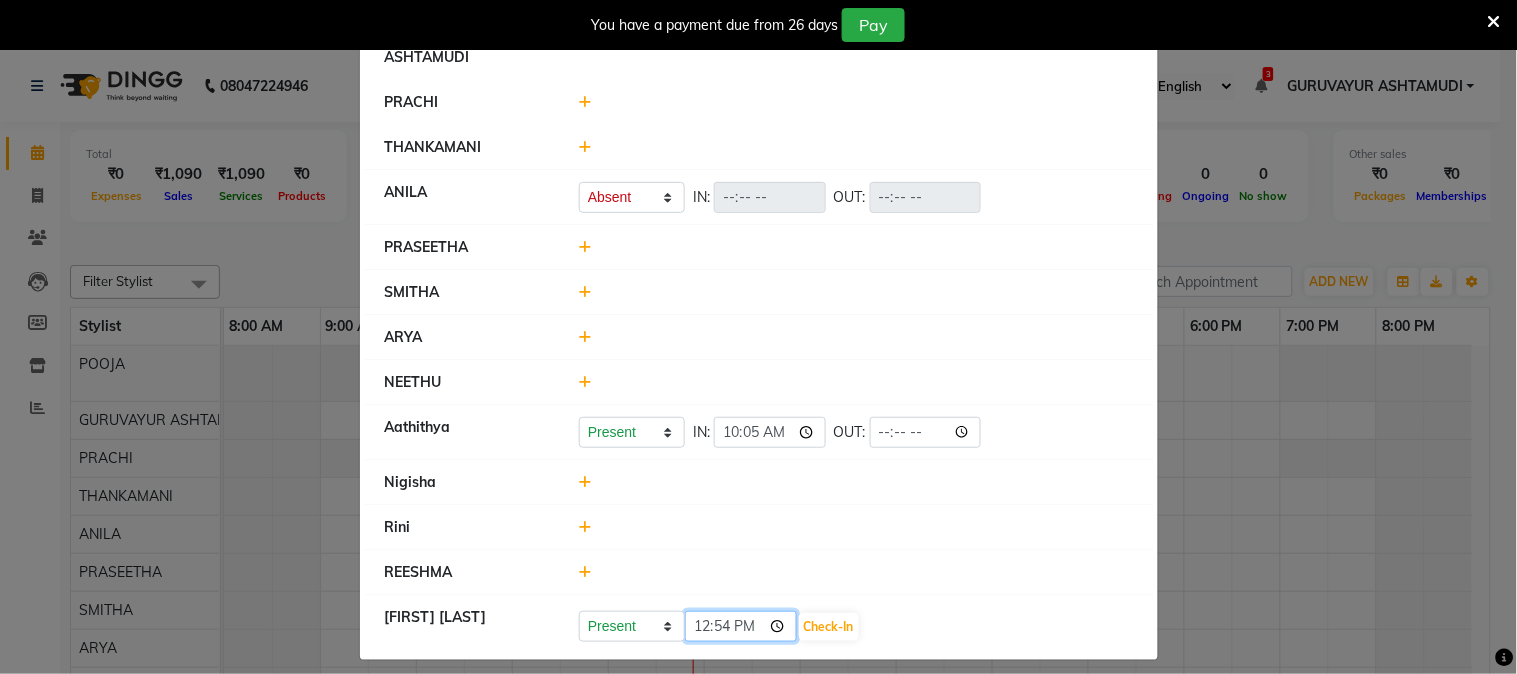 click on "12:54" 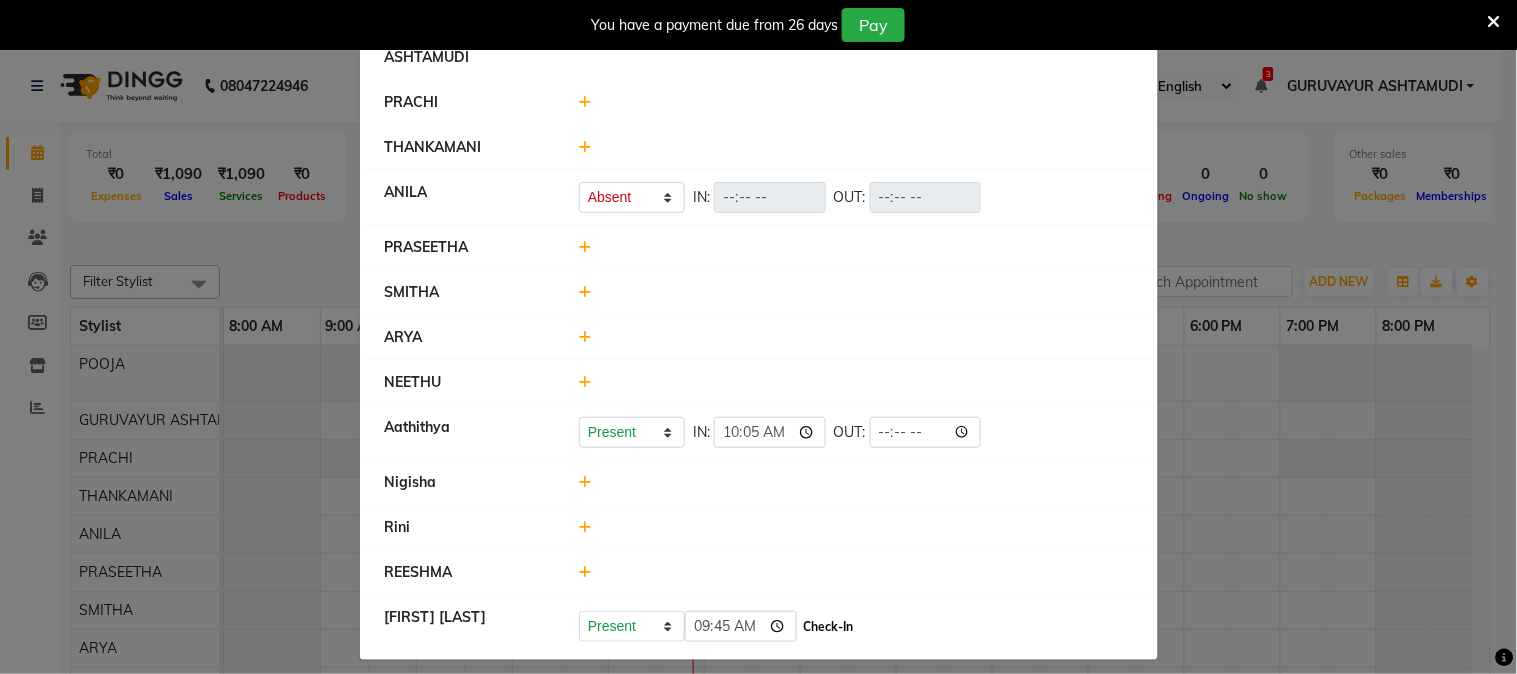 type on "09:45" 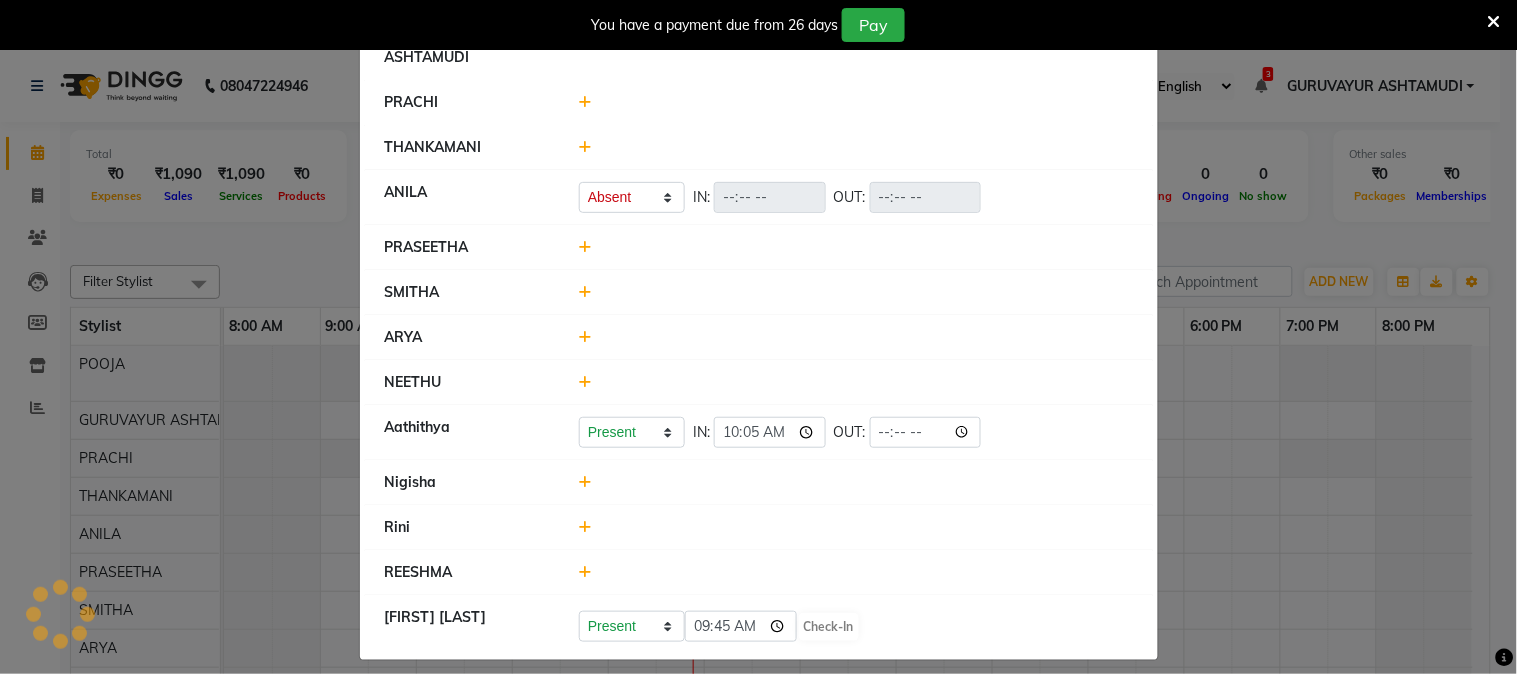select on "A" 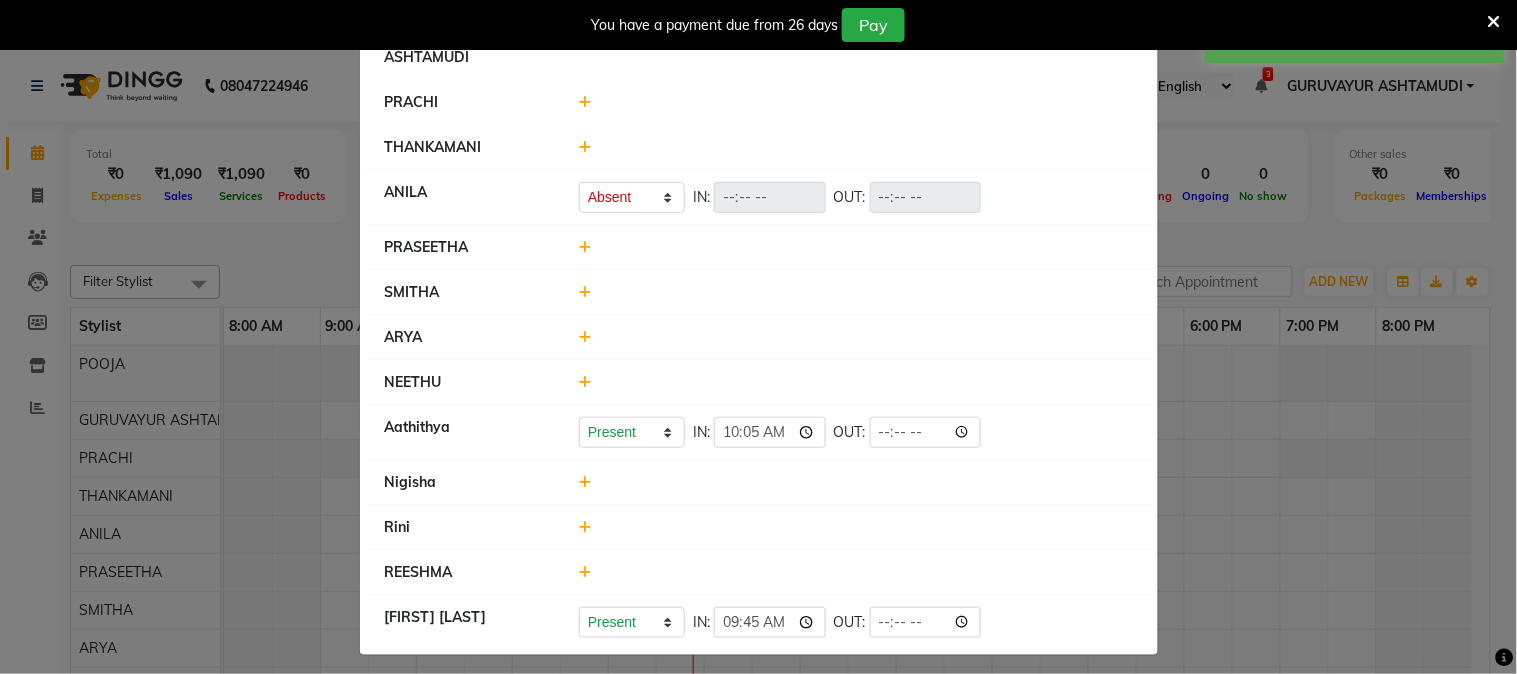 click 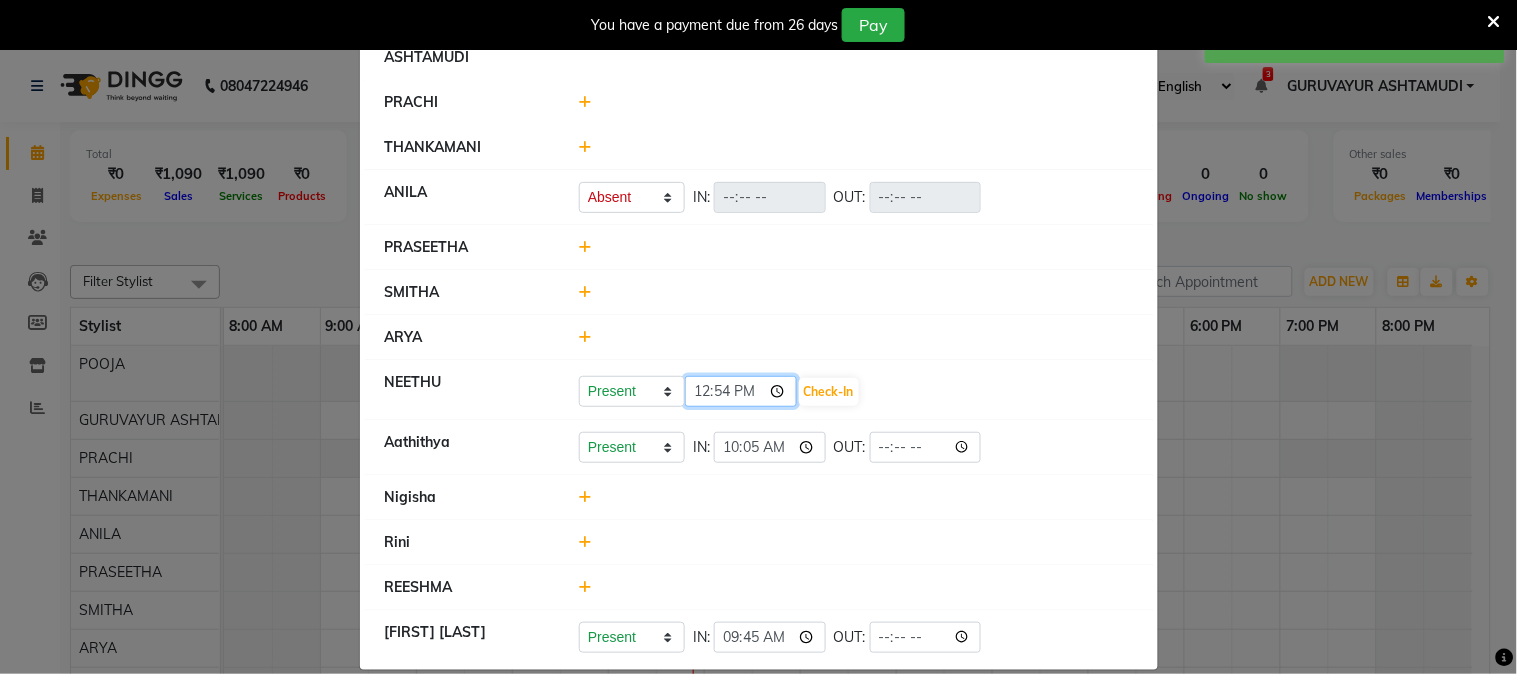 click on "12:54" 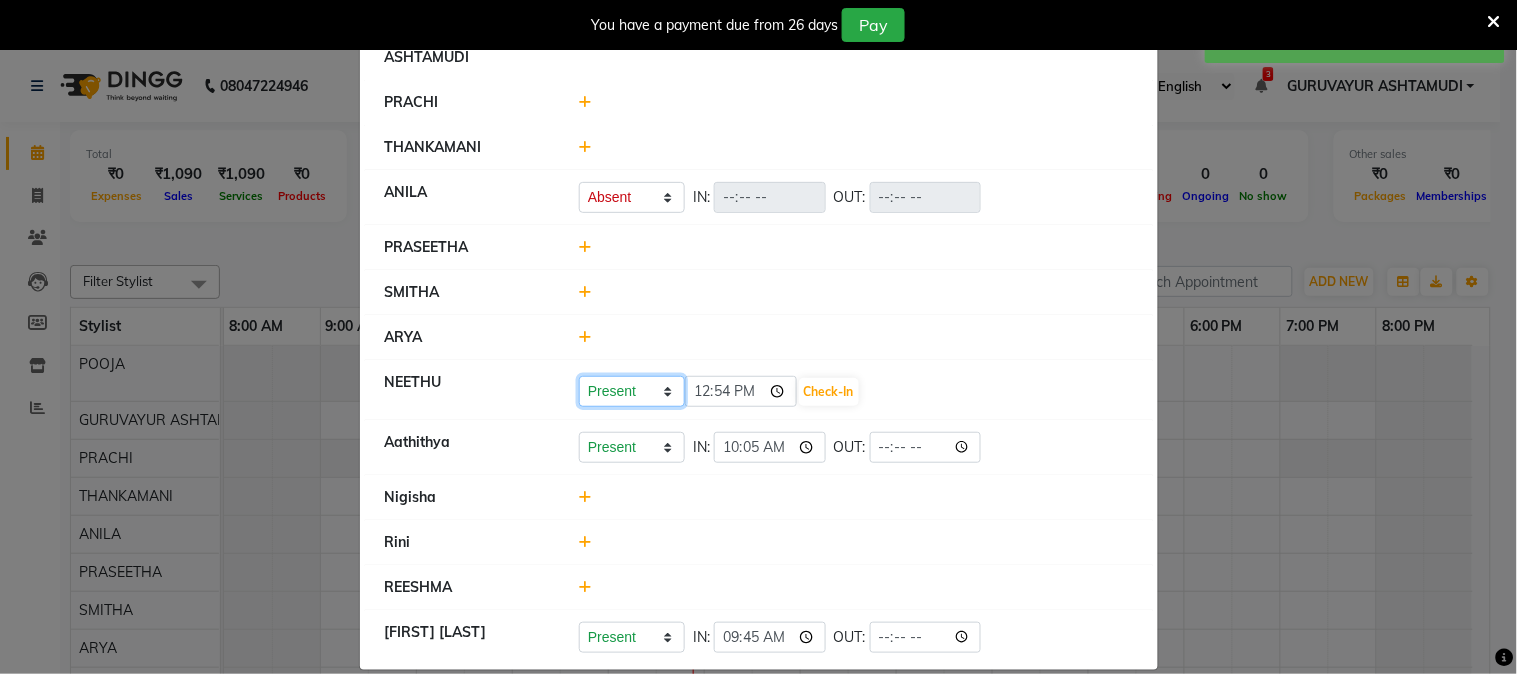 click on "Present Absent Late Half Day Weekly Off" 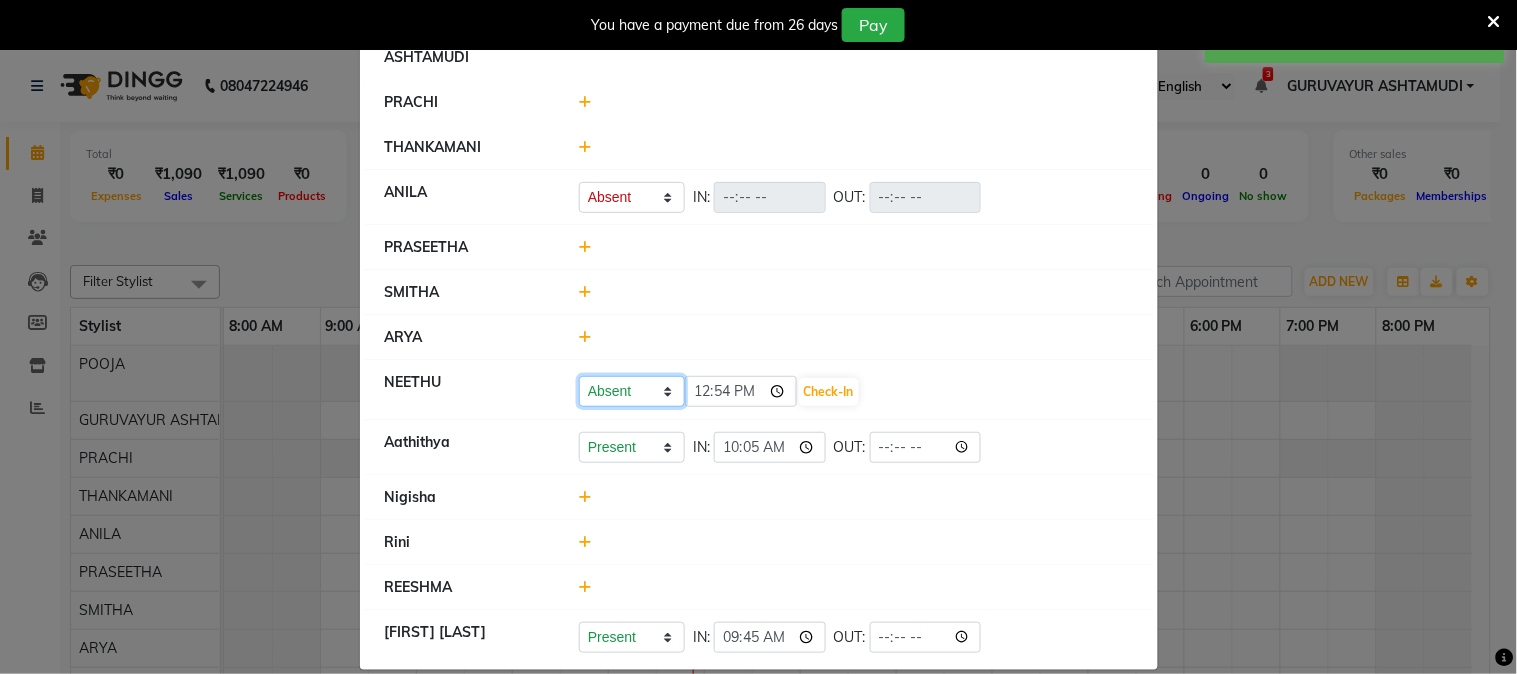 click on "Present Absent Late Half Day Weekly Off" 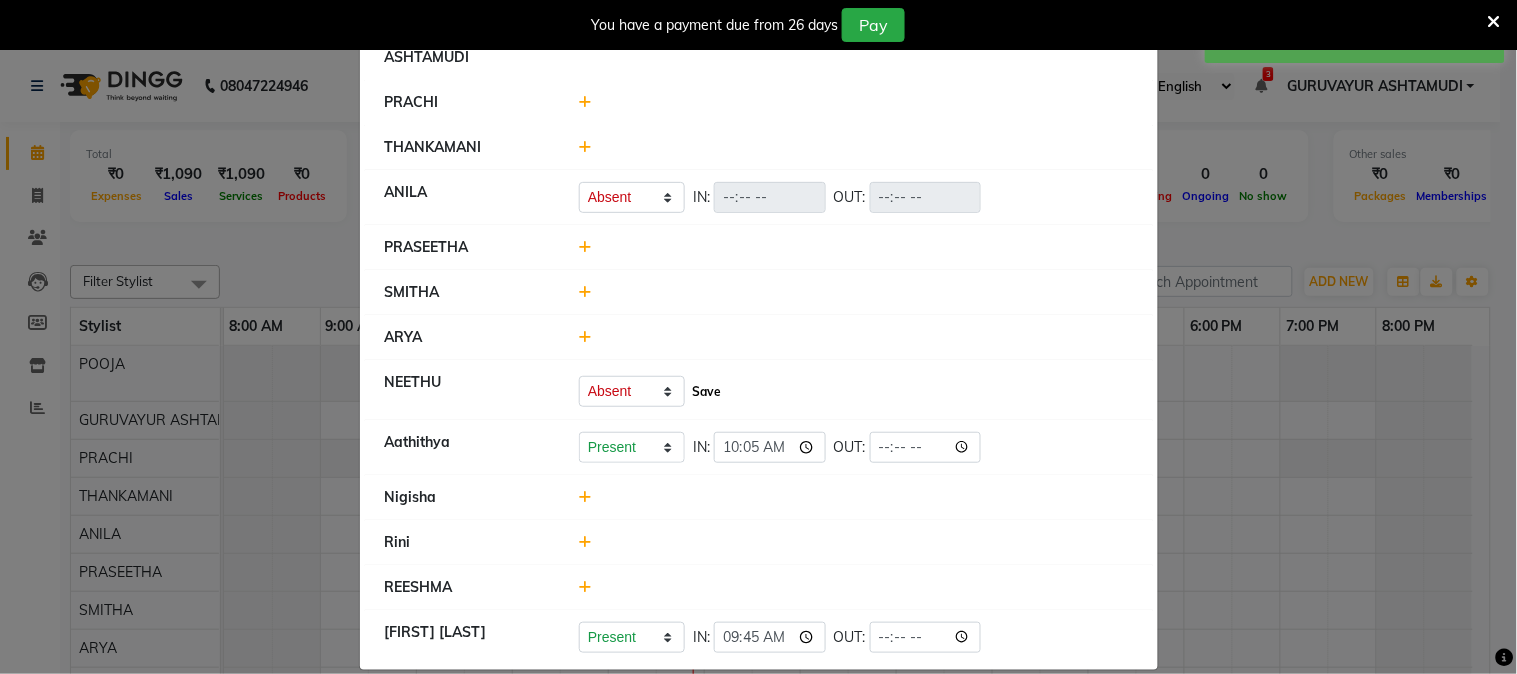 click on "Save" 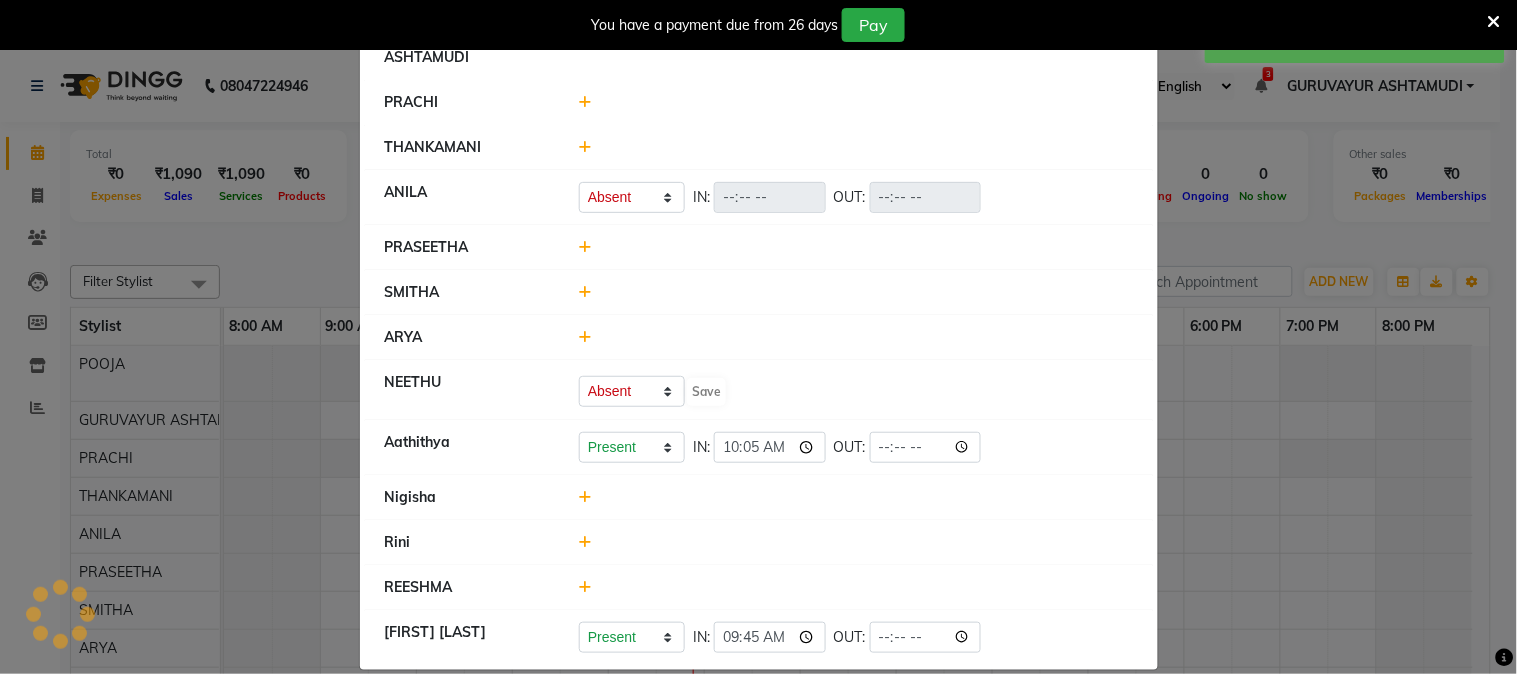 select on "A" 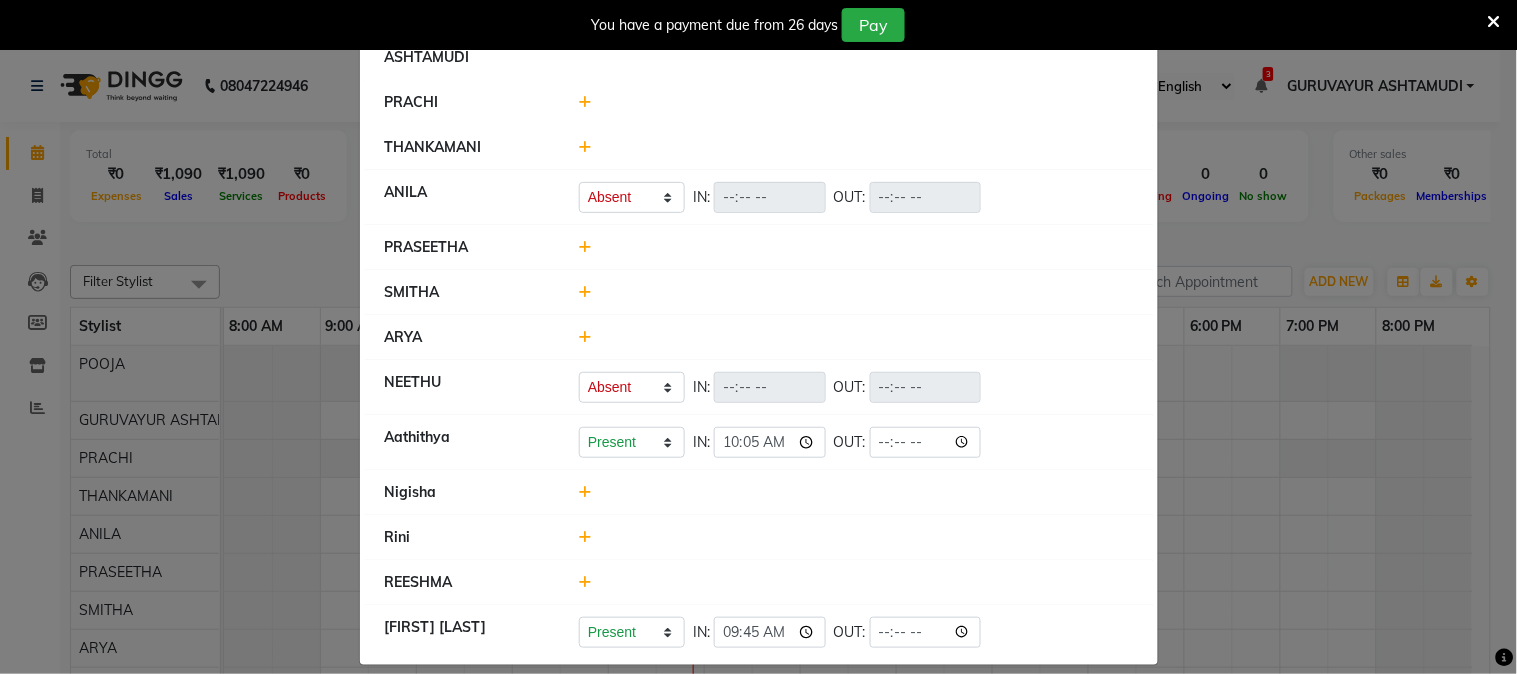 click 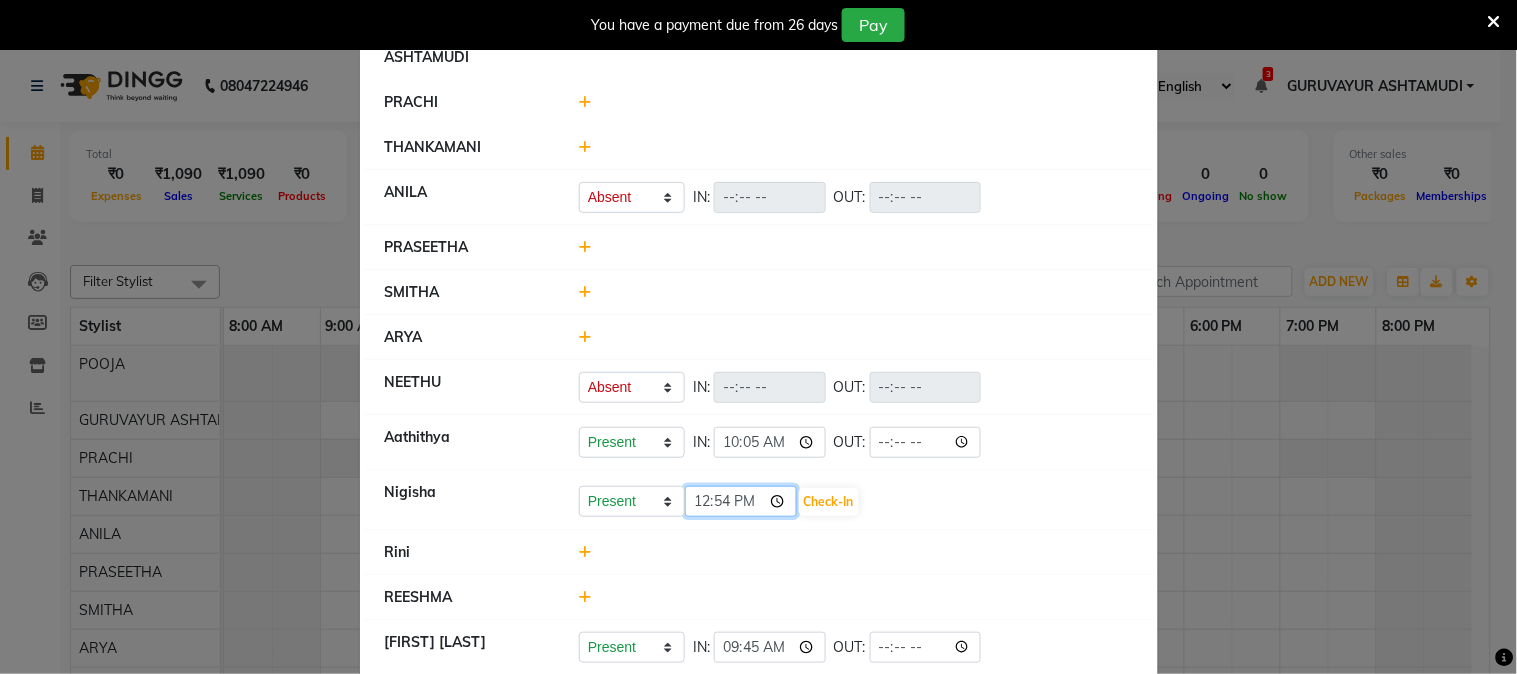 click on "12:54" 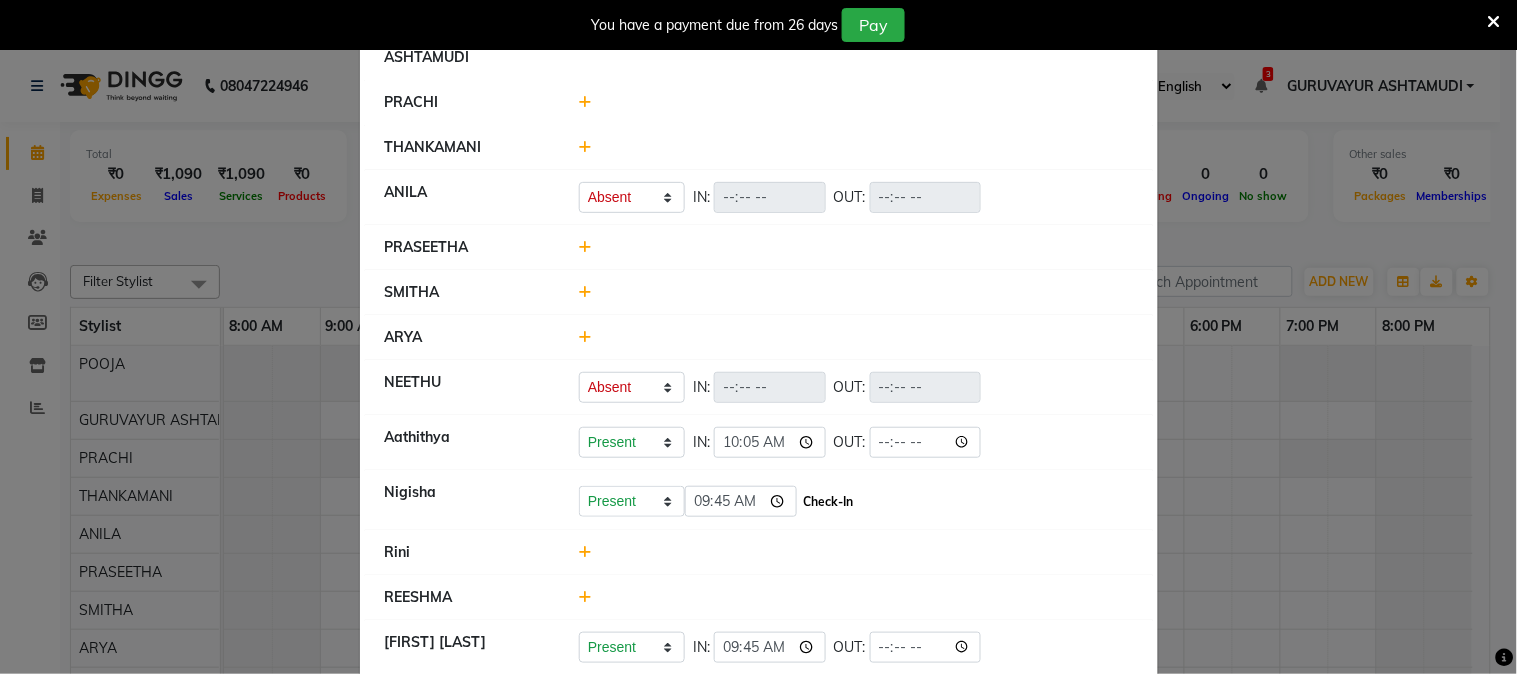 type on "09:45" 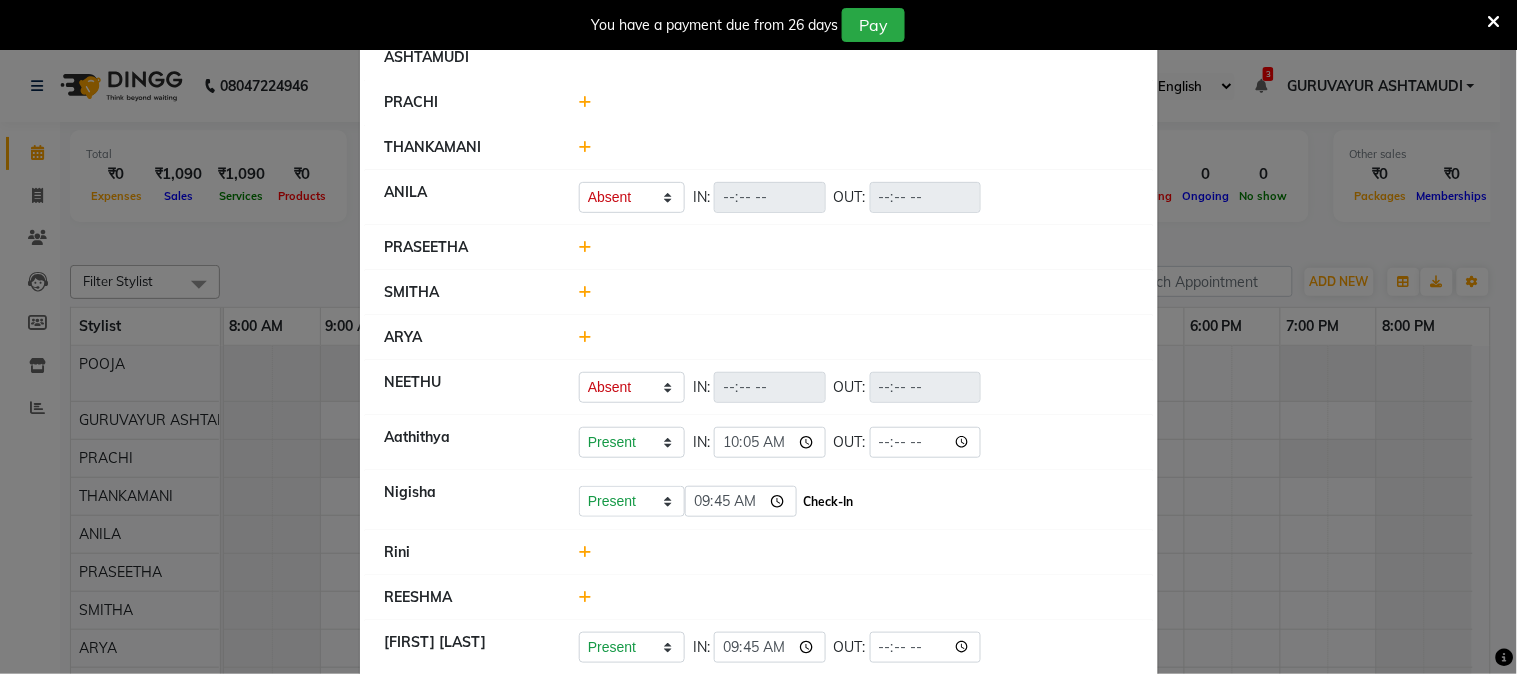 click on "Check-In" 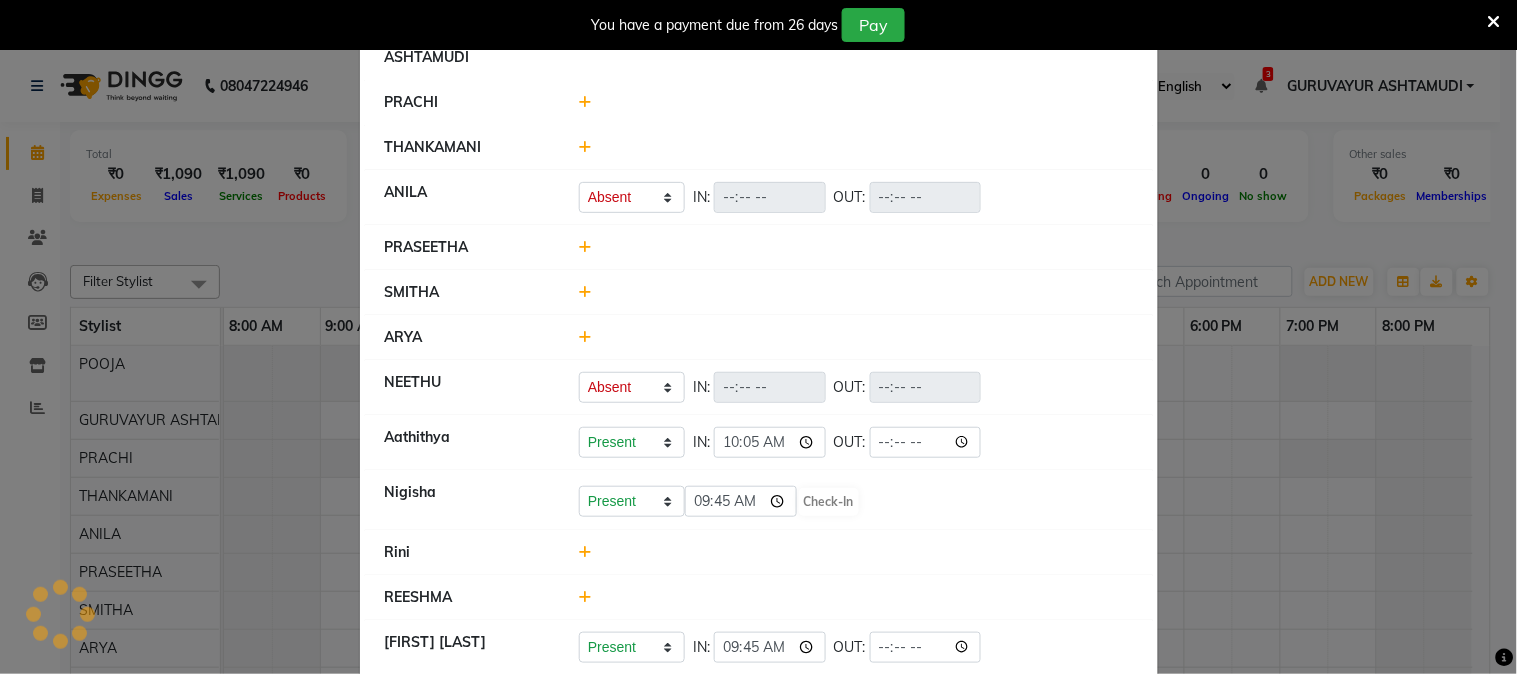 select on "A" 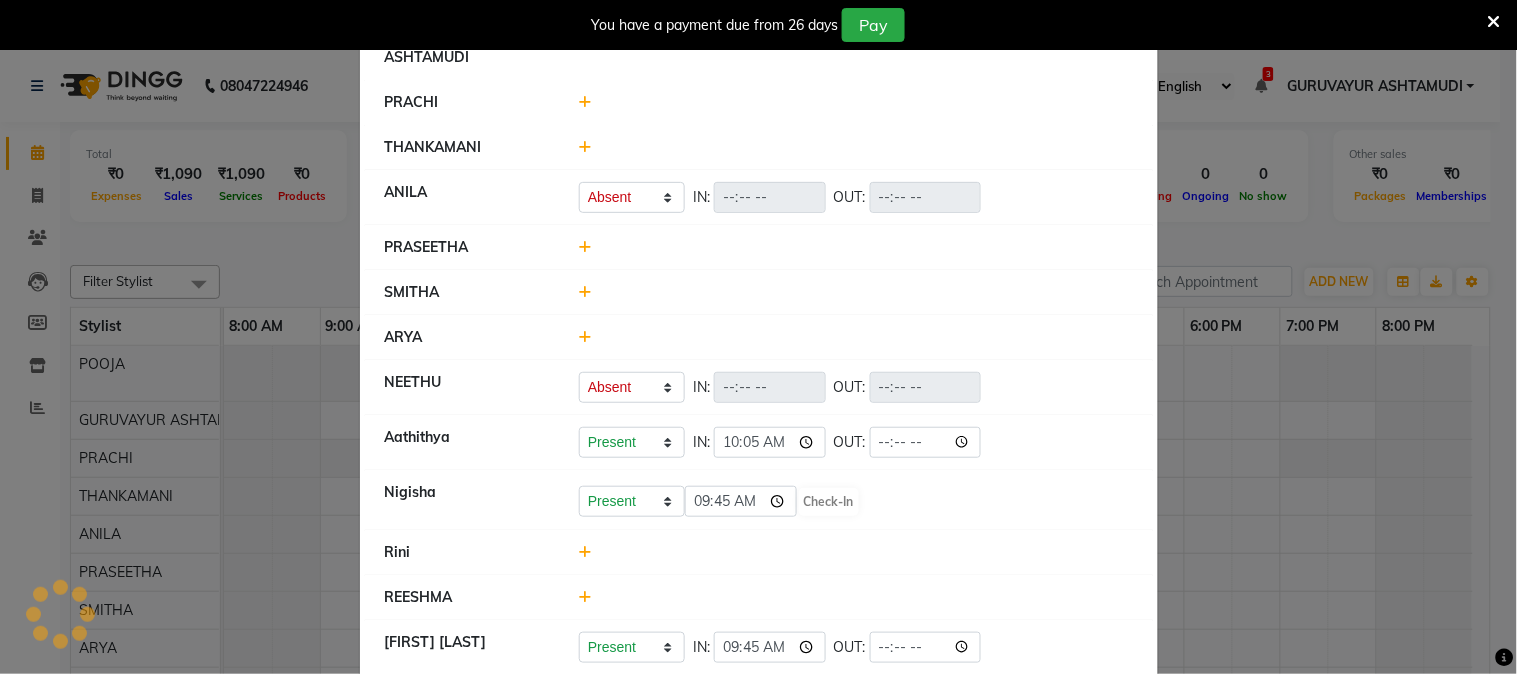 select on "A" 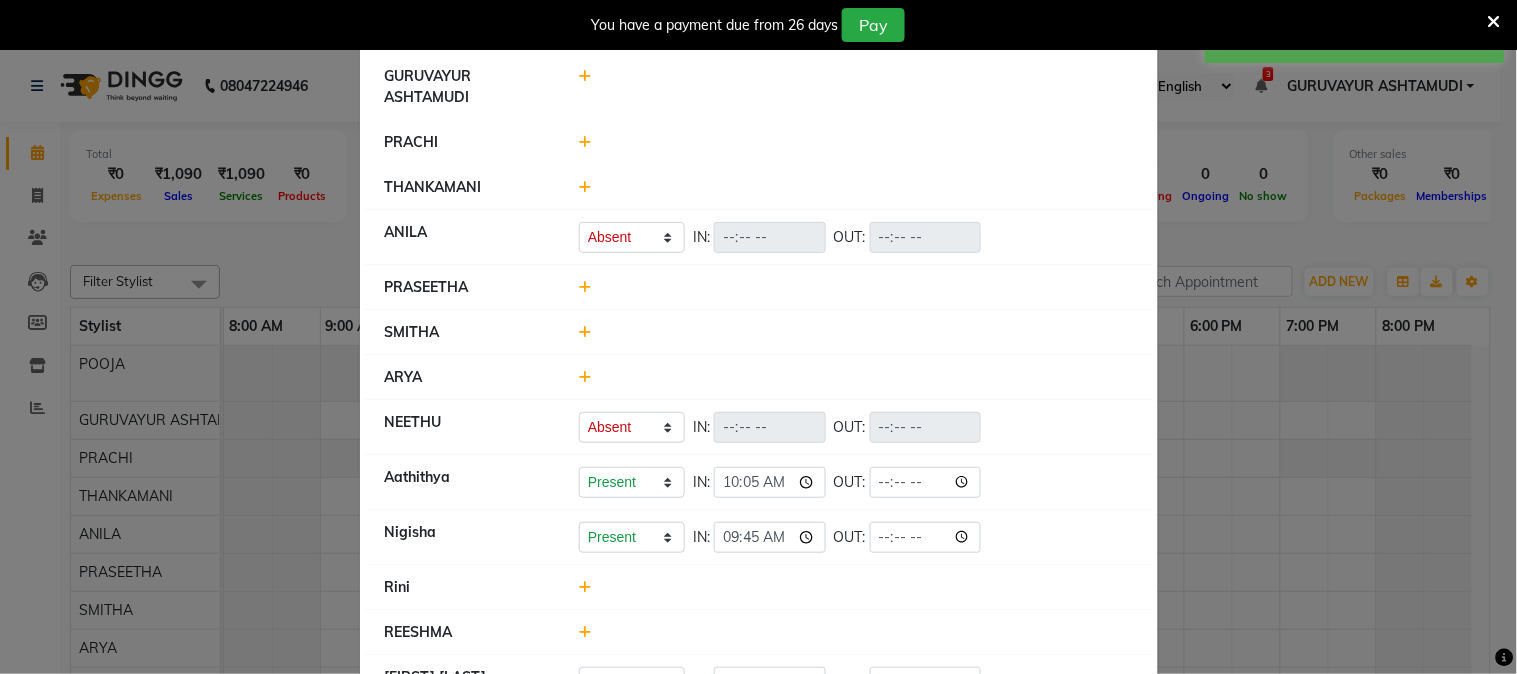 scroll, scrollTop: 0, scrollLeft: 0, axis: both 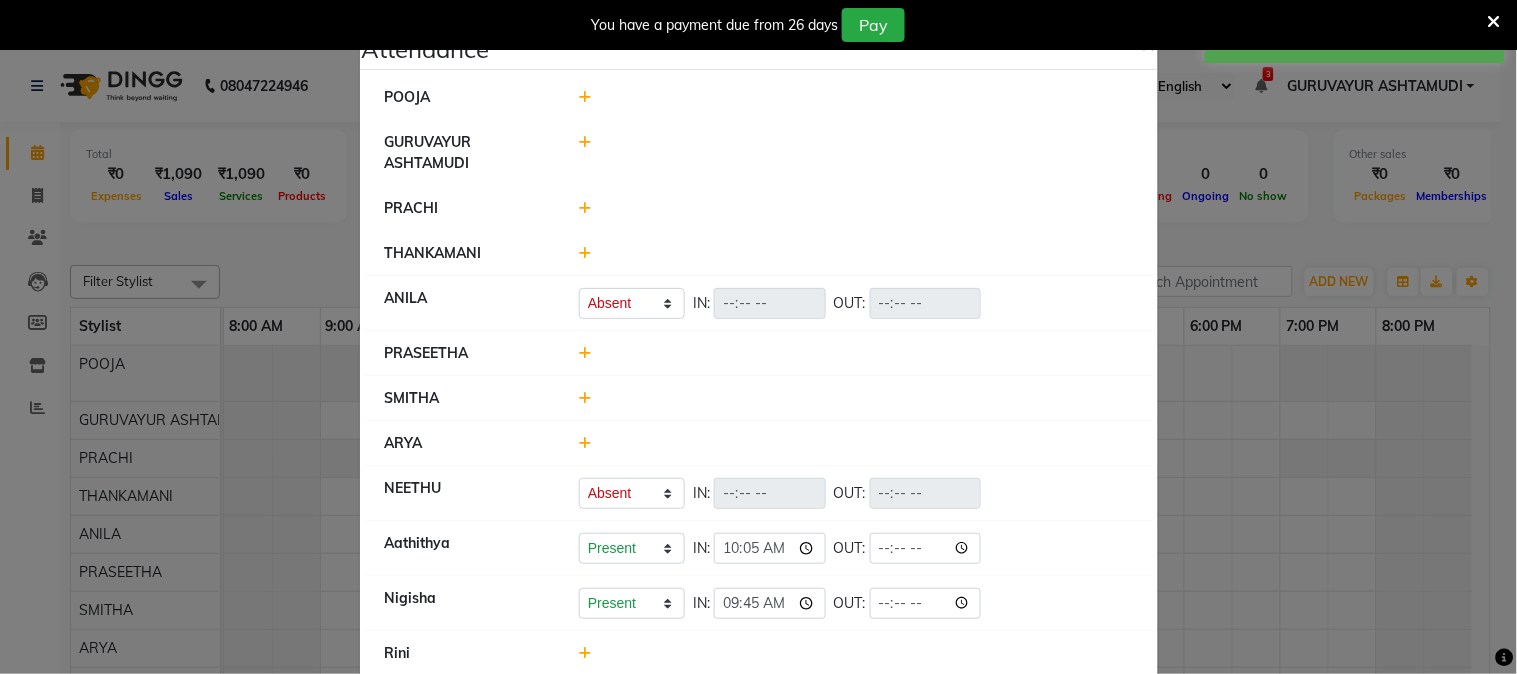 click 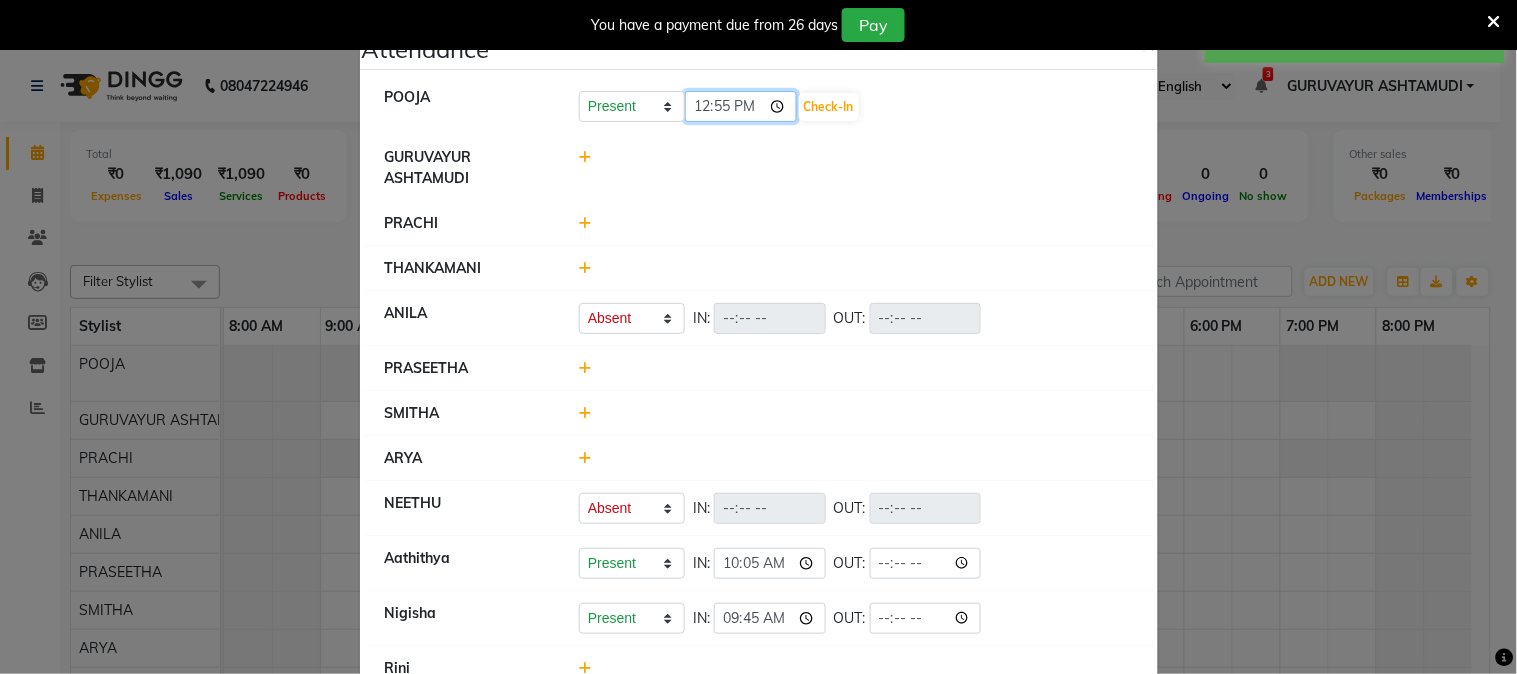 click on "12:55" 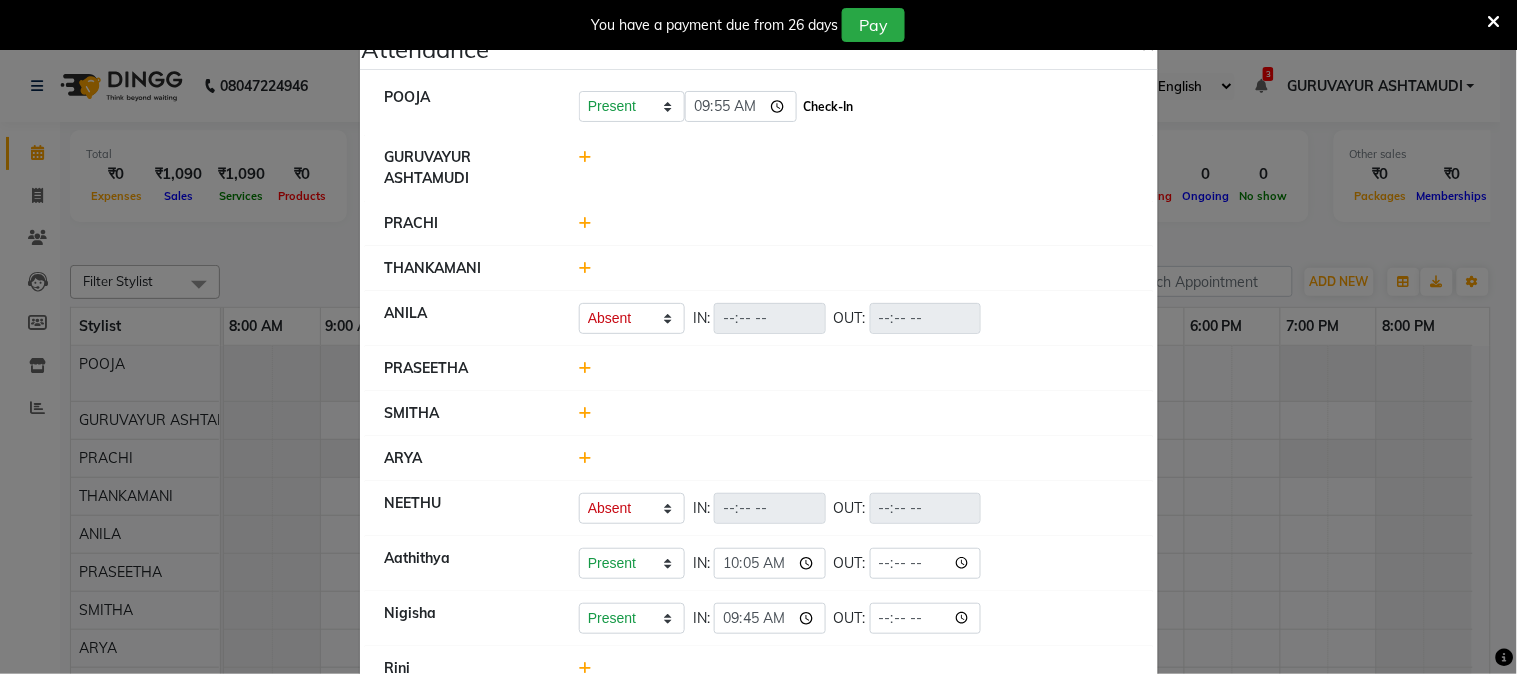 type on "09:55" 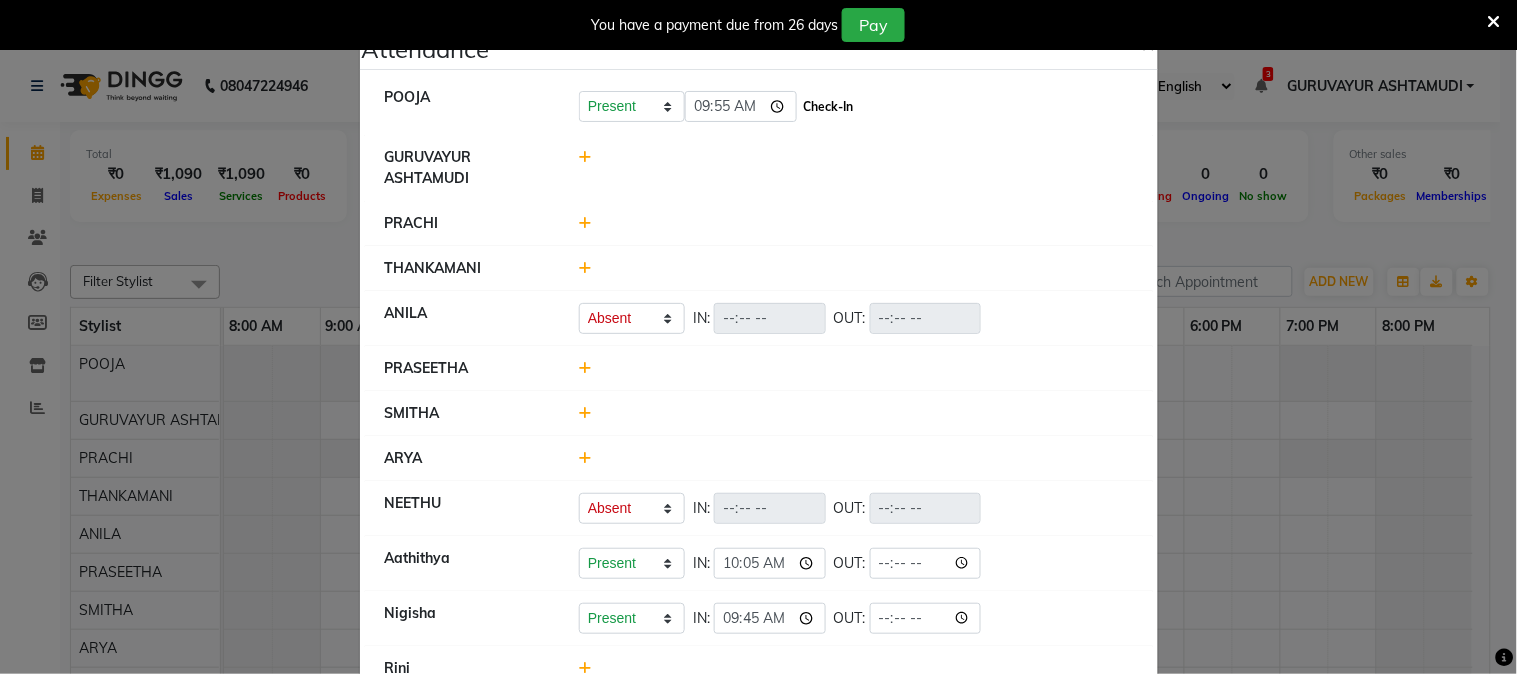 click on "Check-In" 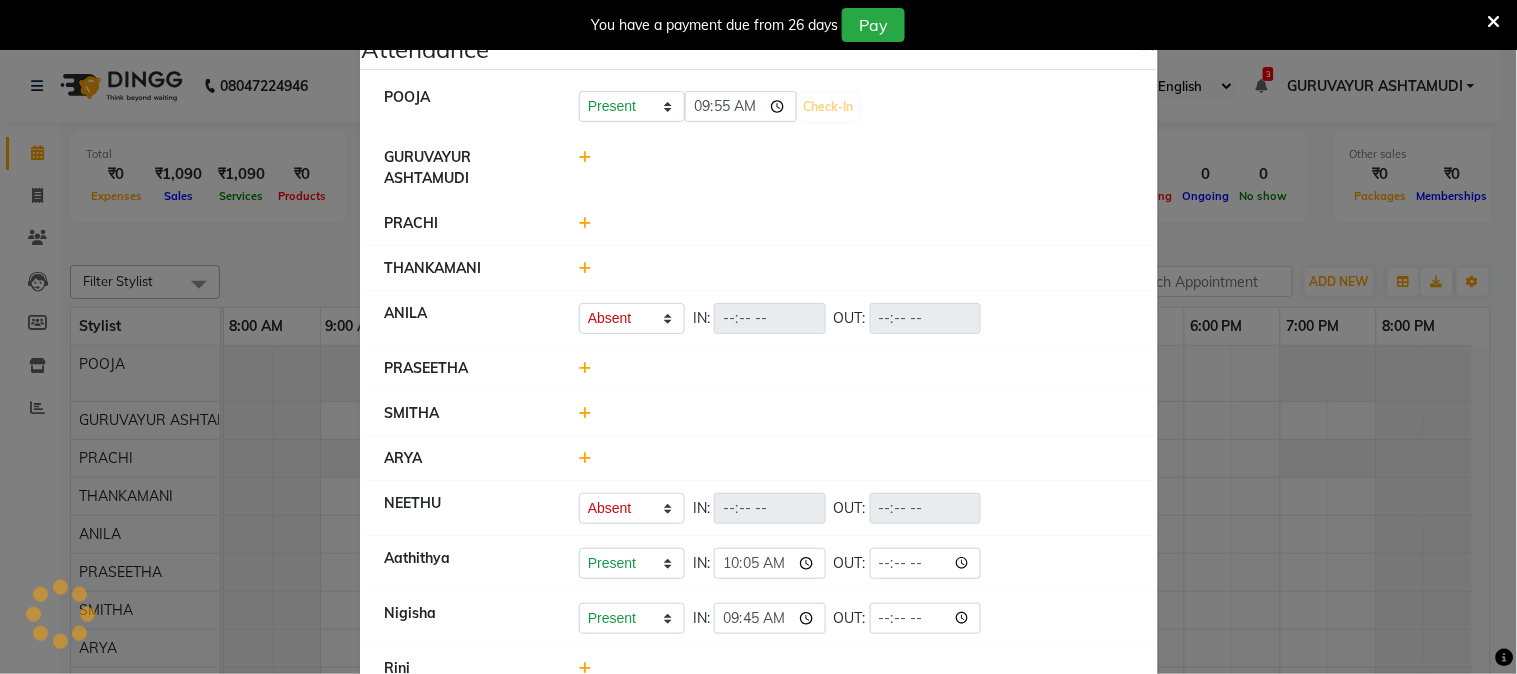select on "A" 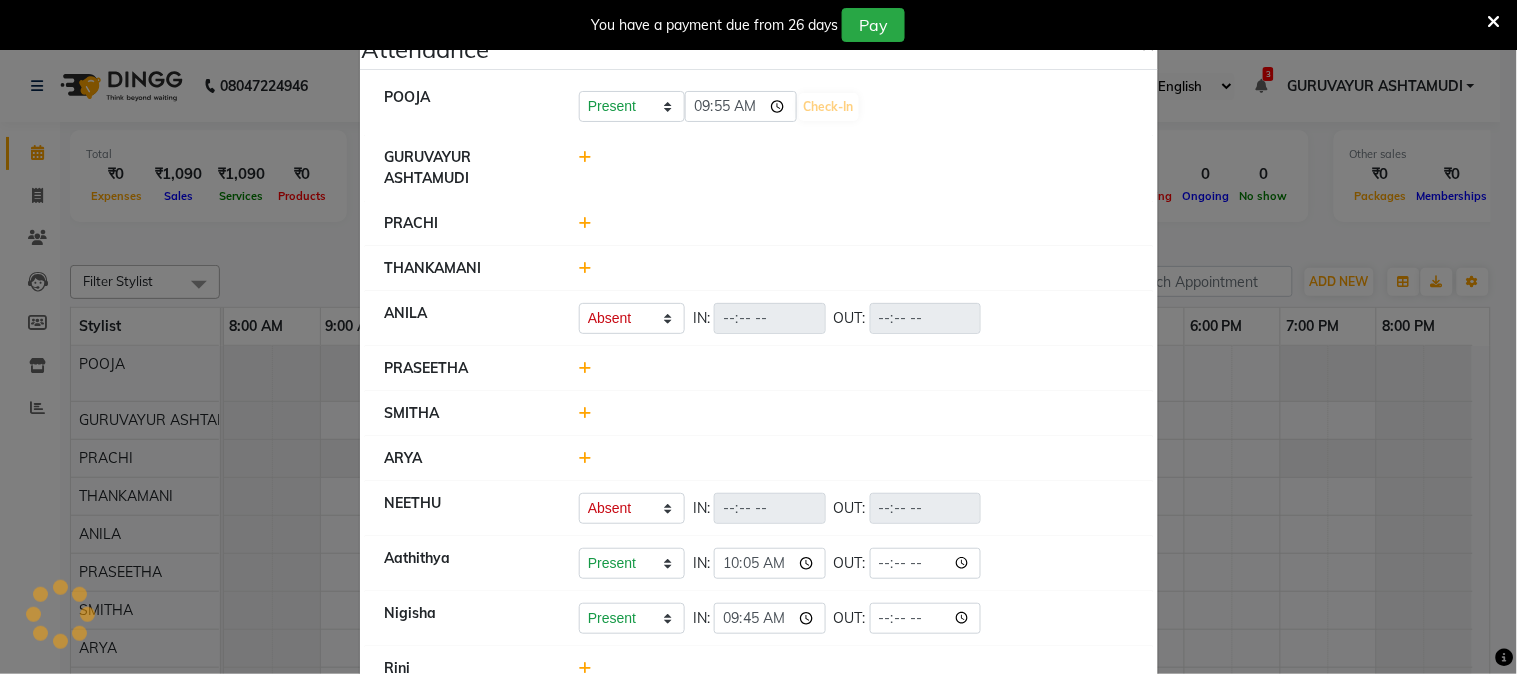 select on "A" 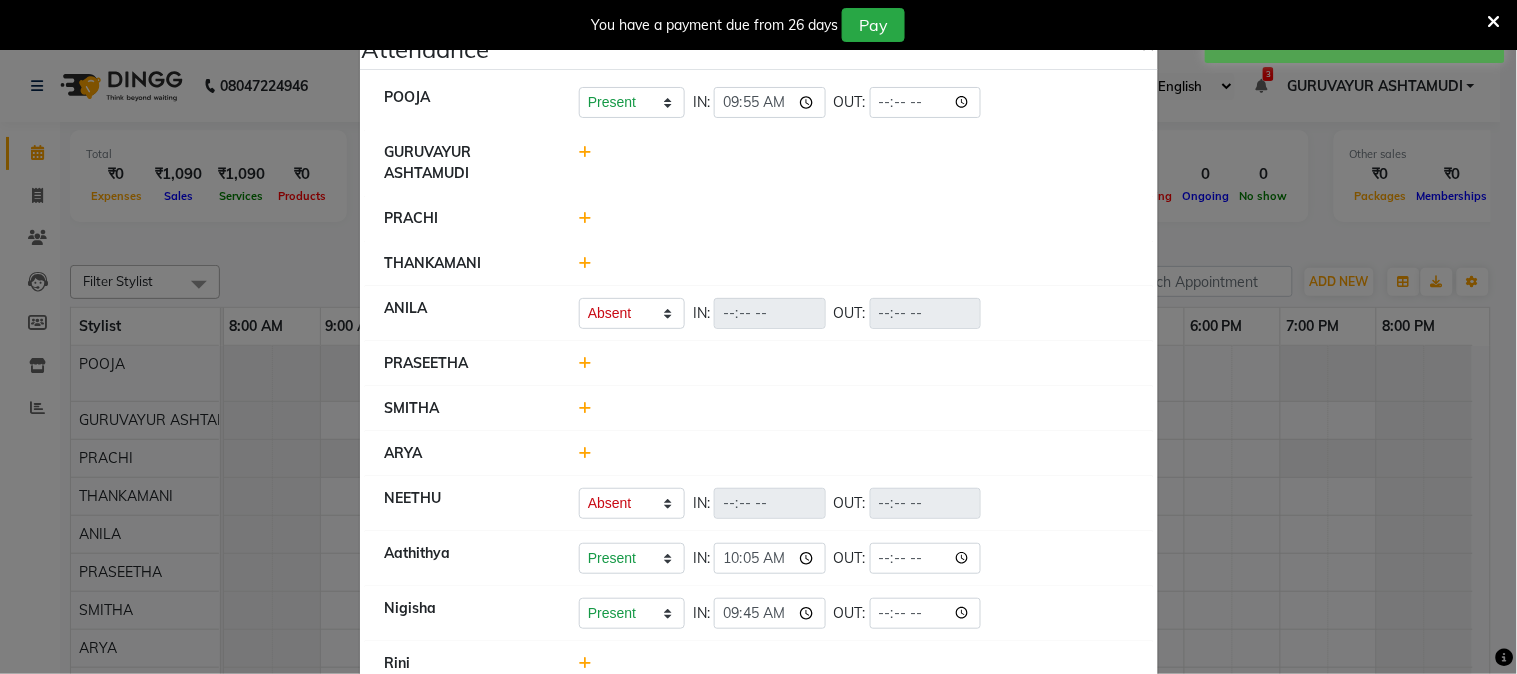 click 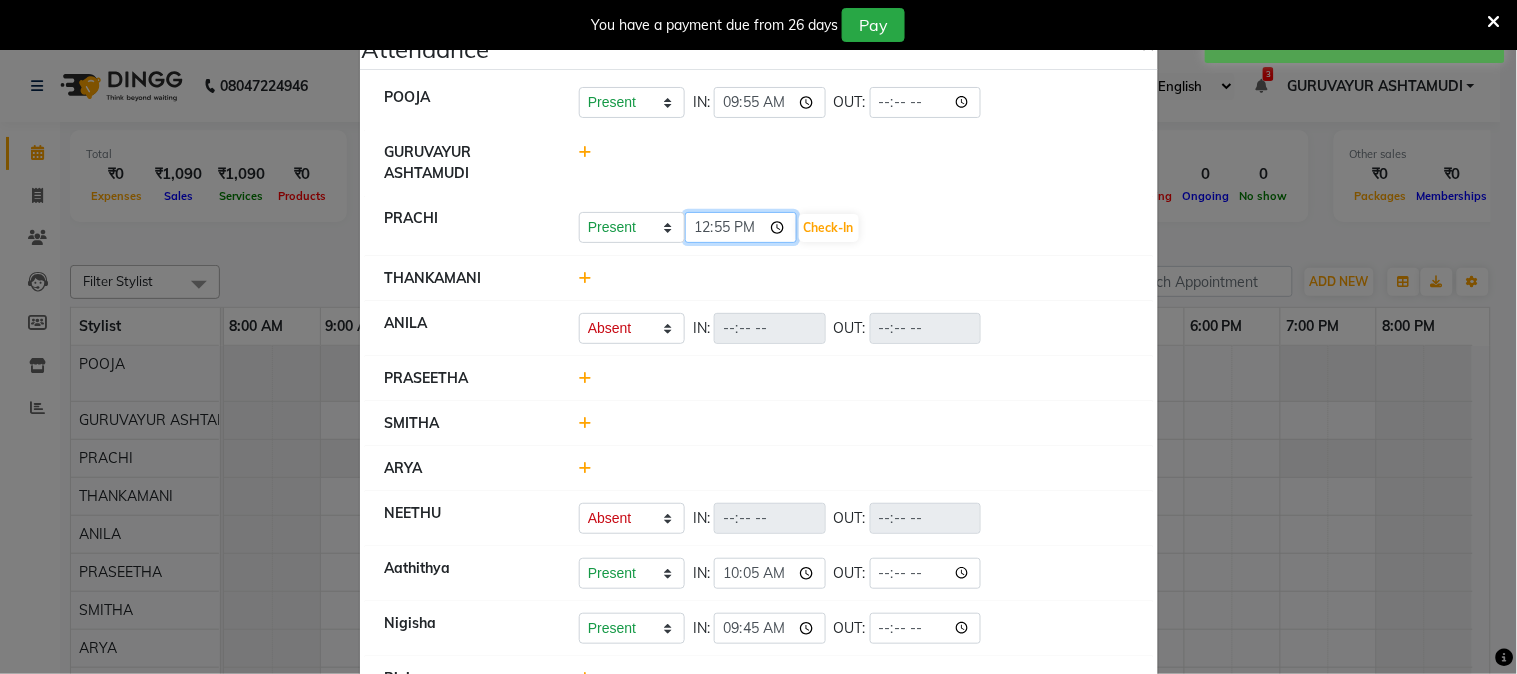click on "12:55" 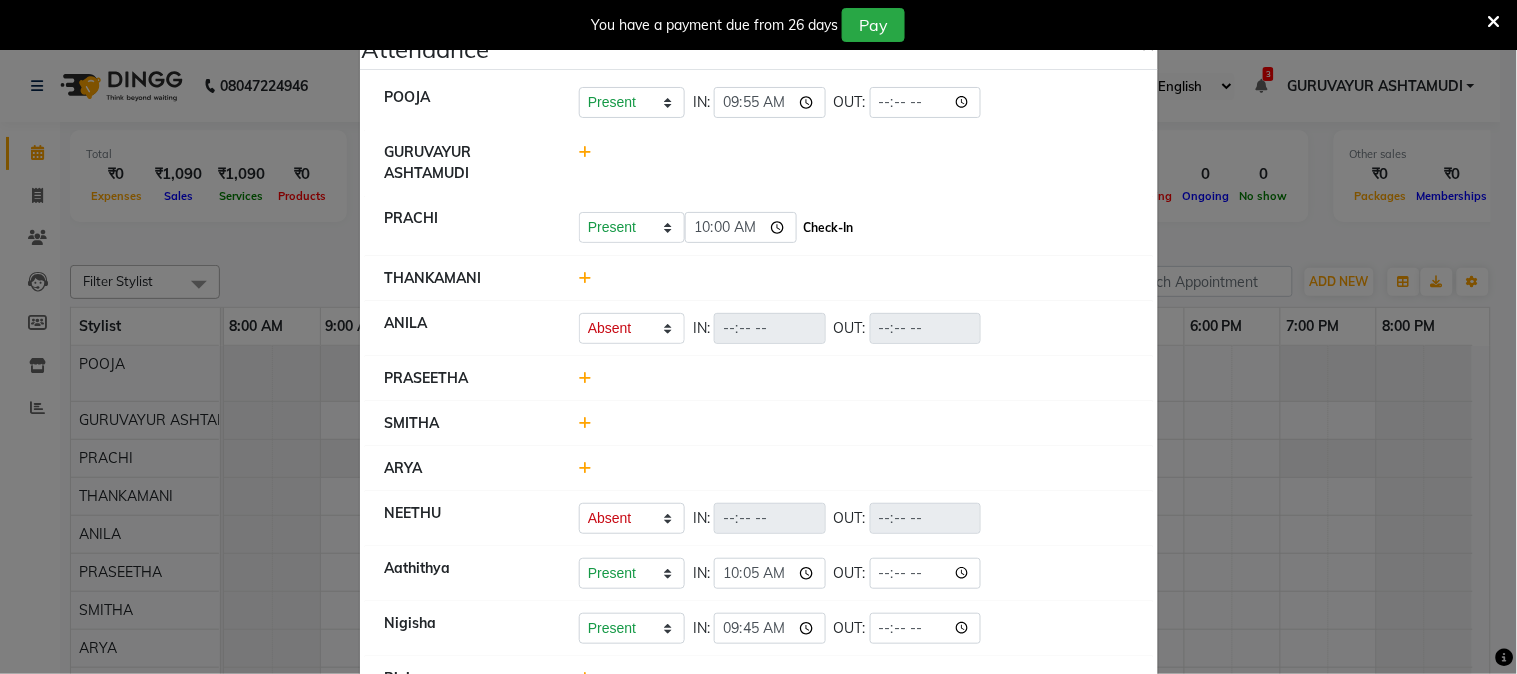 type on "10:00" 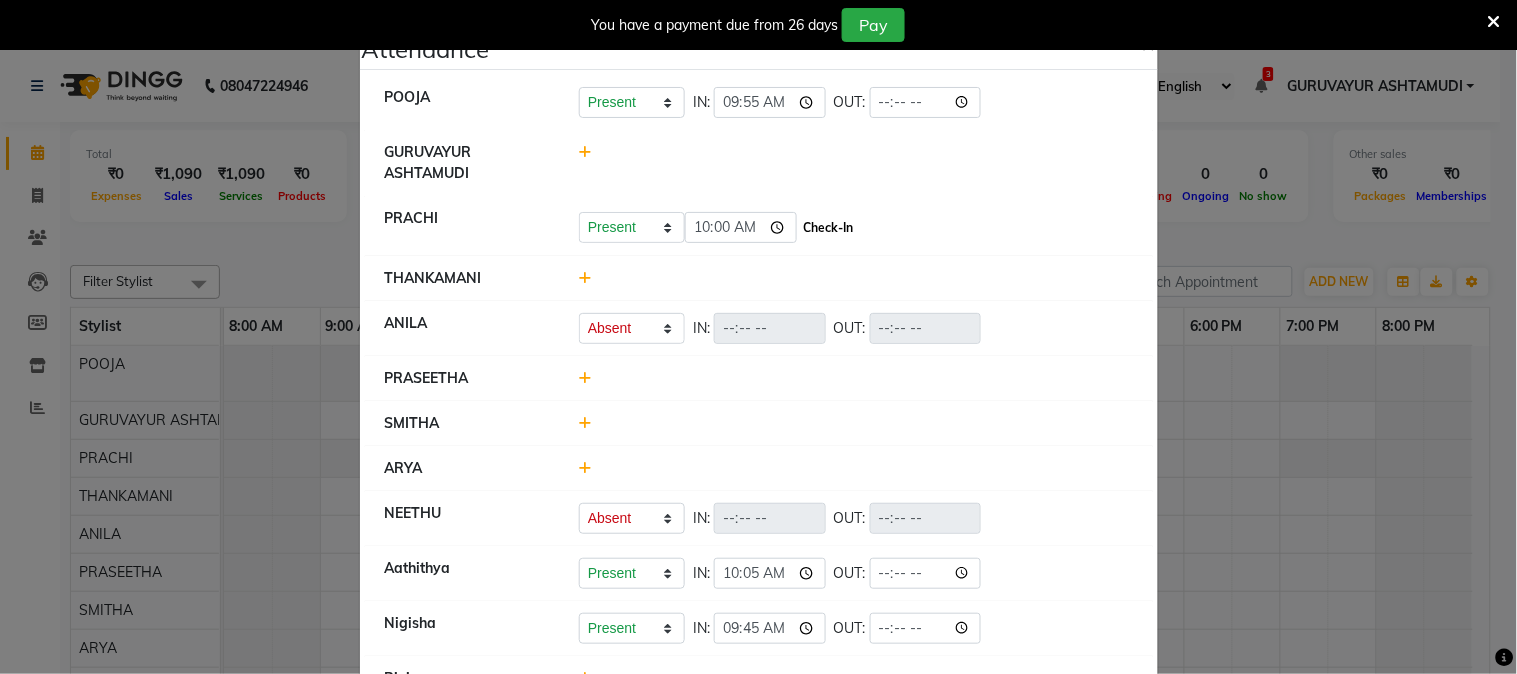 click on "Check-In" 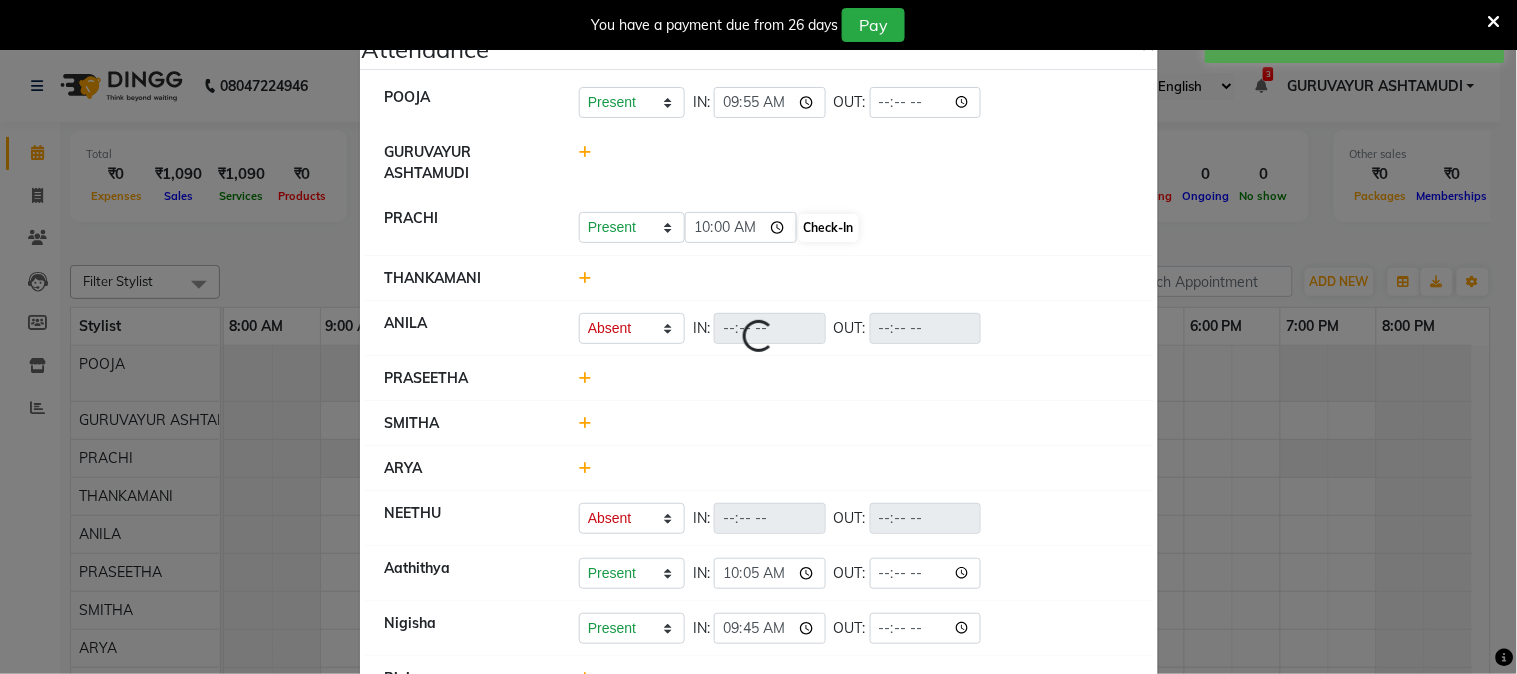 select on "A" 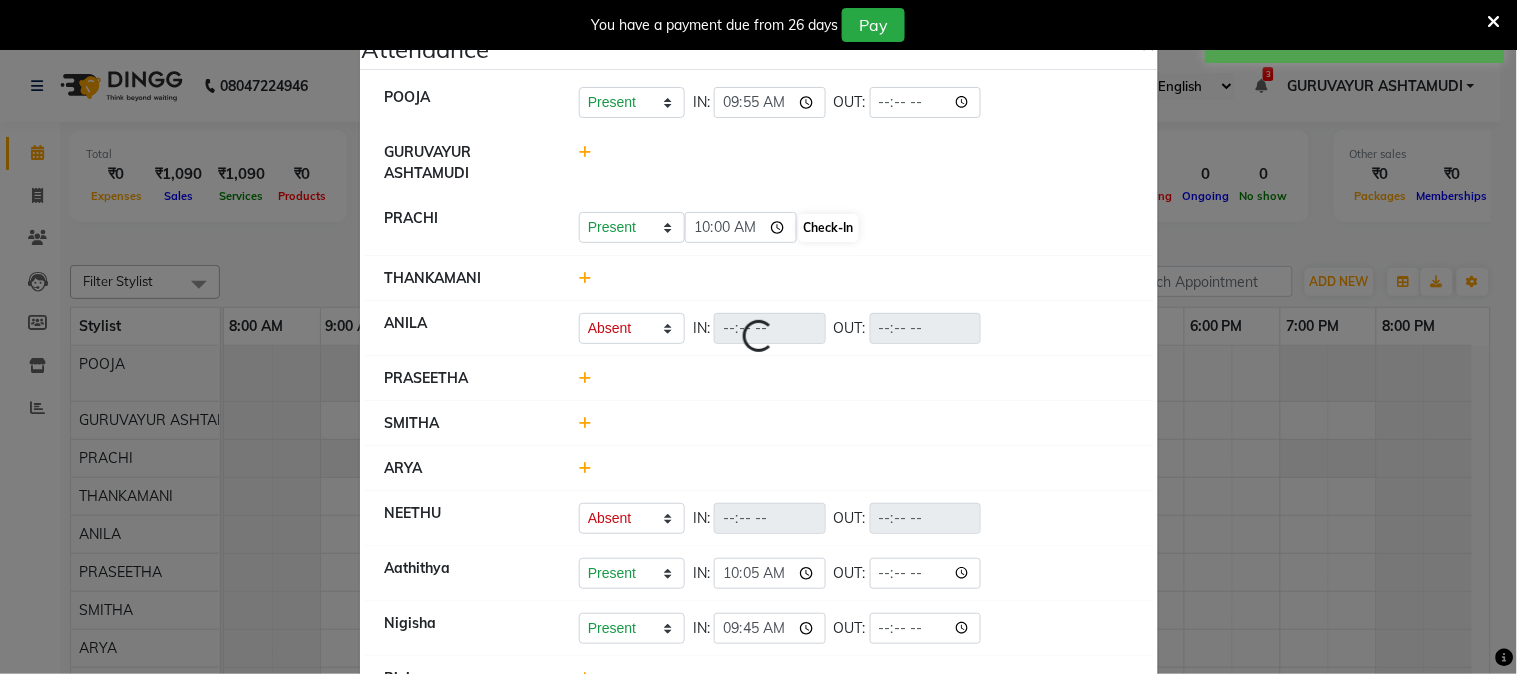 select on "A" 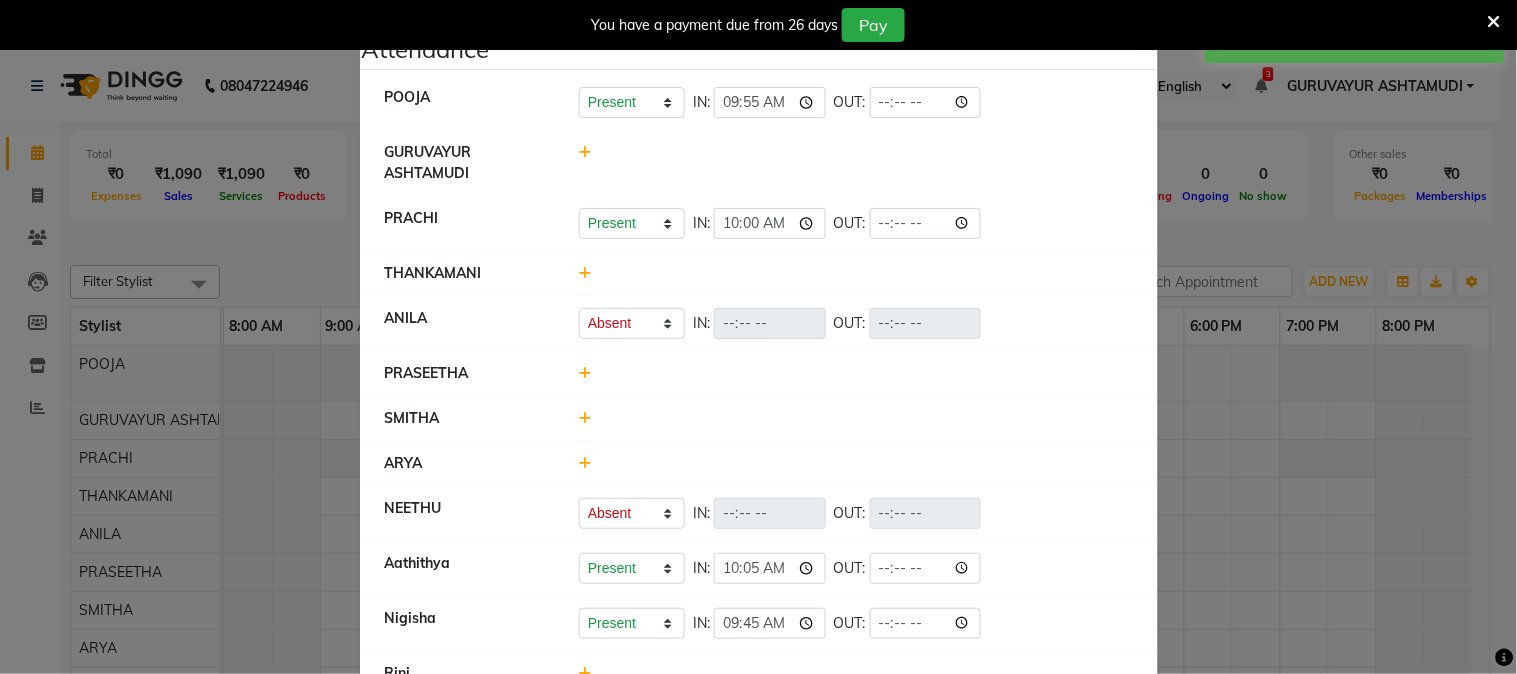 click 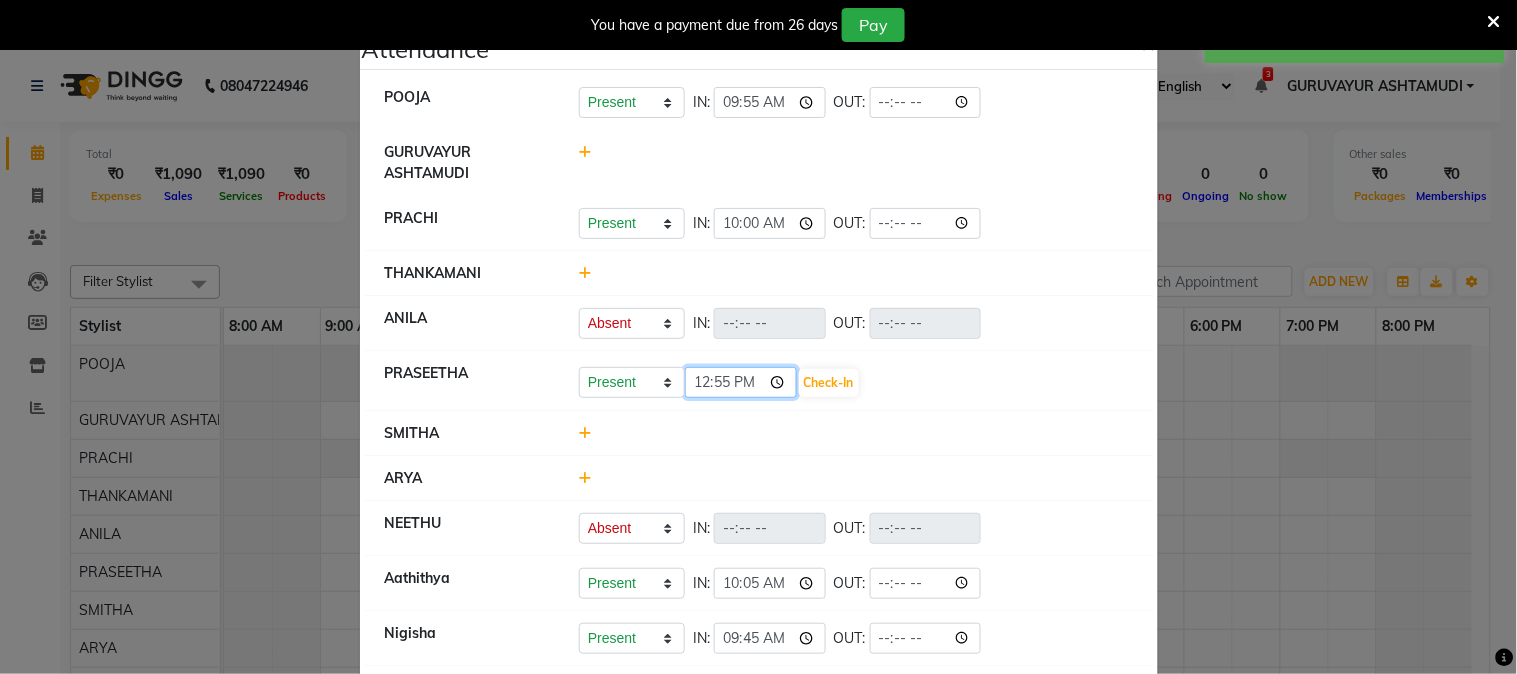 click on "12:55" 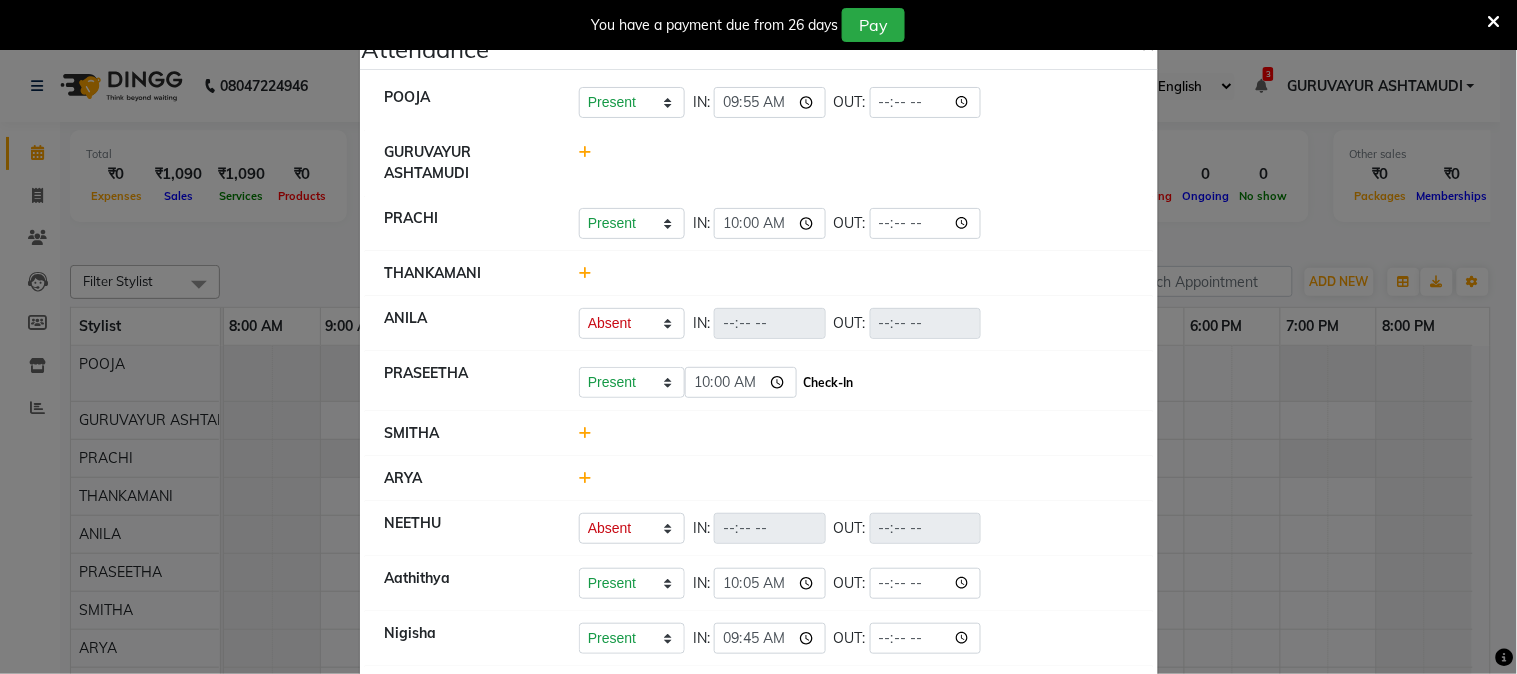 type on "10:00" 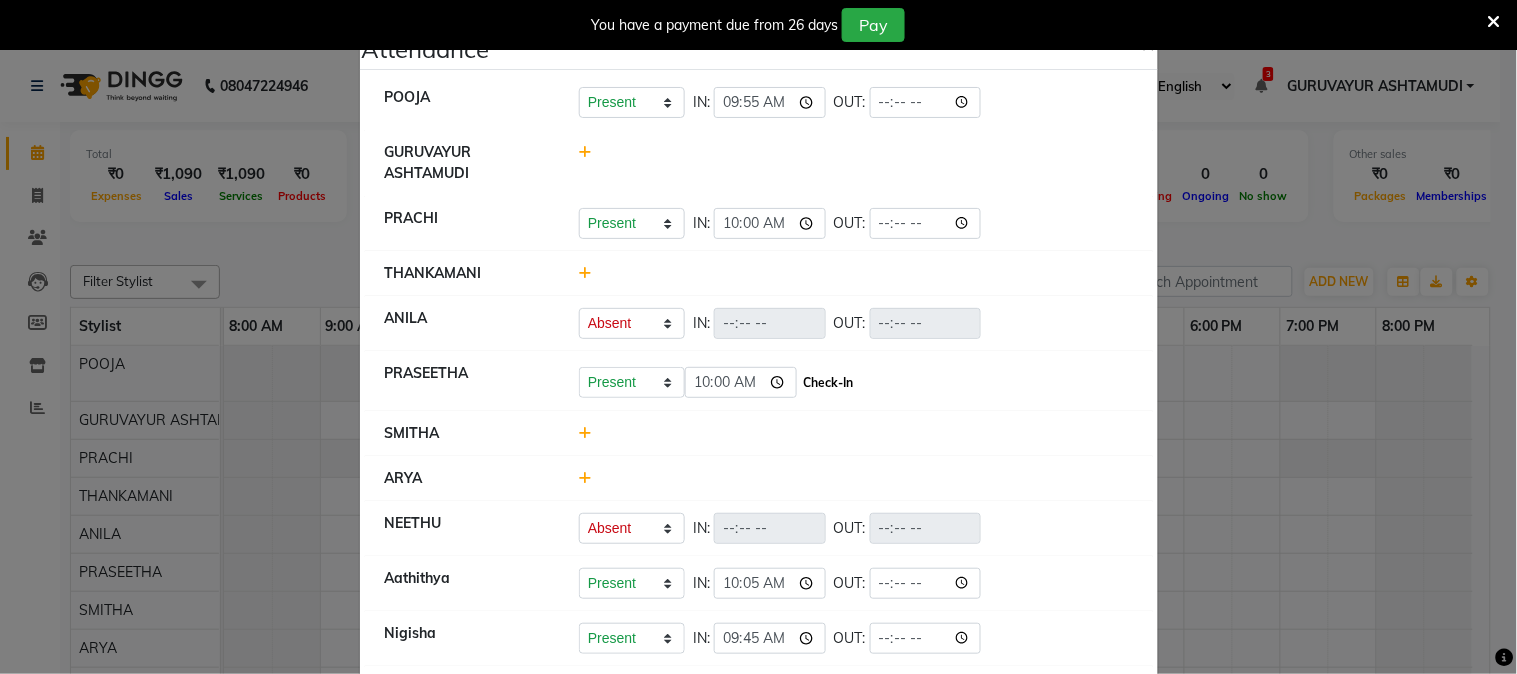 click on "Check-In" 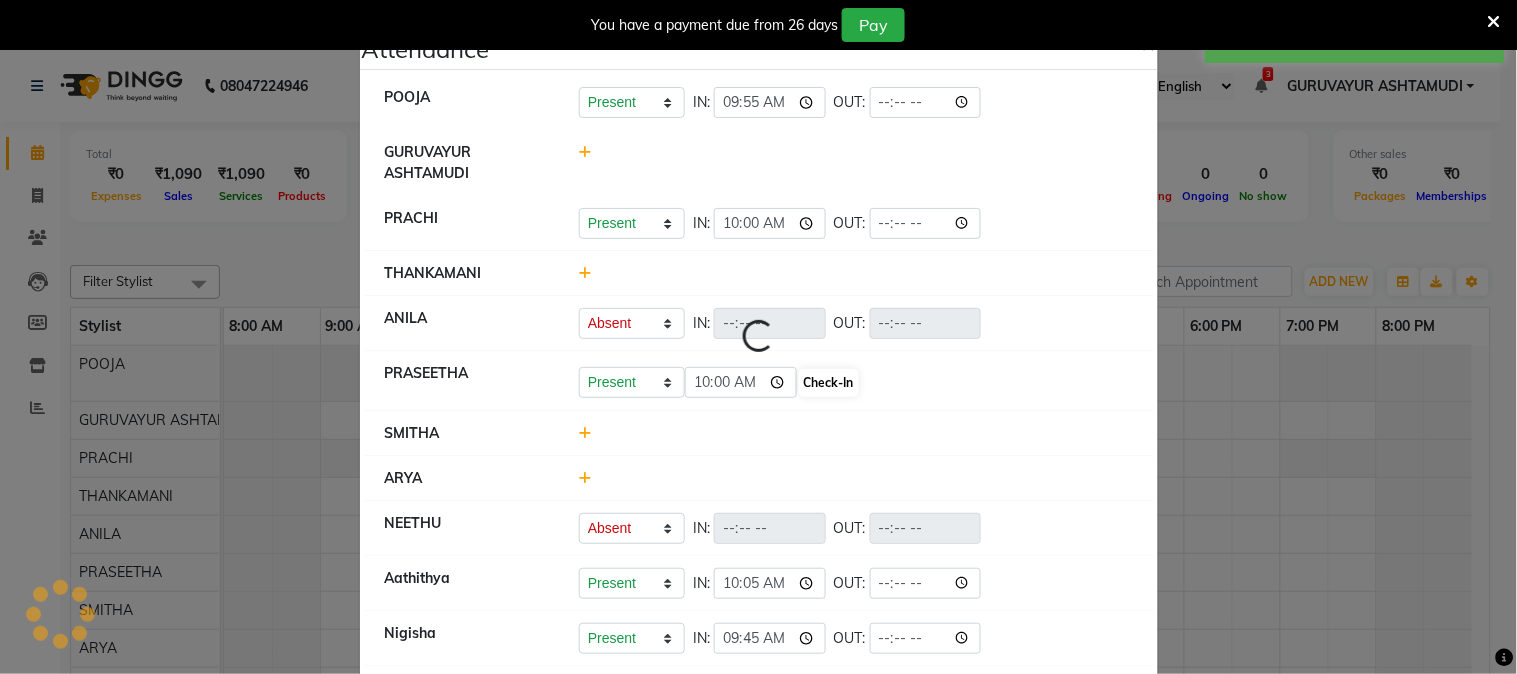 select on "A" 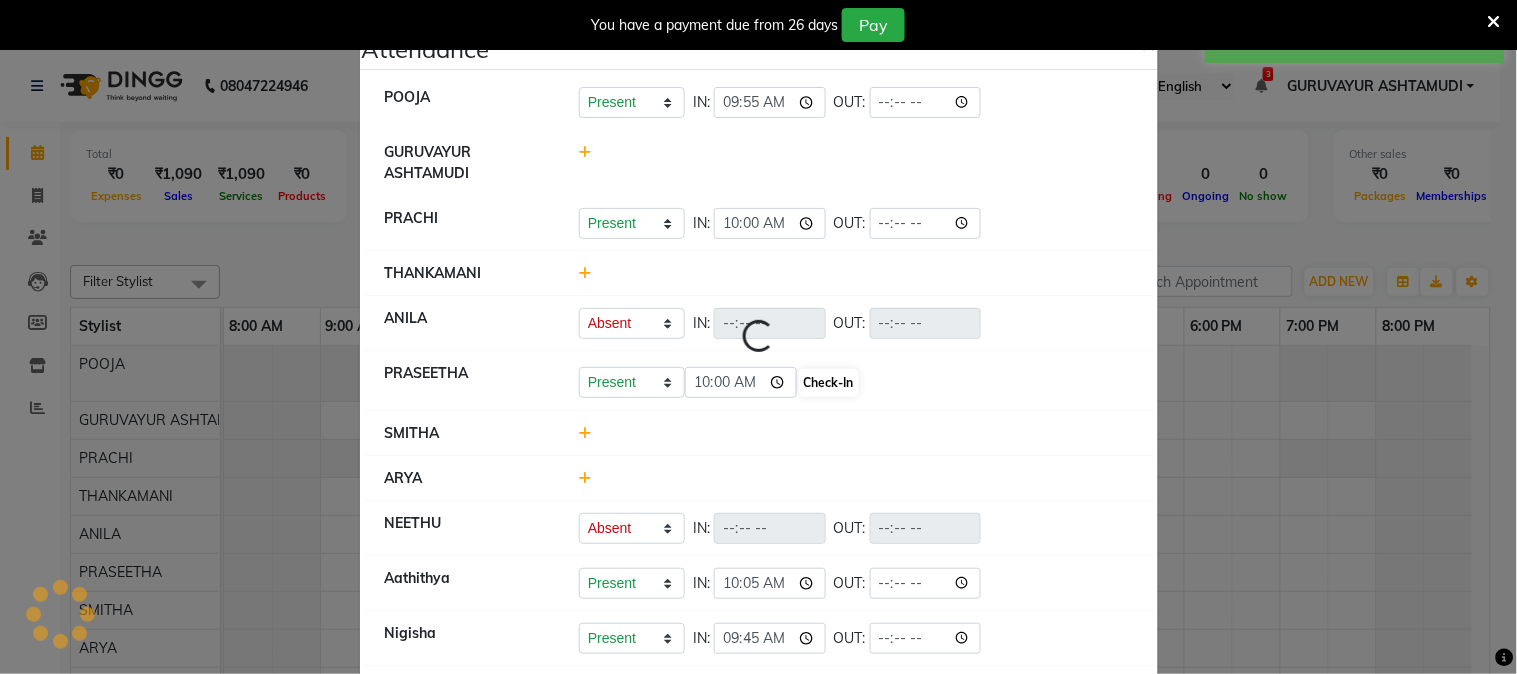 select on "A" 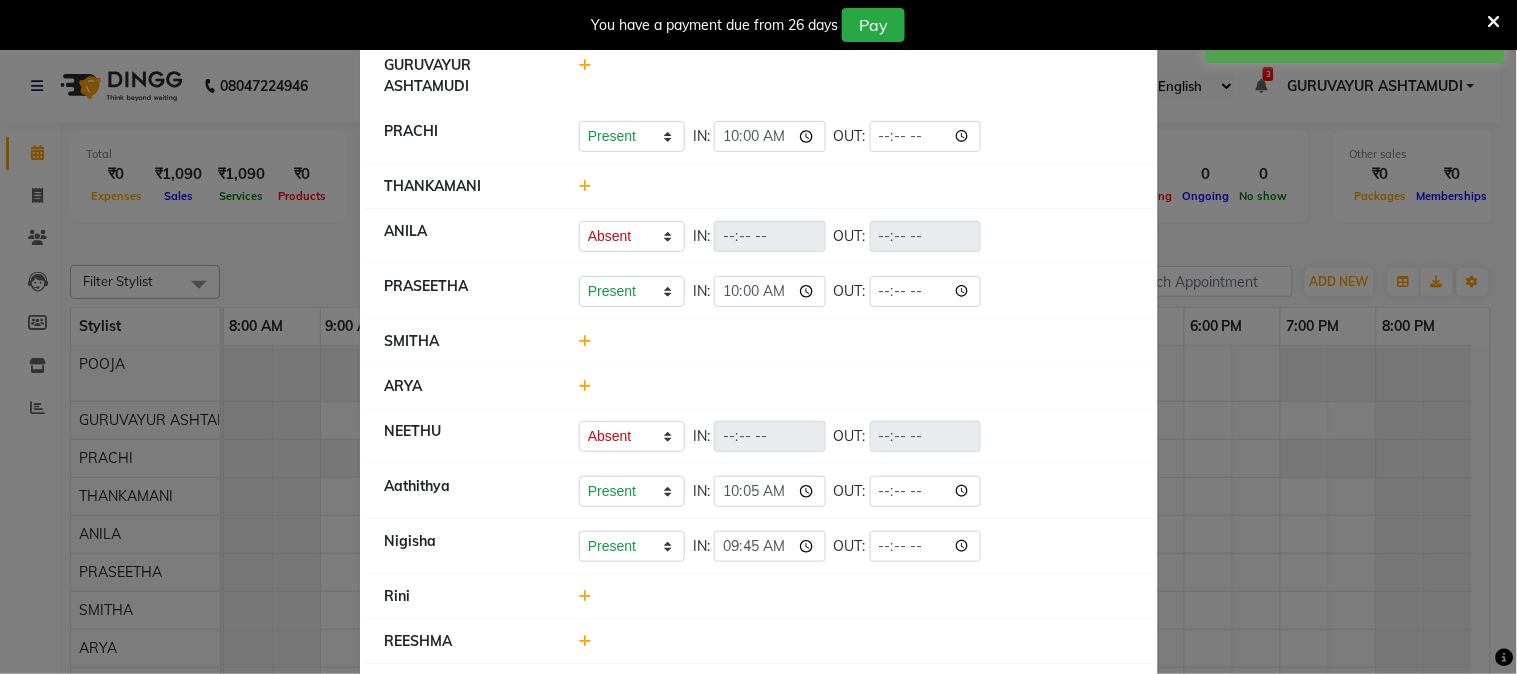 scroll, scrollTop: 166, scrollLeft: 0, axis: vertical 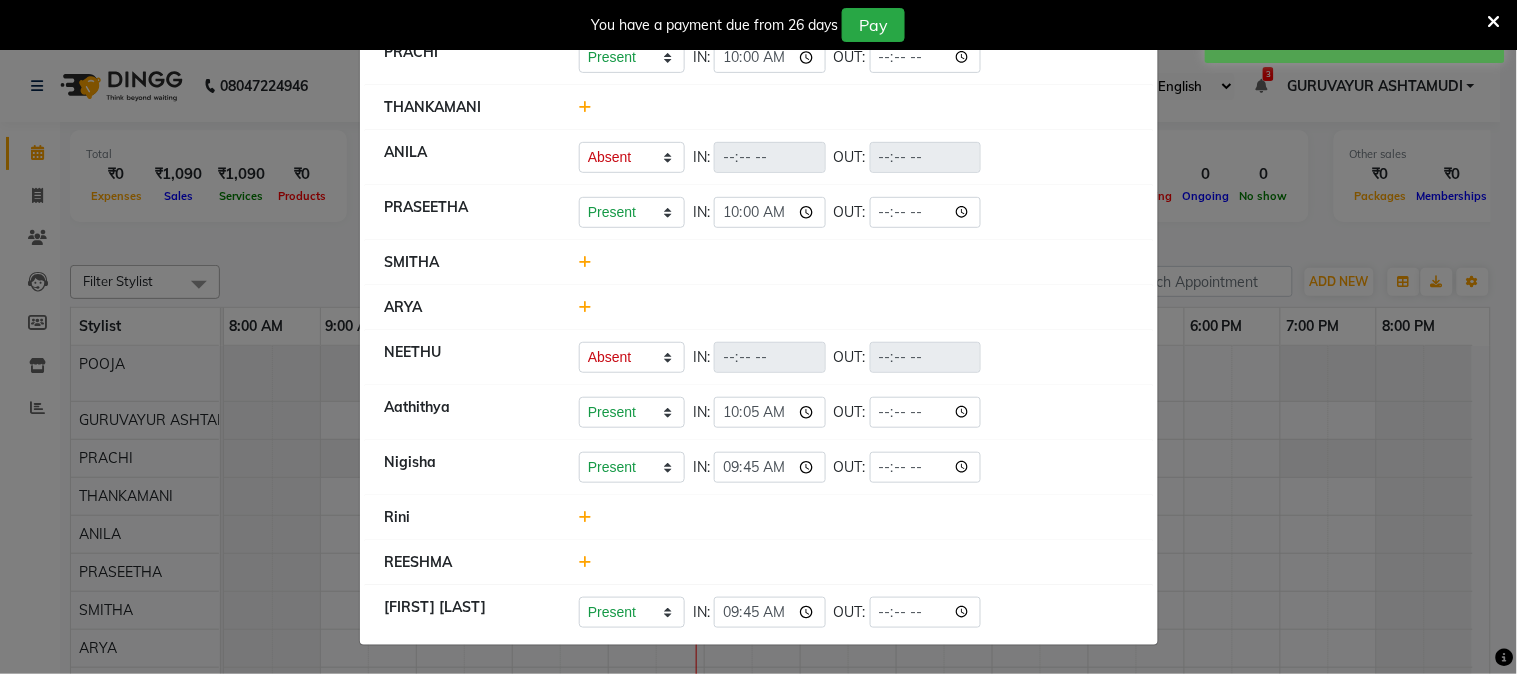 click 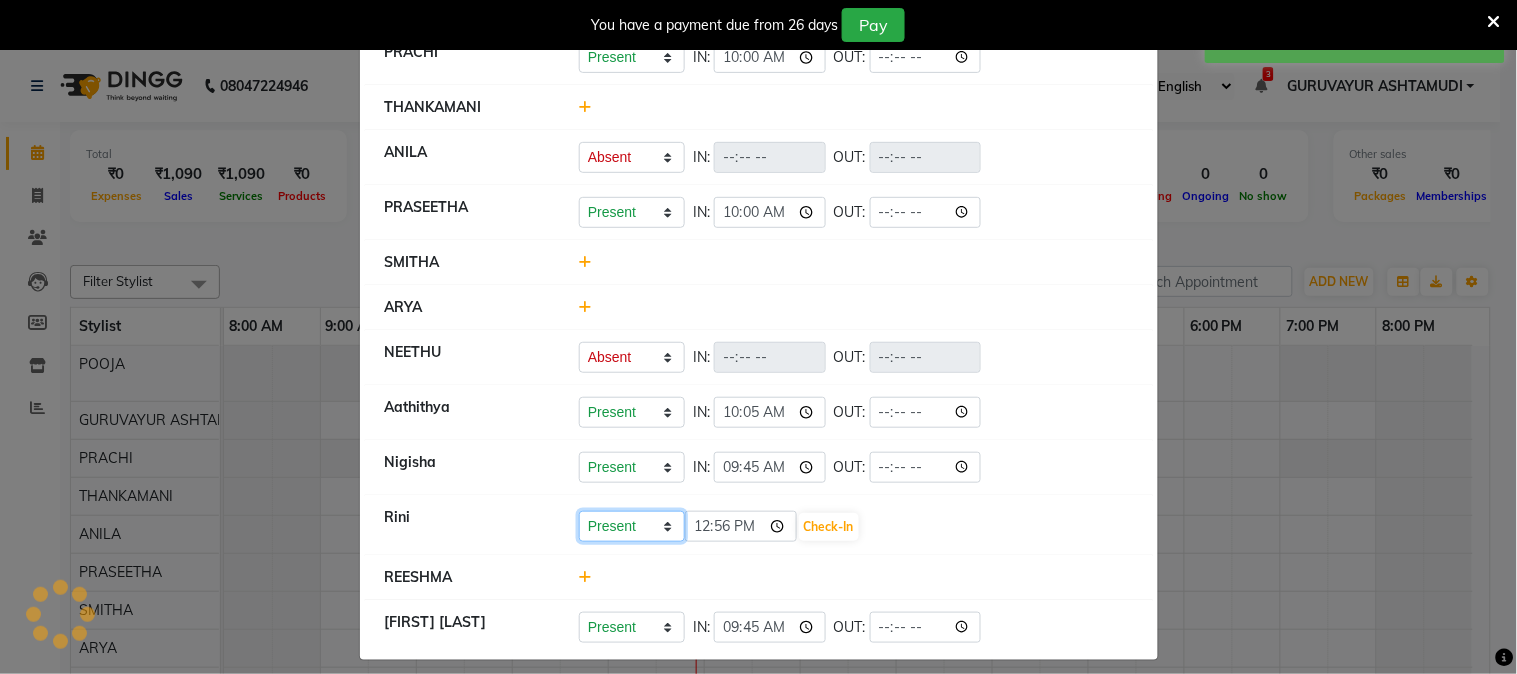 click on "Present Absent Late Half Day Weekly Off" 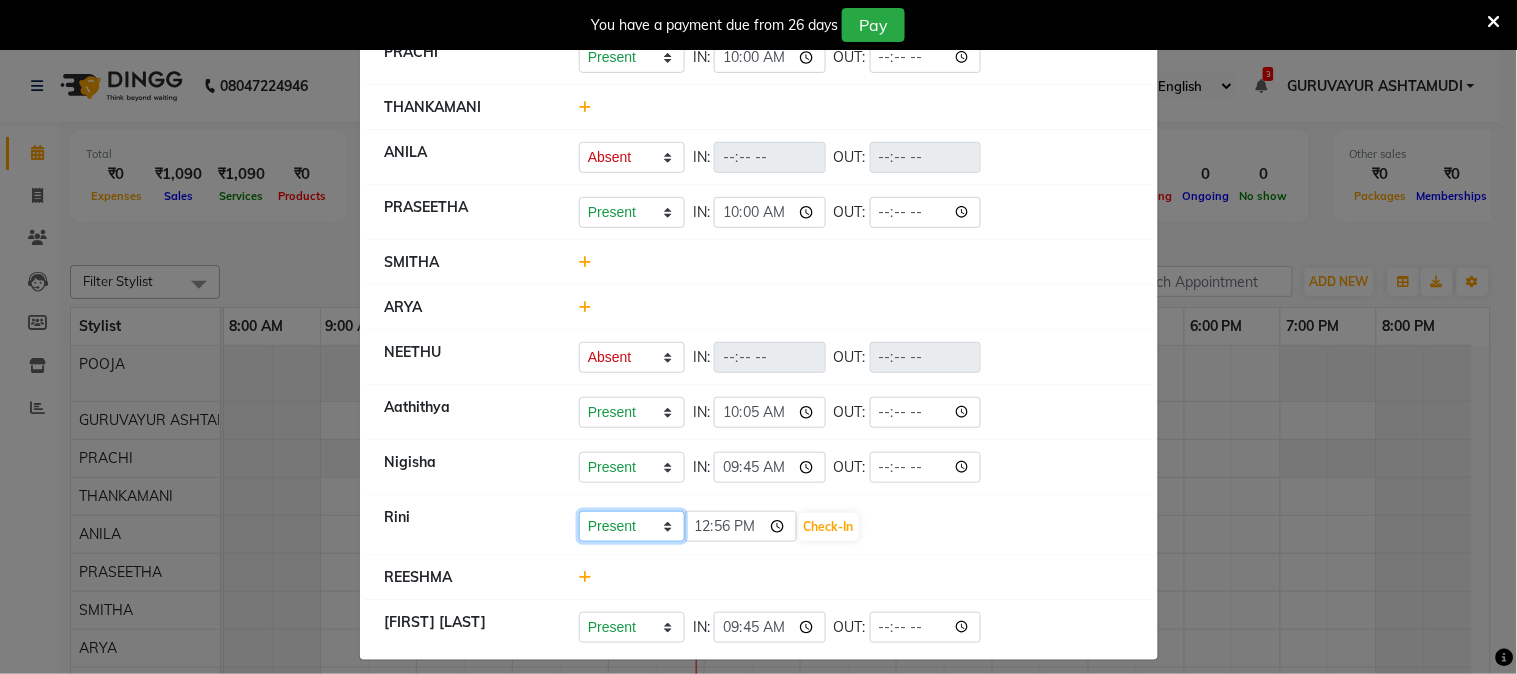 select on "W" 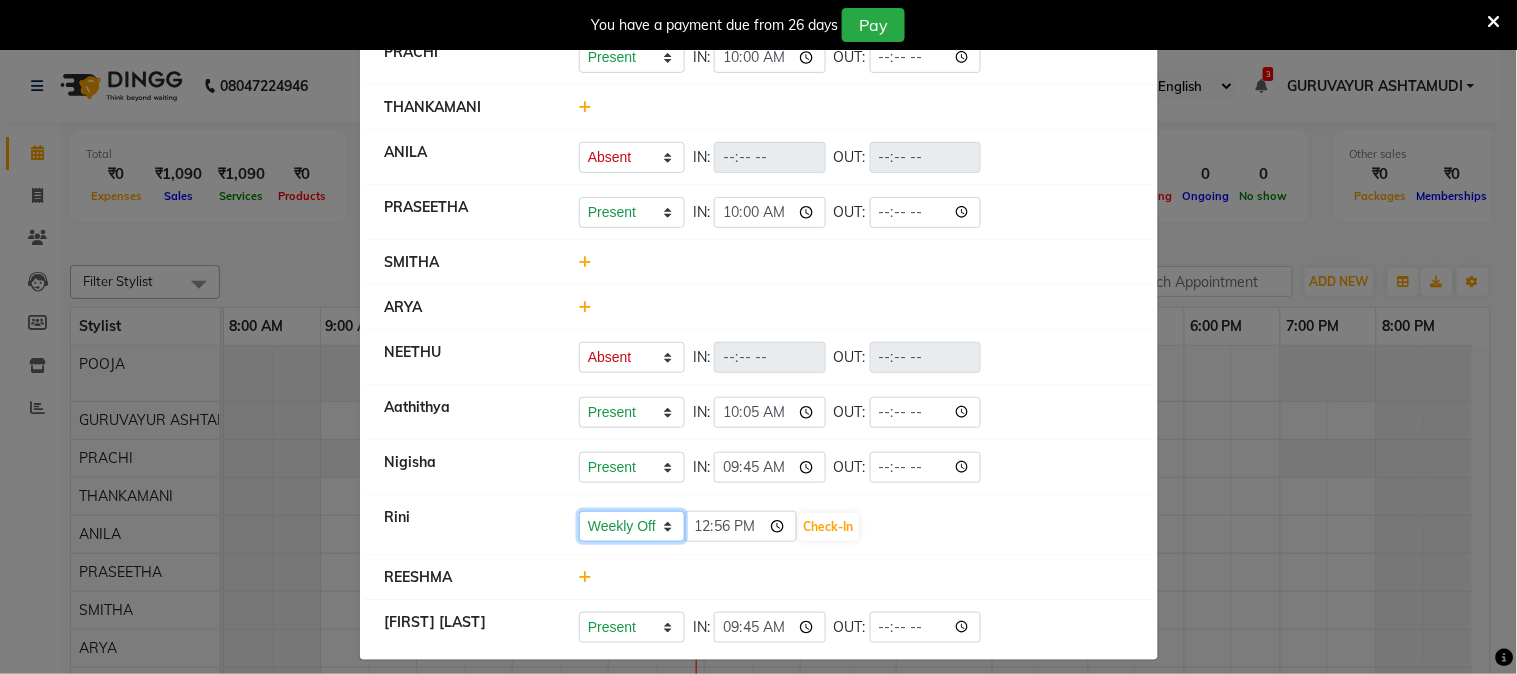 click on "Present Absent Late Half Day Weekly Off" 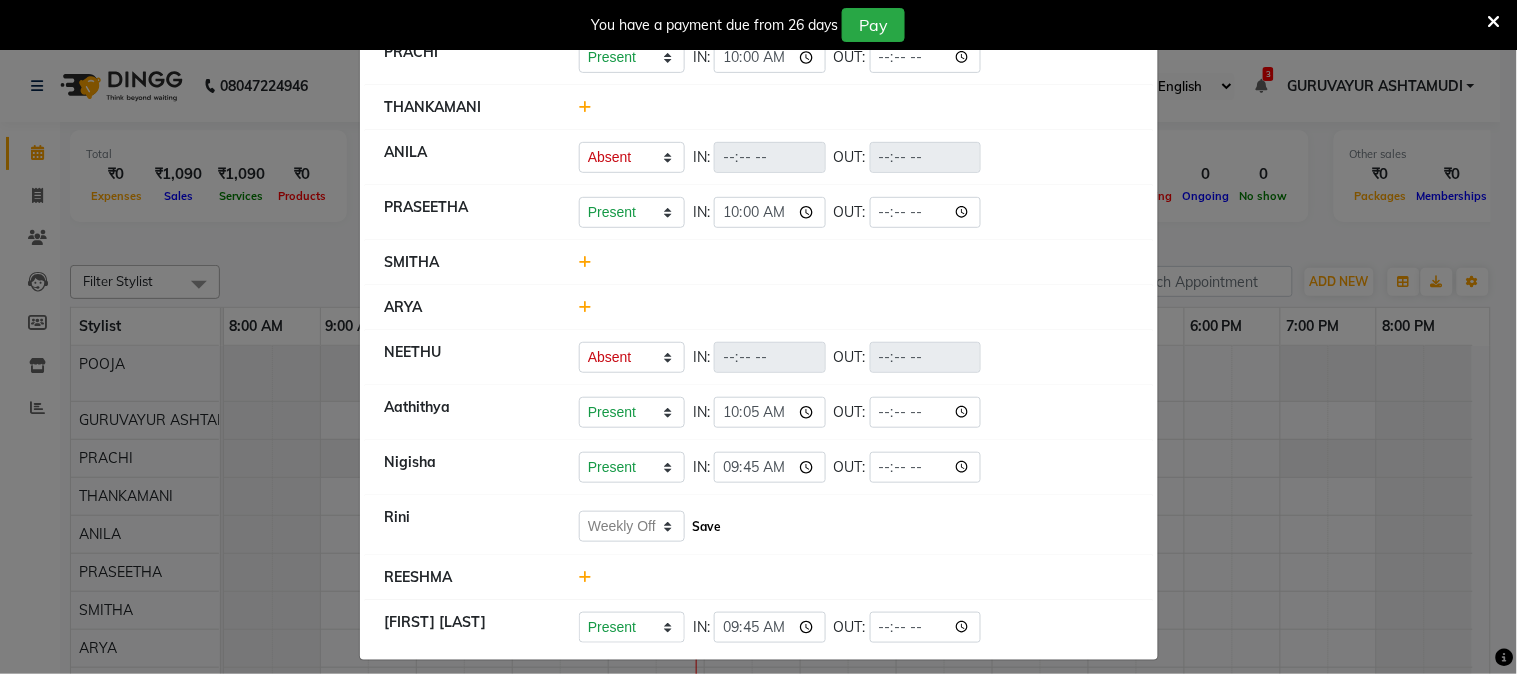 click on "Save" 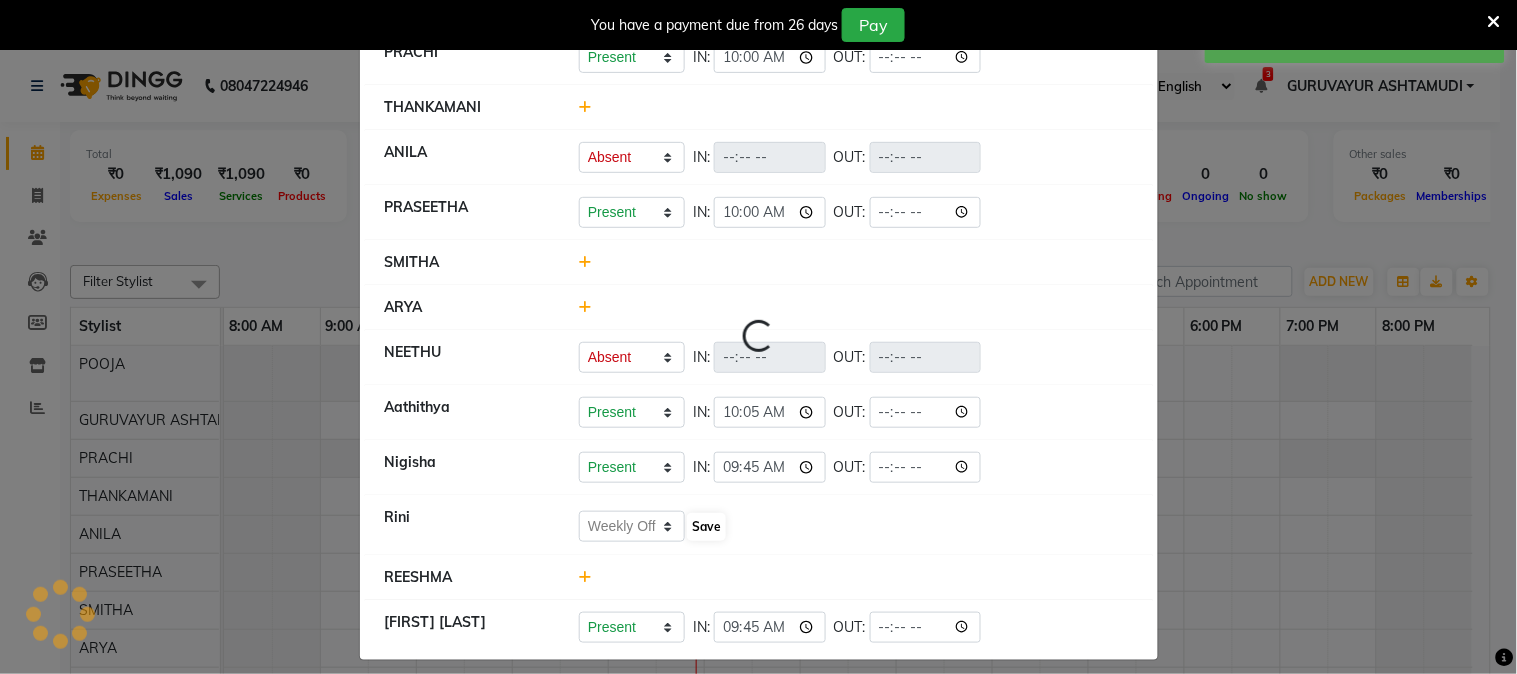 select on "A" 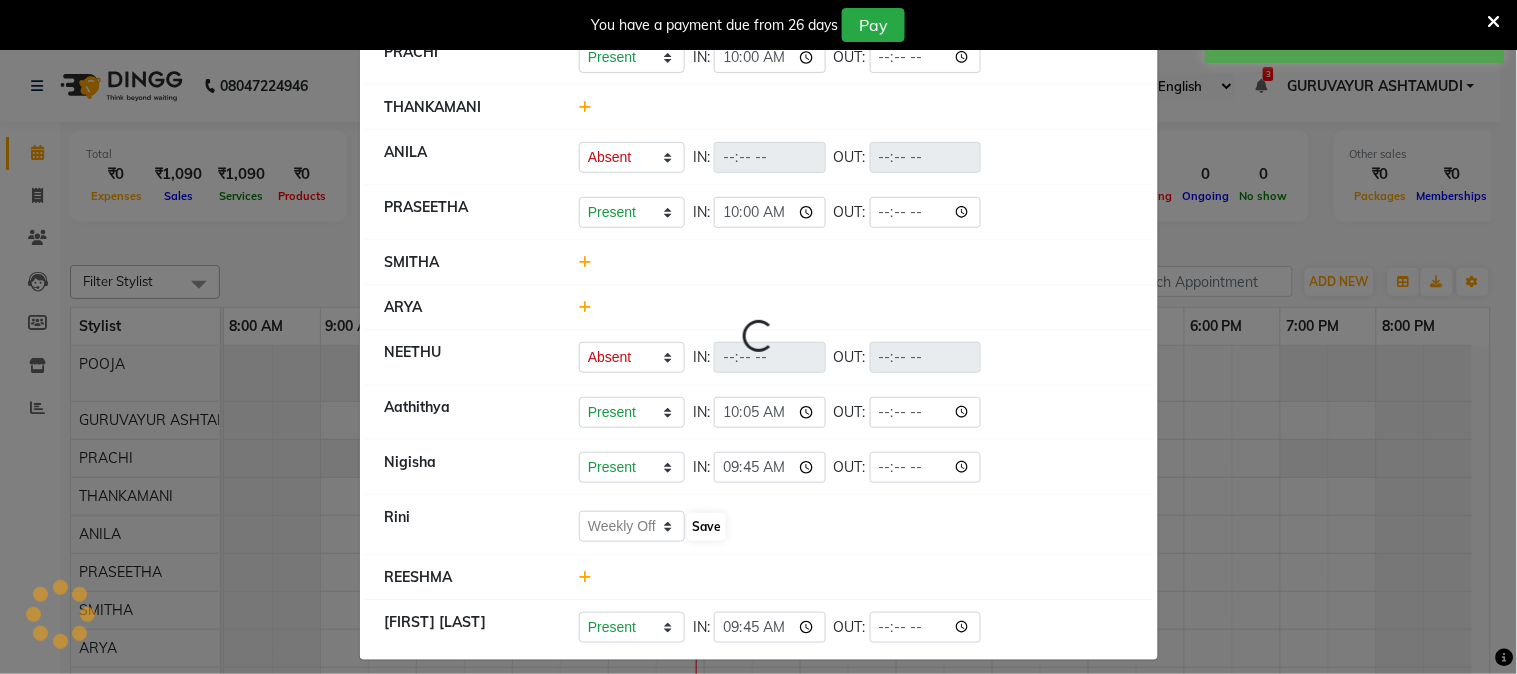 select on "A" 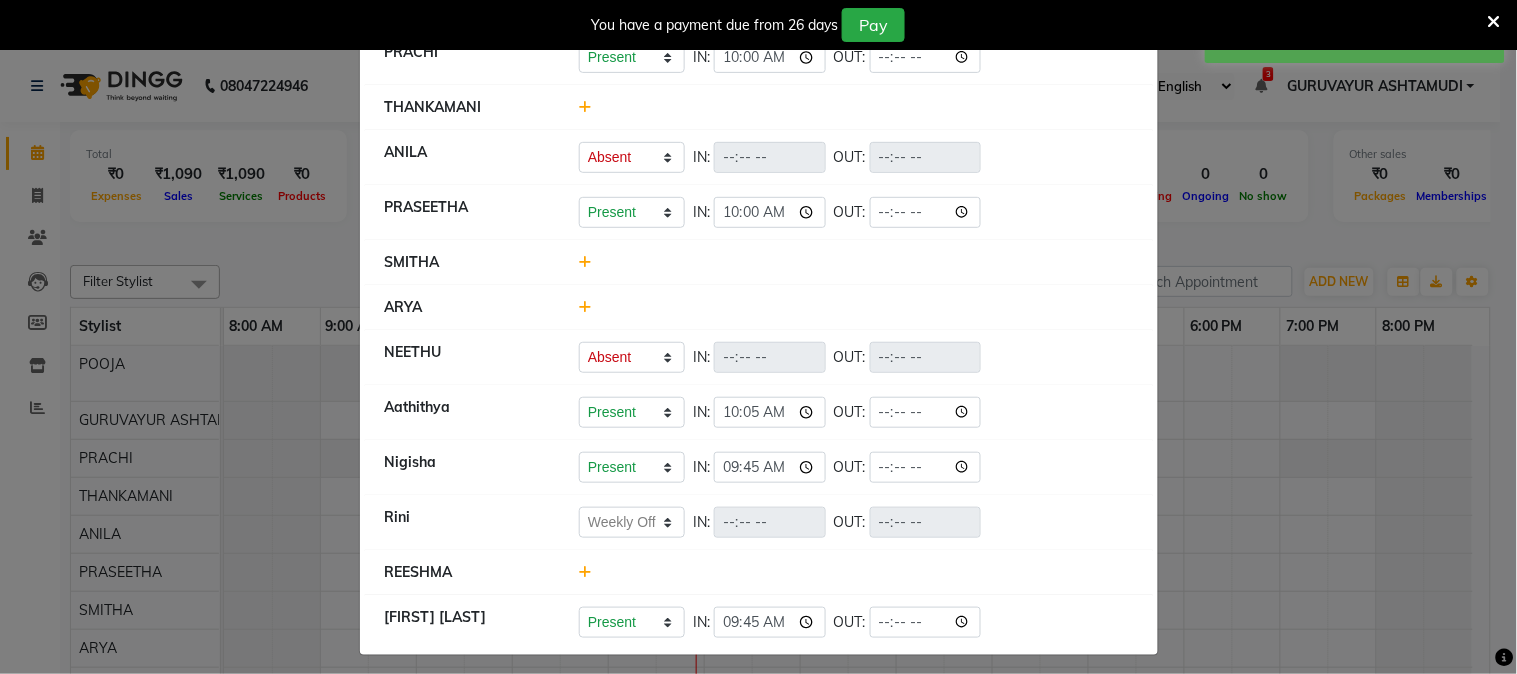 click 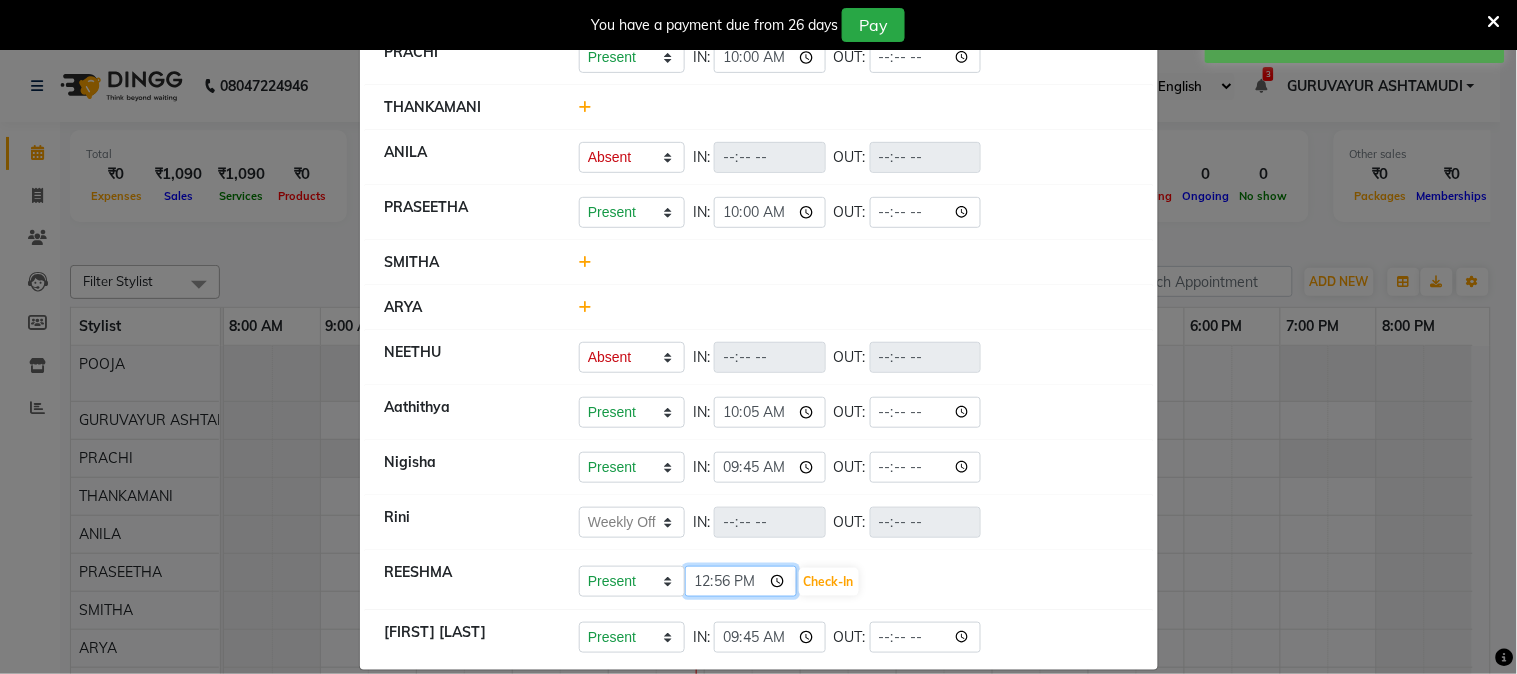 click on "12:56" 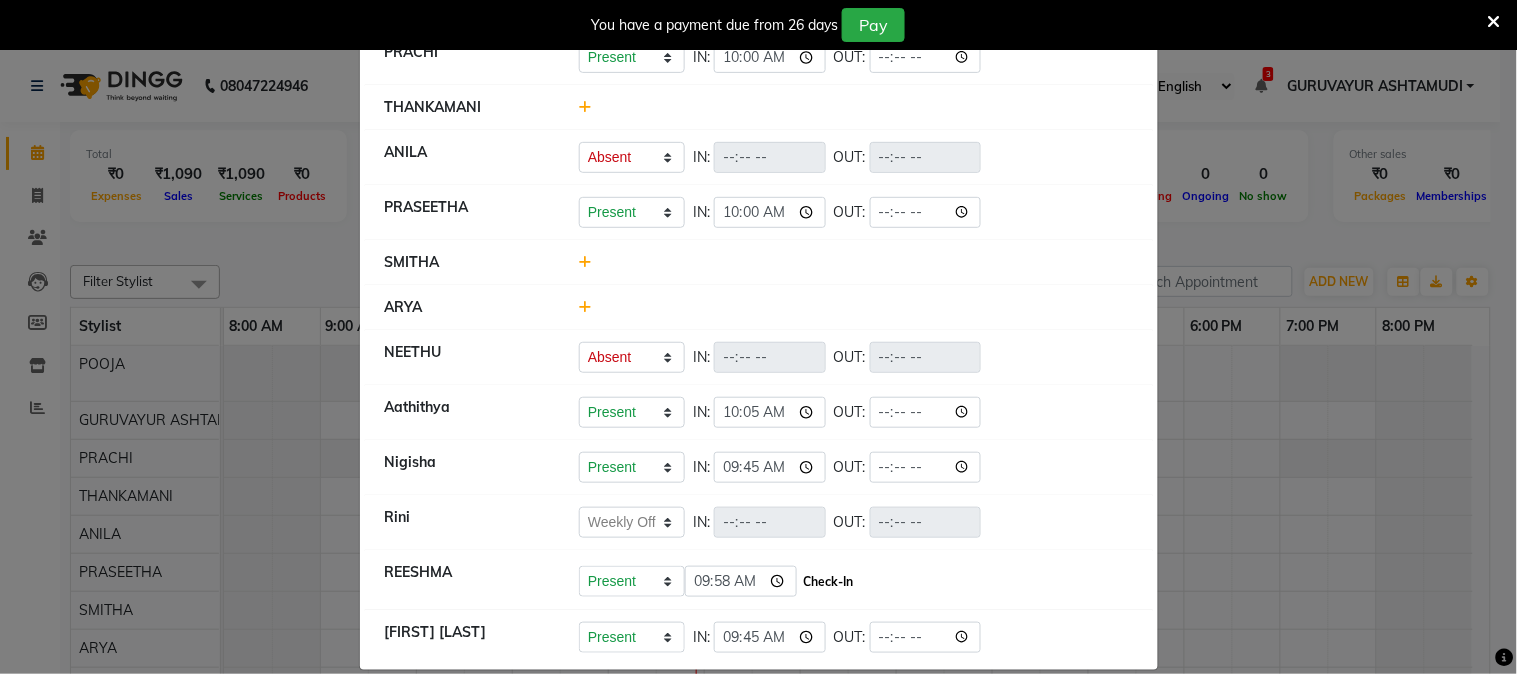 type on "09:58" 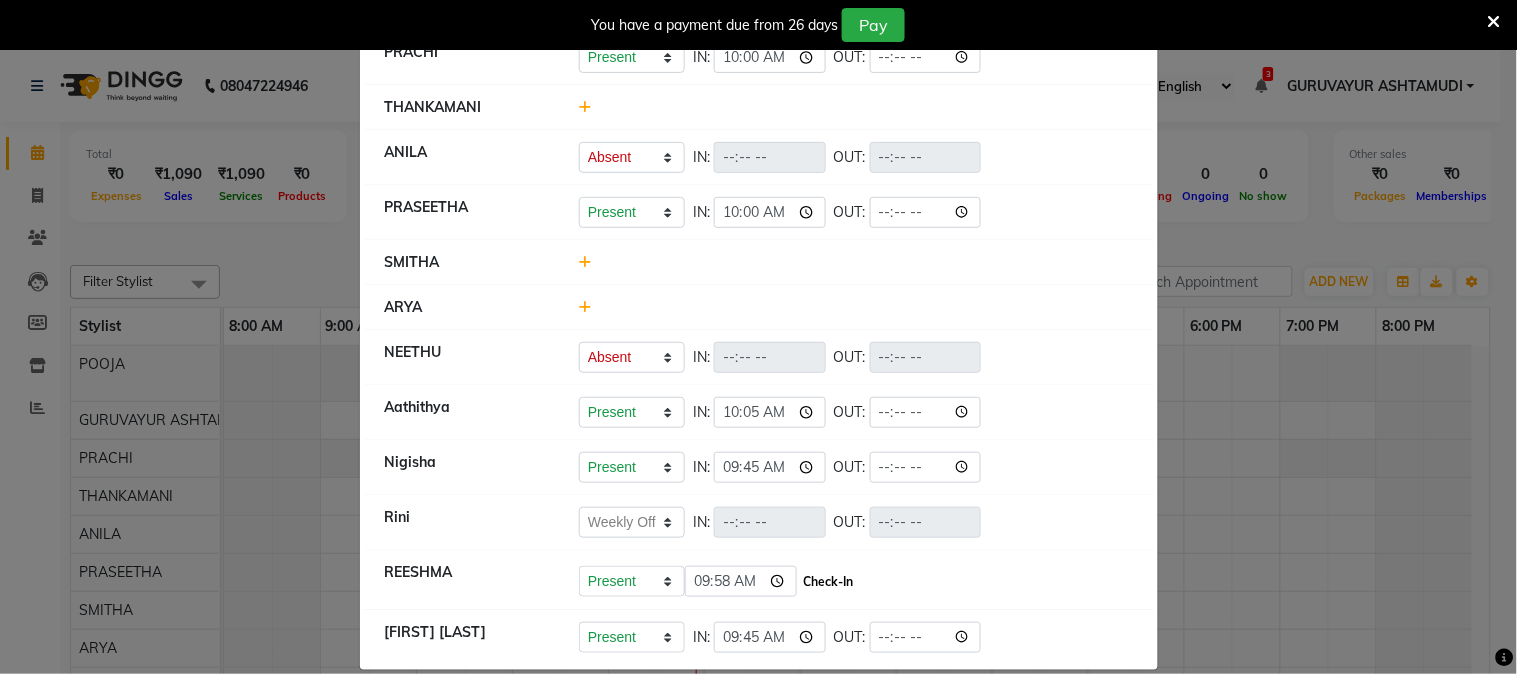 click on "Check-In" 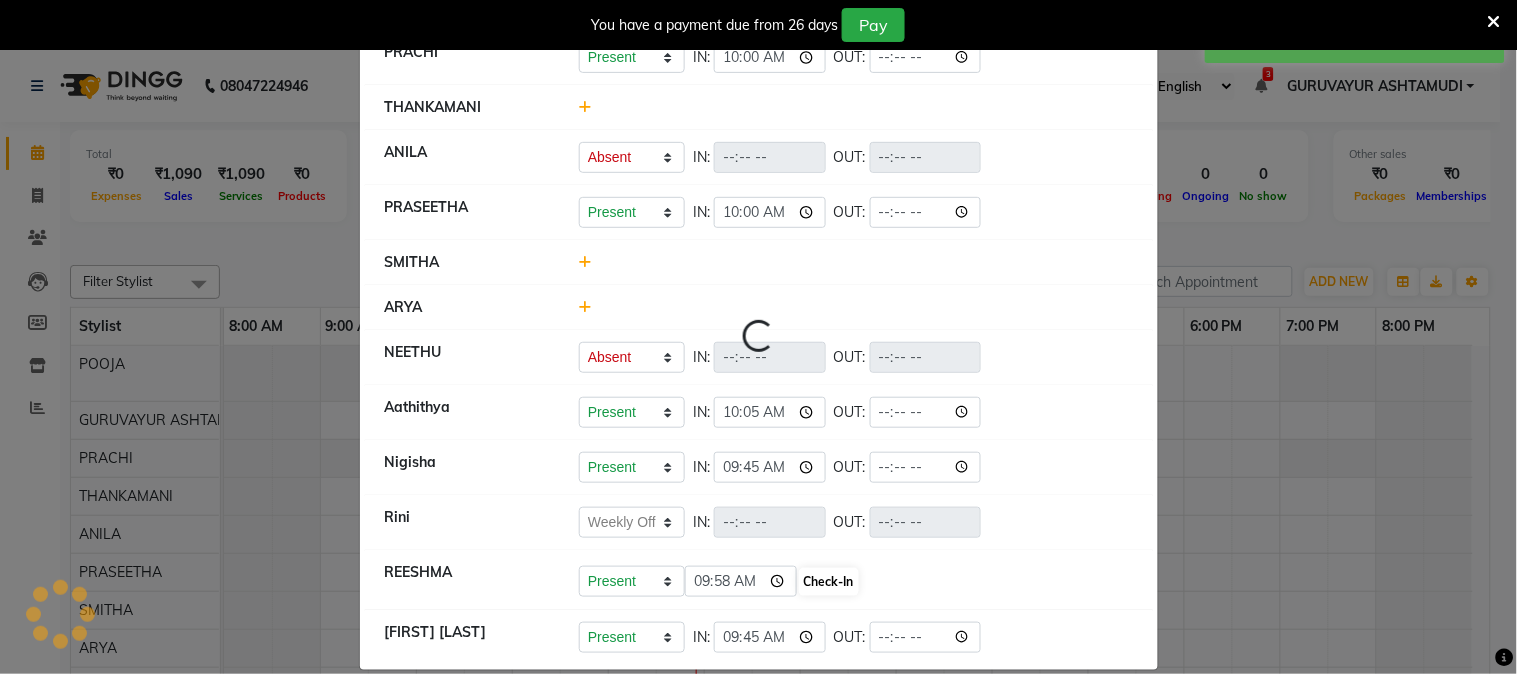 select on "A" 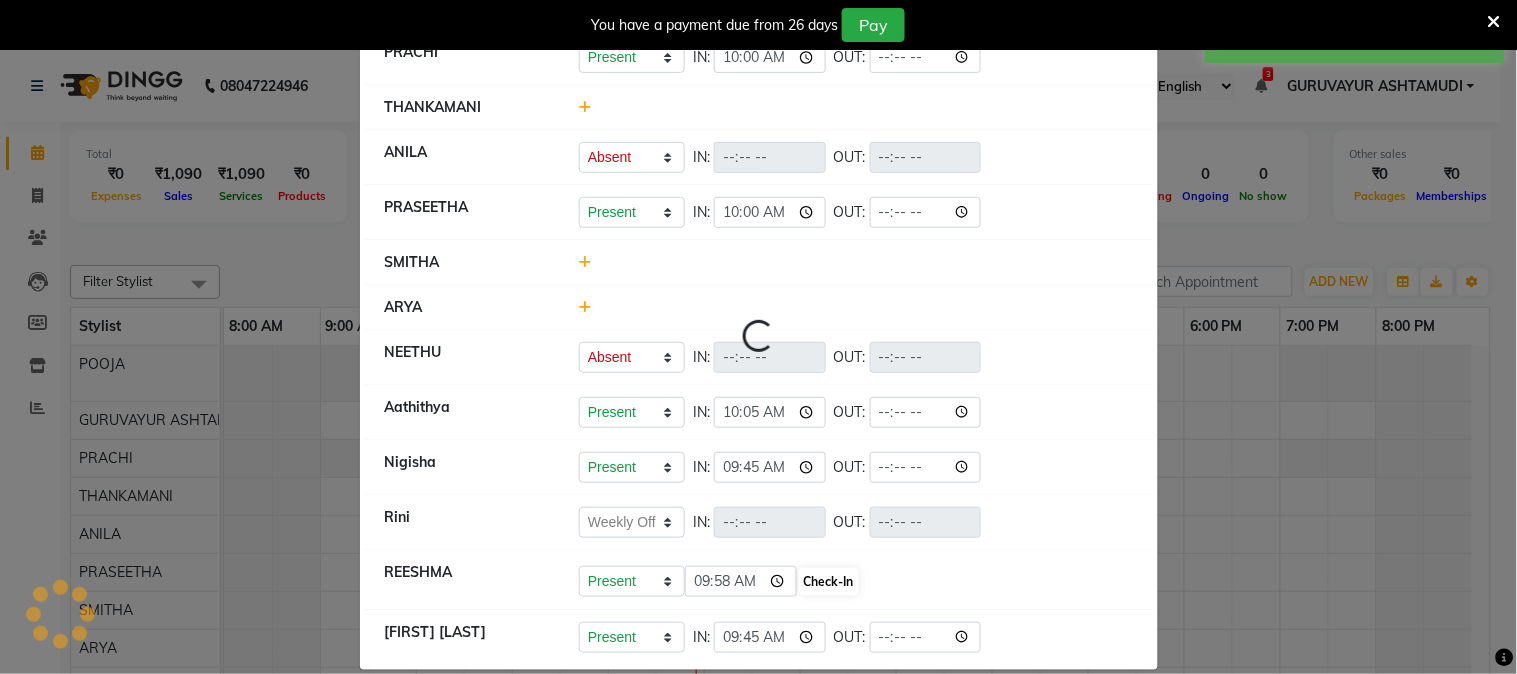 select on "W" 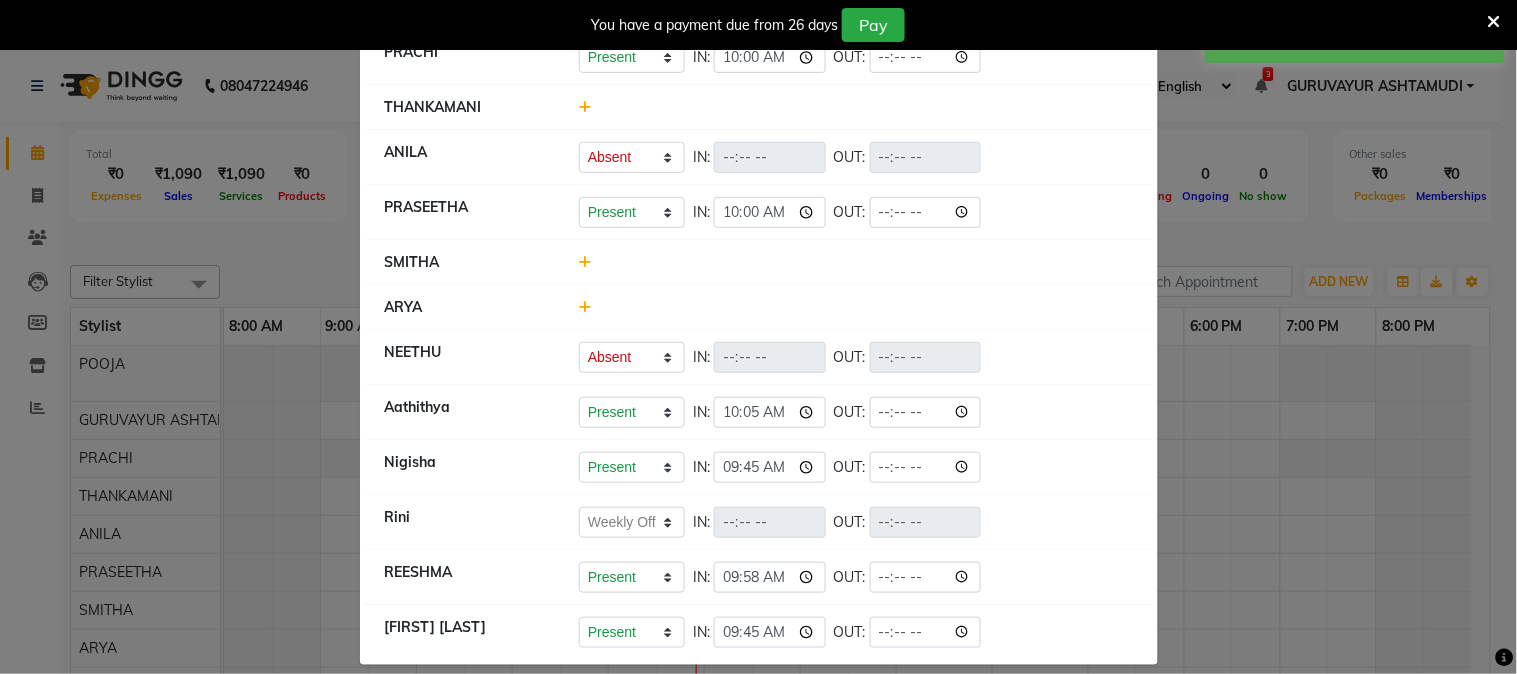 click 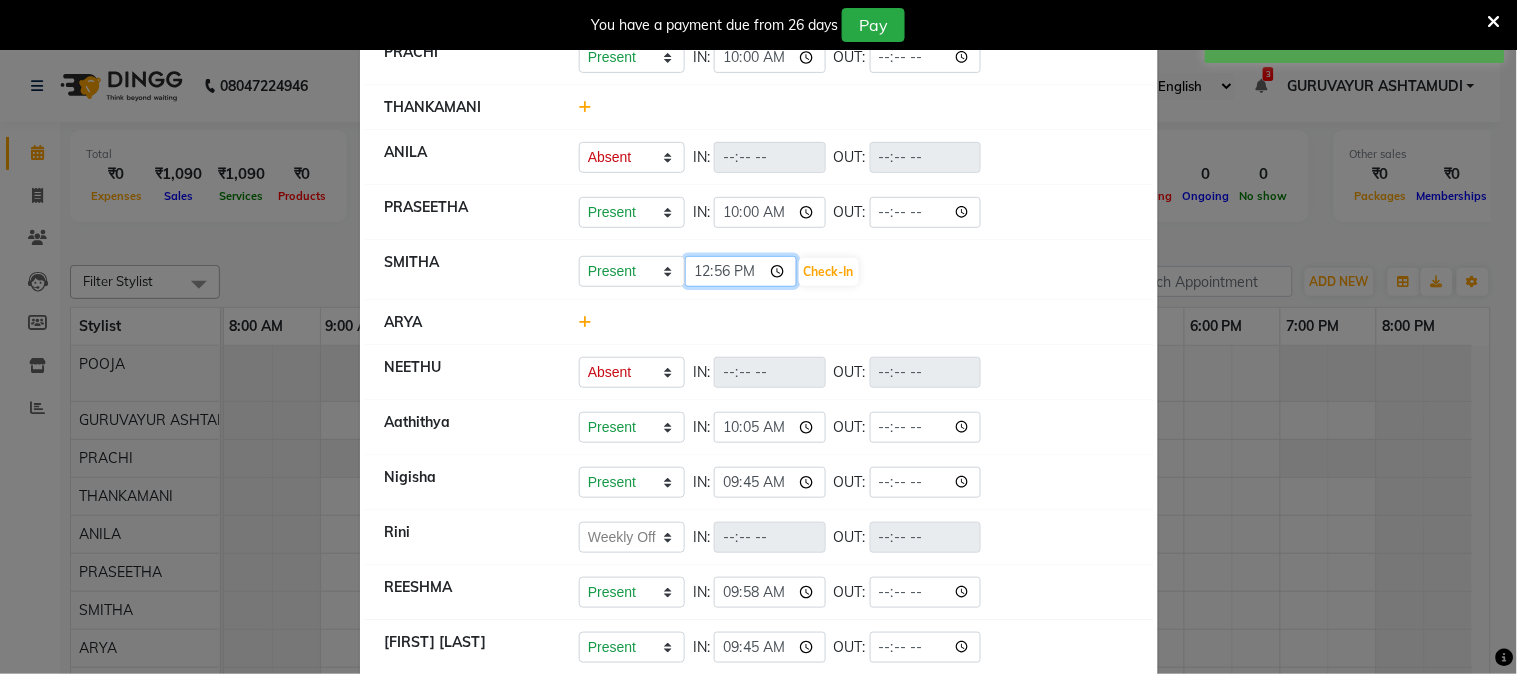 click on "12:56" 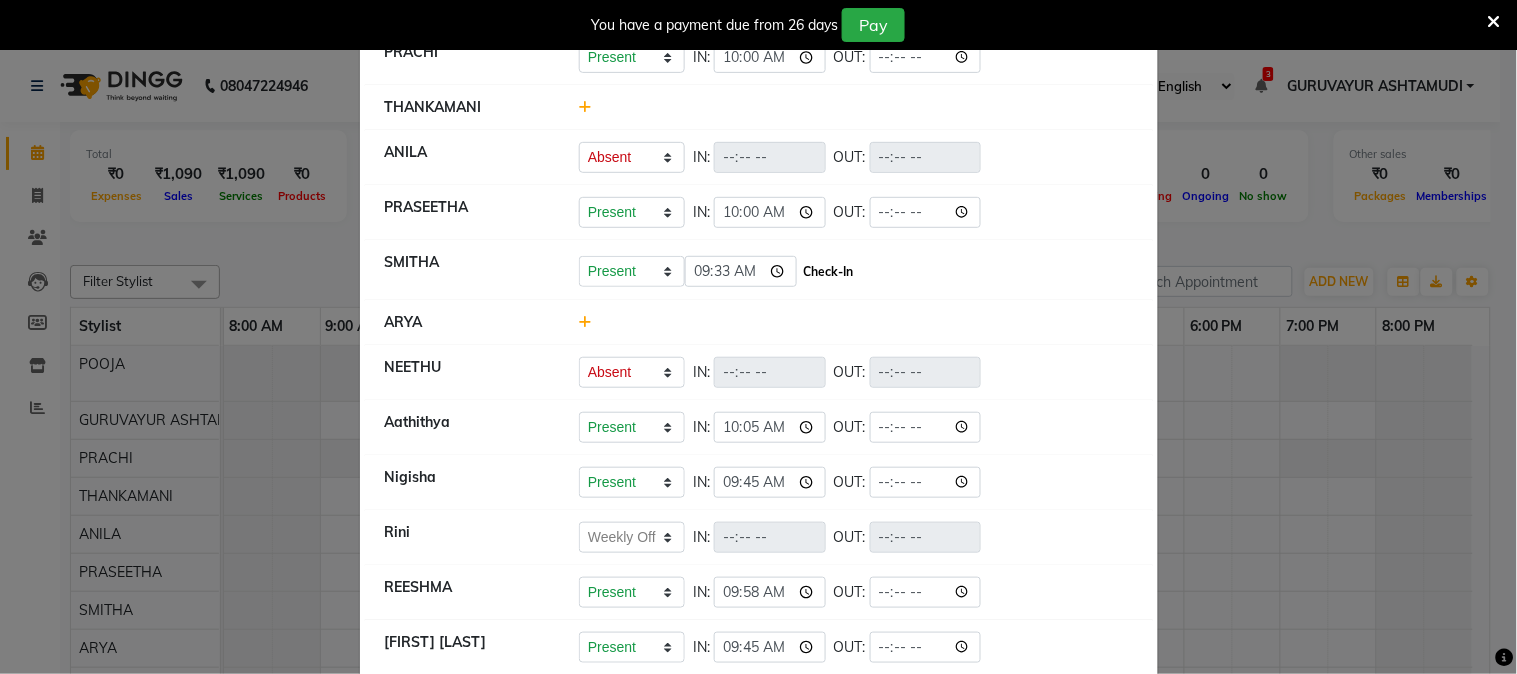 type on "09:33" 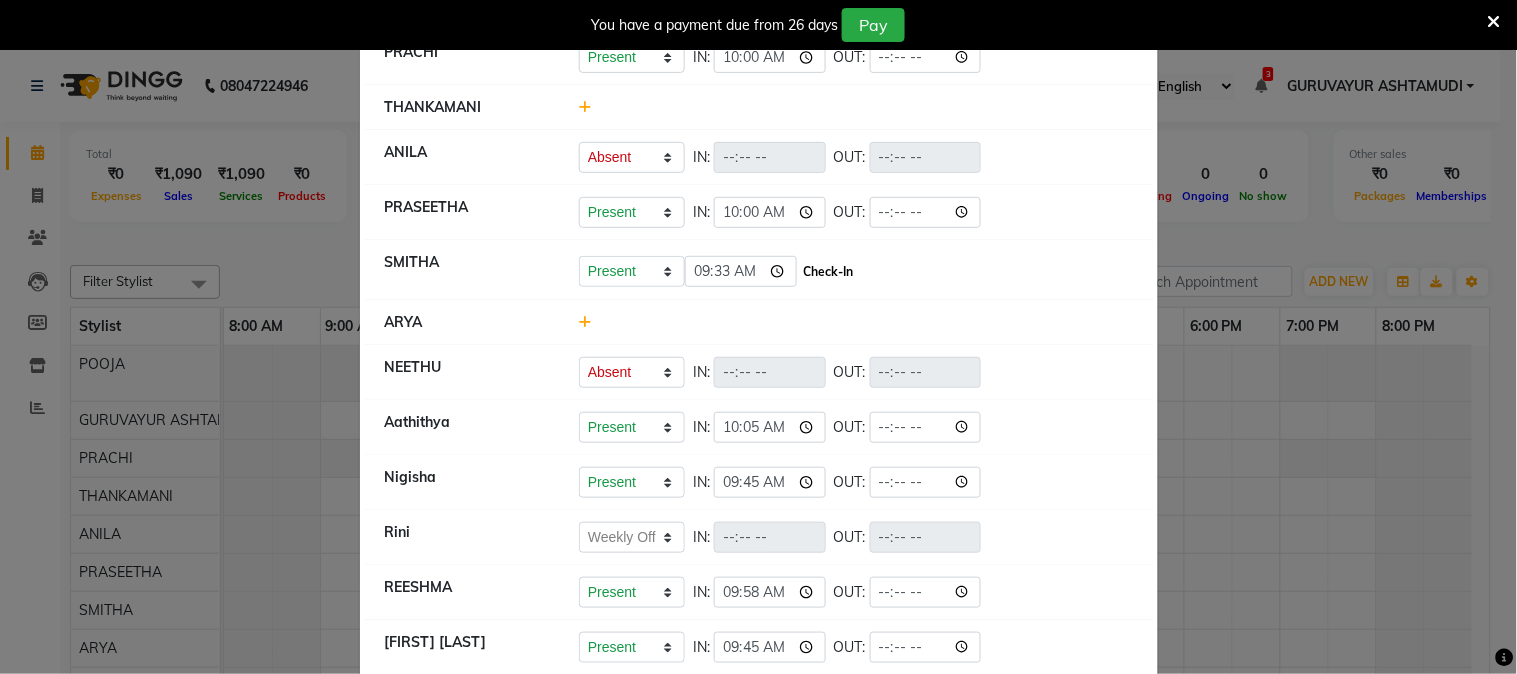 click on "Check-In" 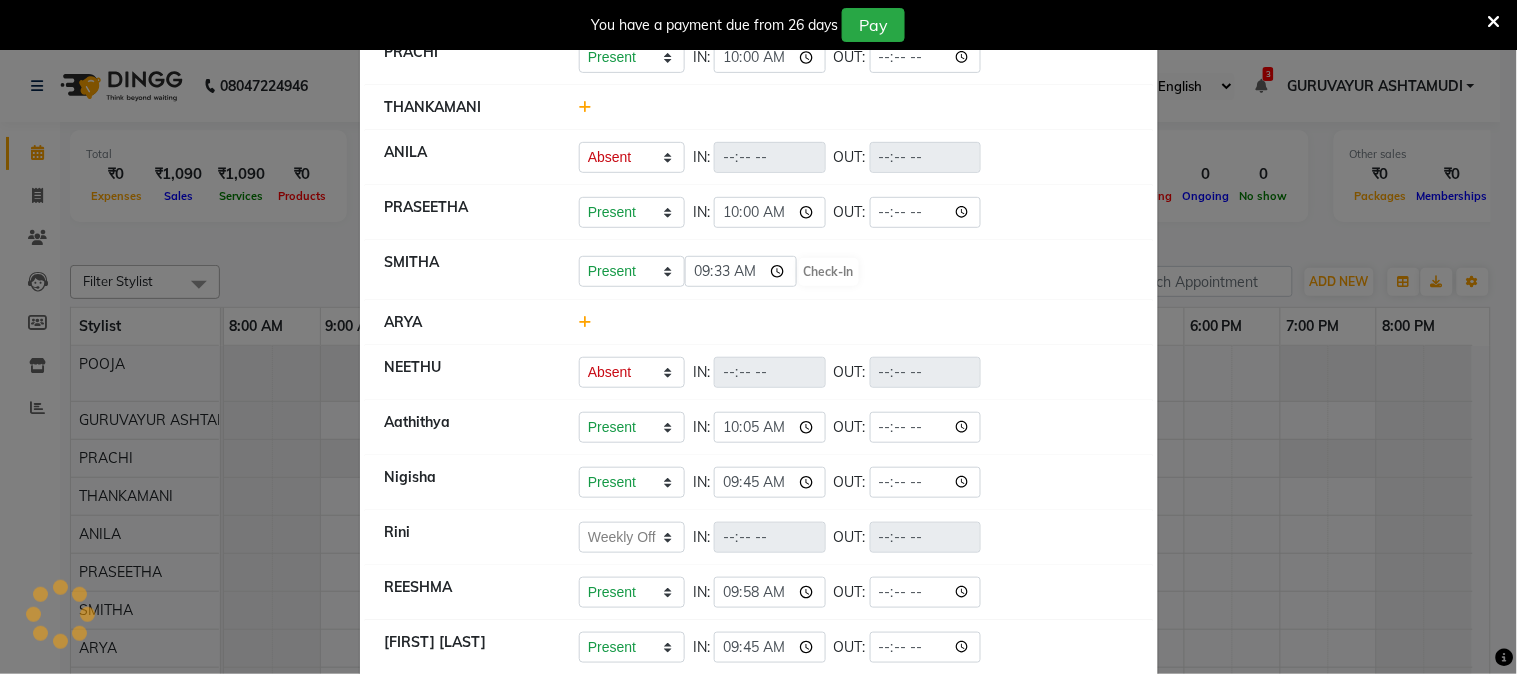 select on "A" 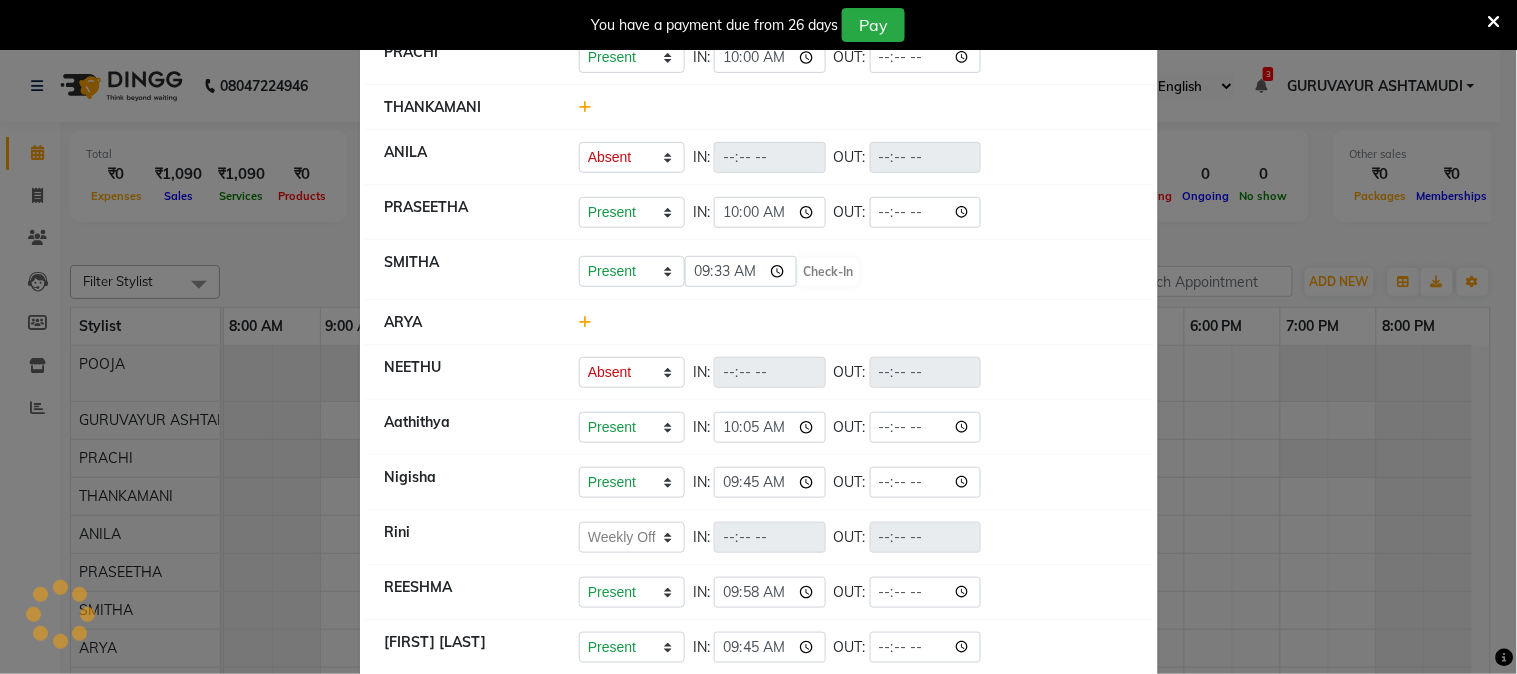 select on "A" 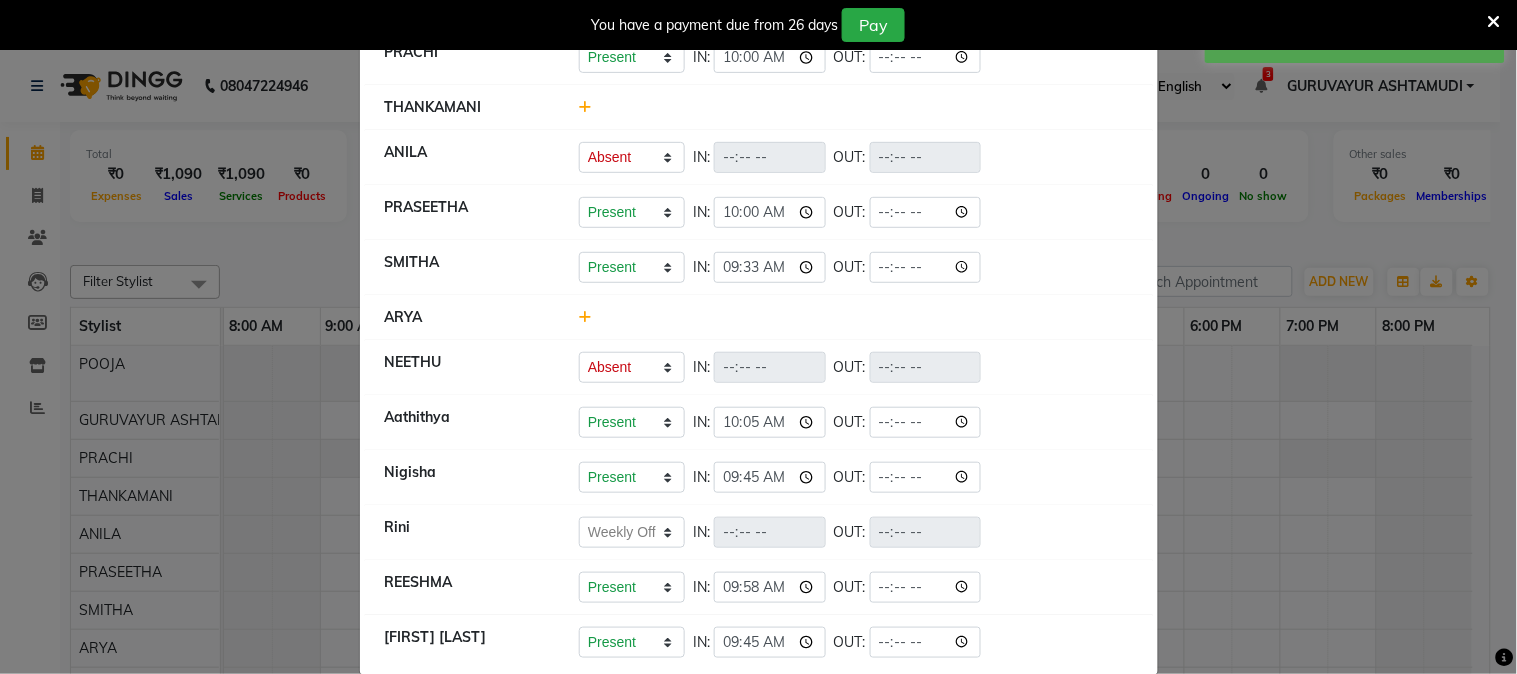 click 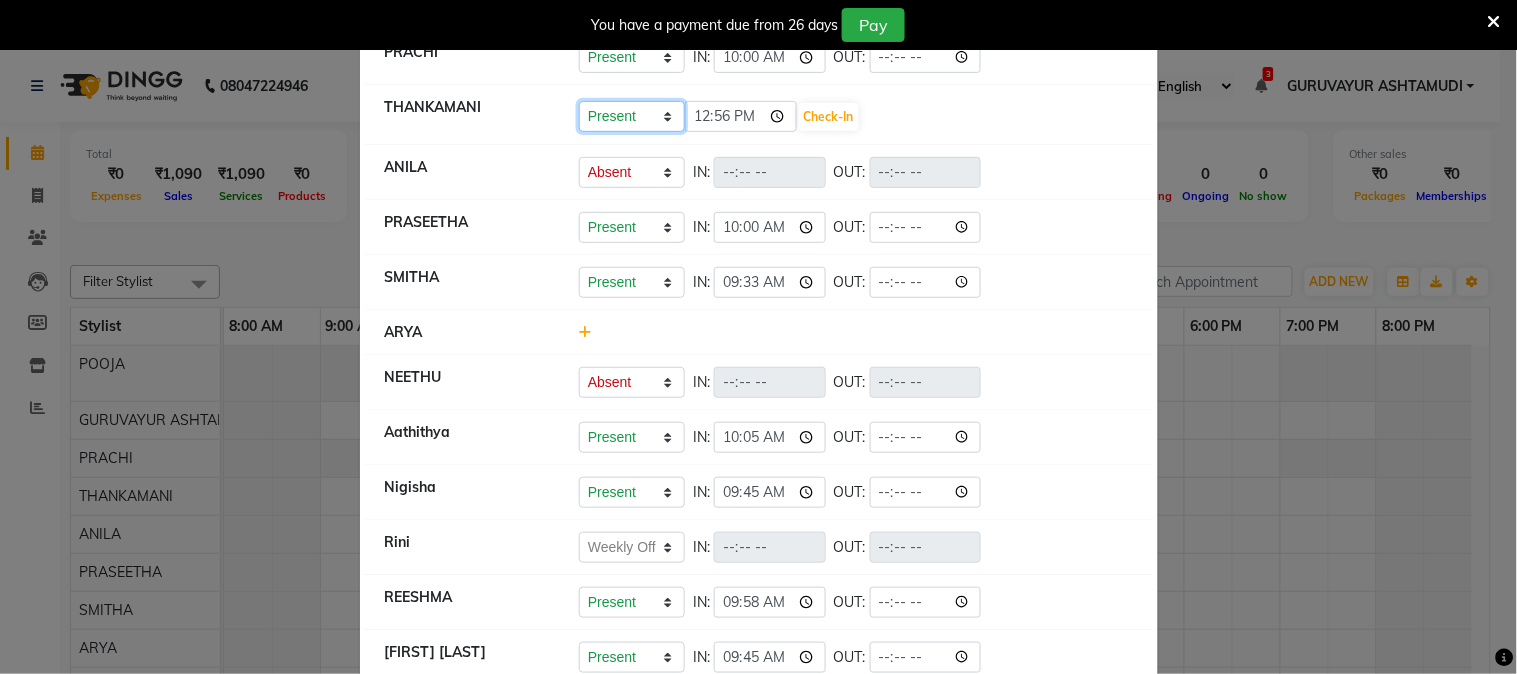 click on "Present Absent Late Half Day Weekly Off" 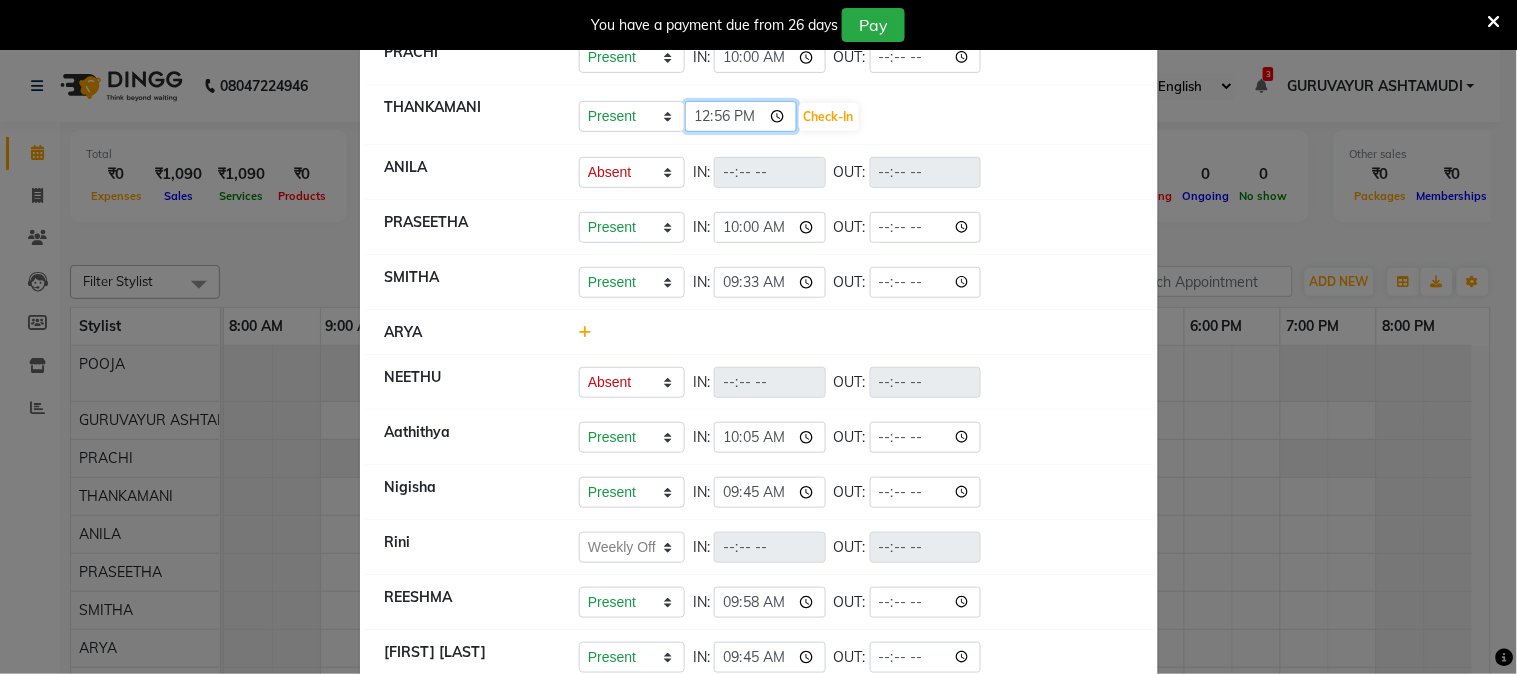 click on "12:56" 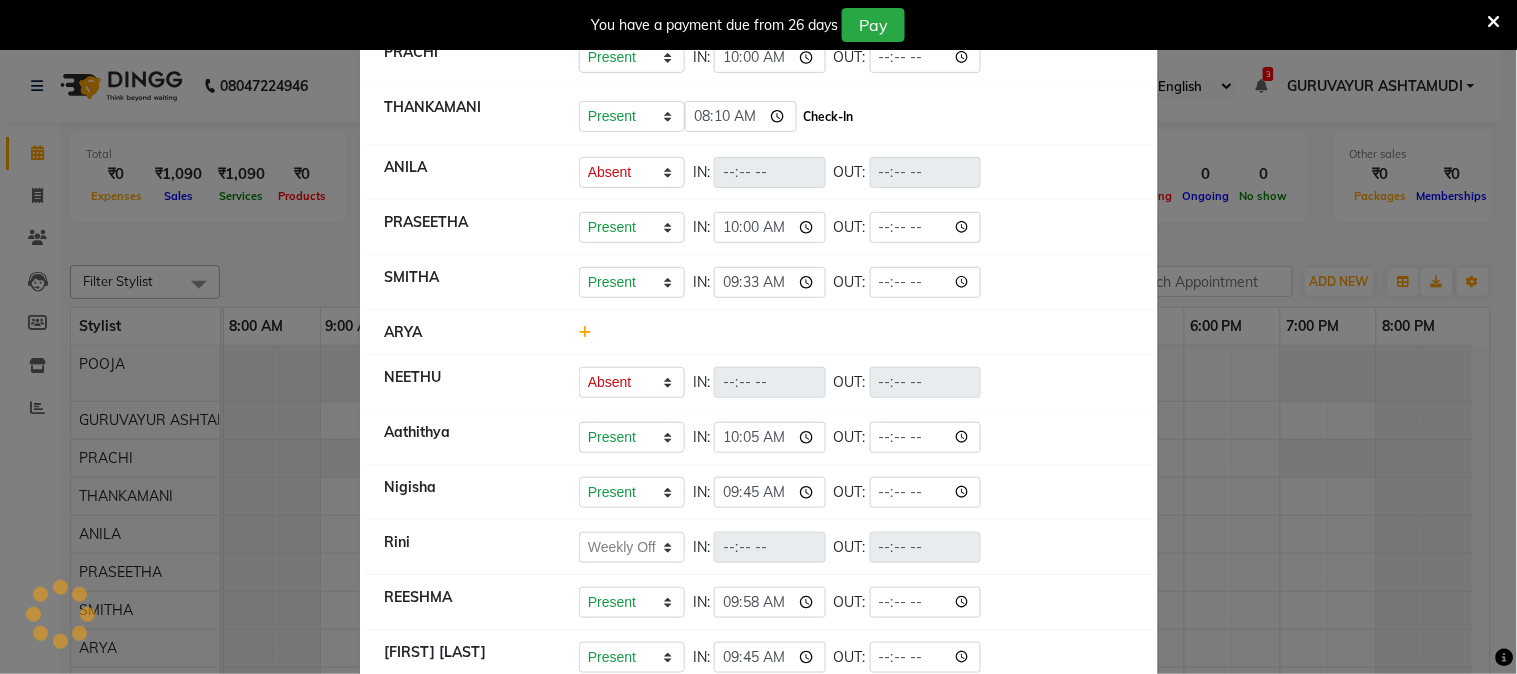 type on "08:10" 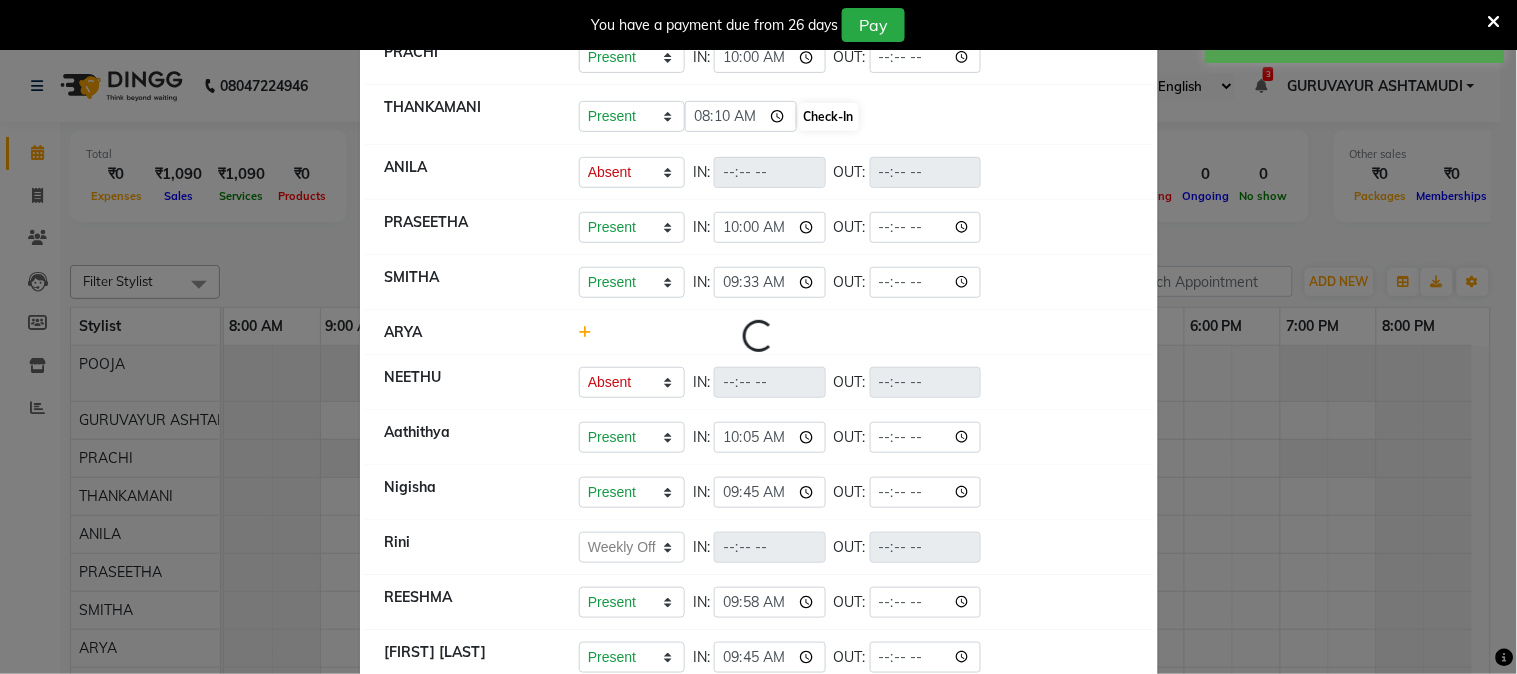 select on "A" 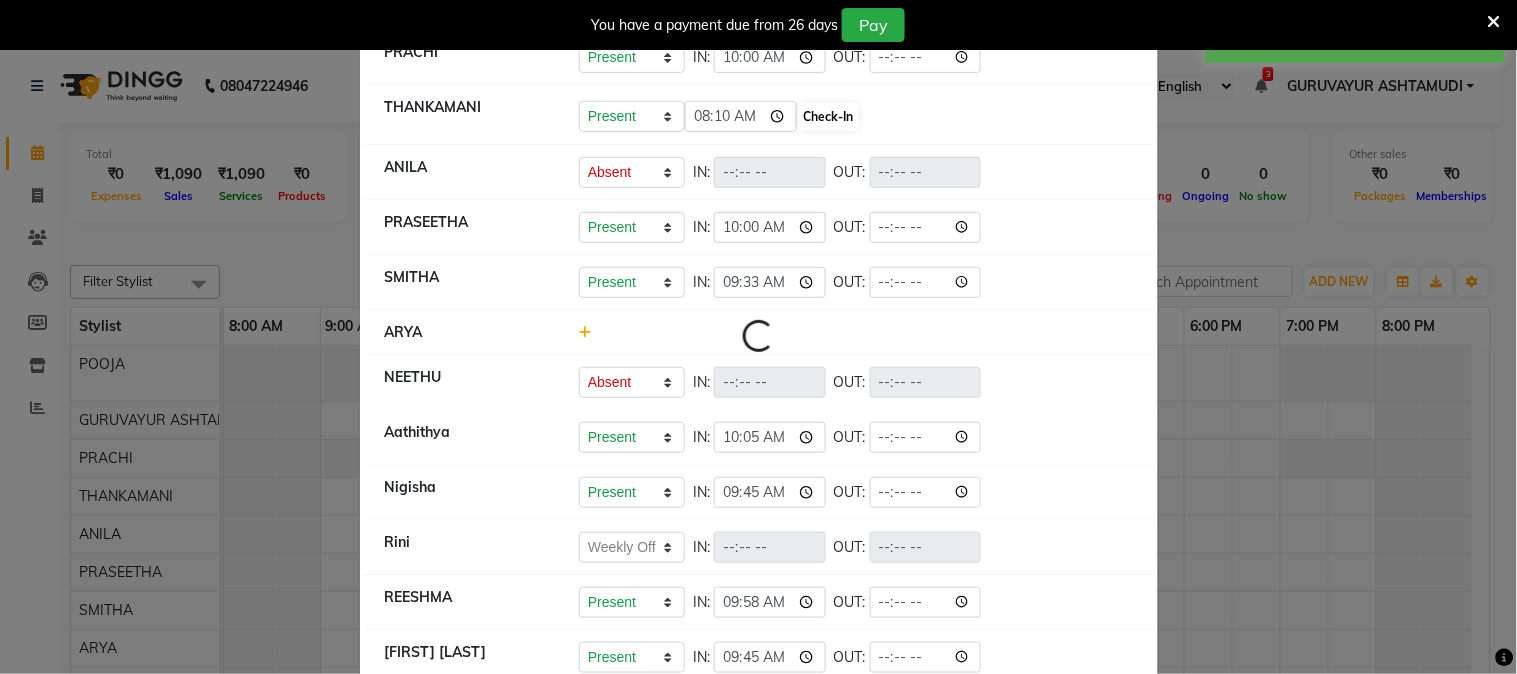 select on "A" 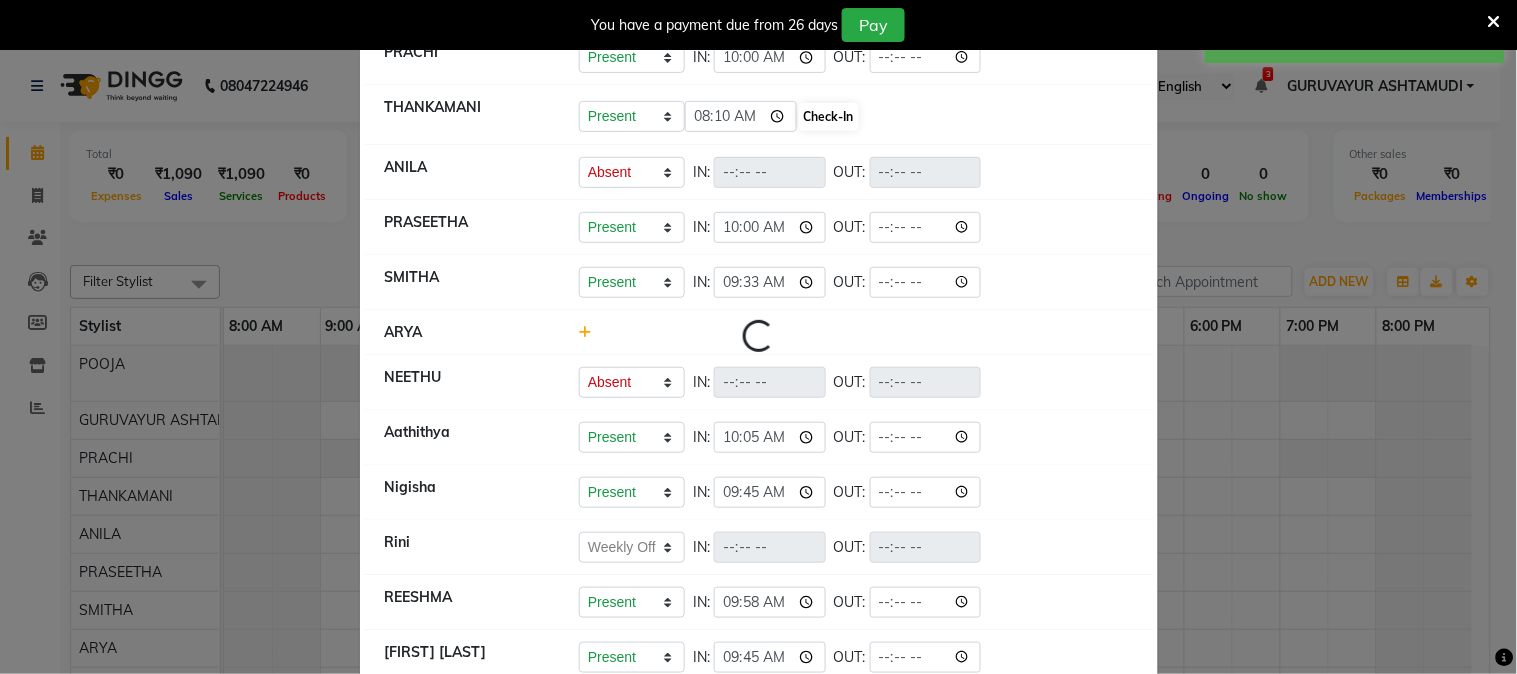 select on "W" 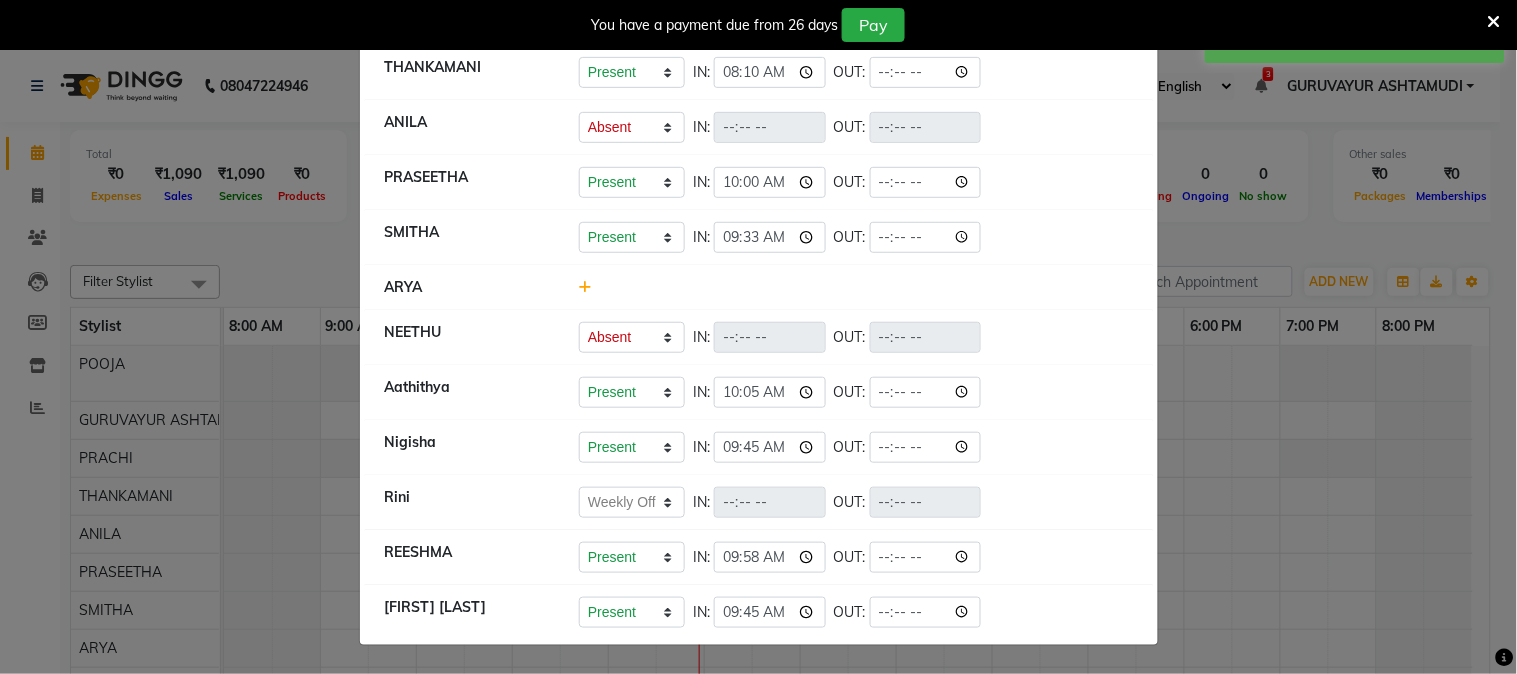 scroll, scrollTop: 0, scrollLeft: 0, axis: both 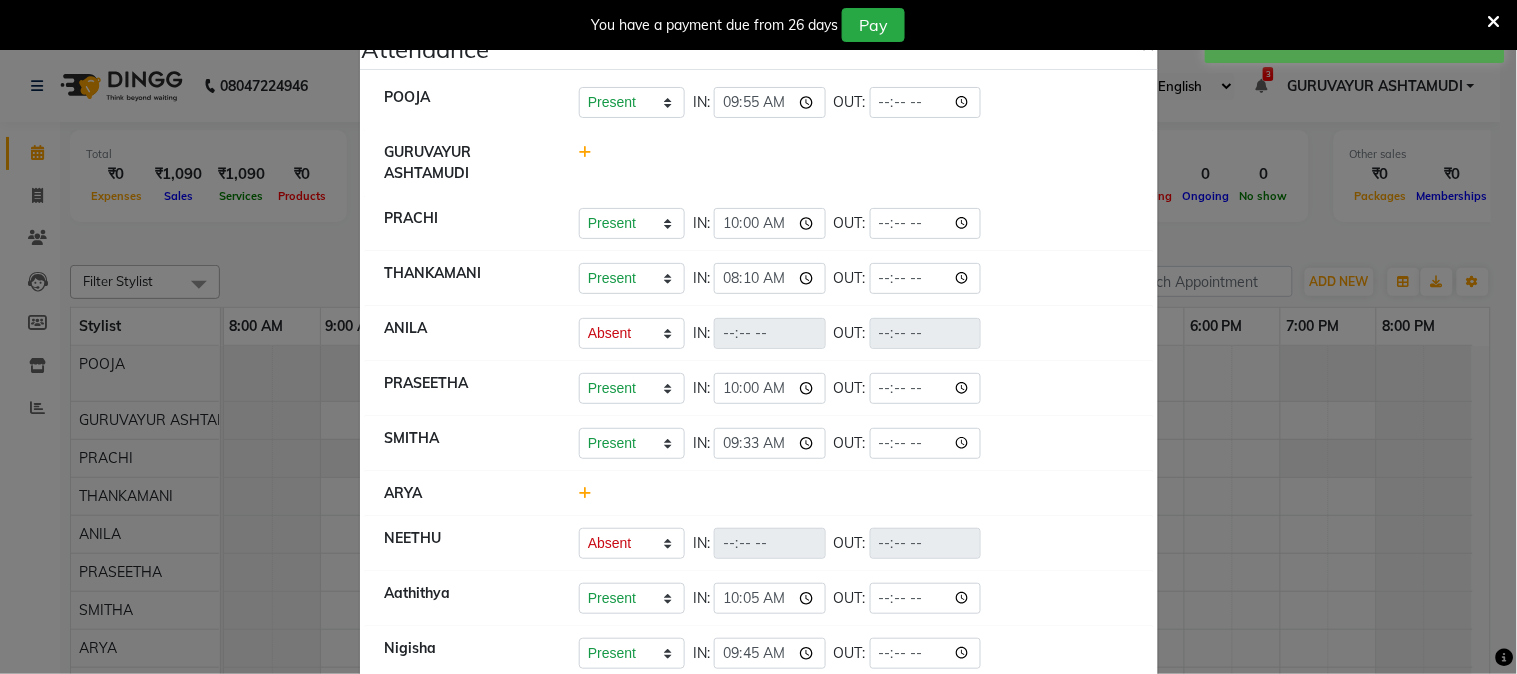 click 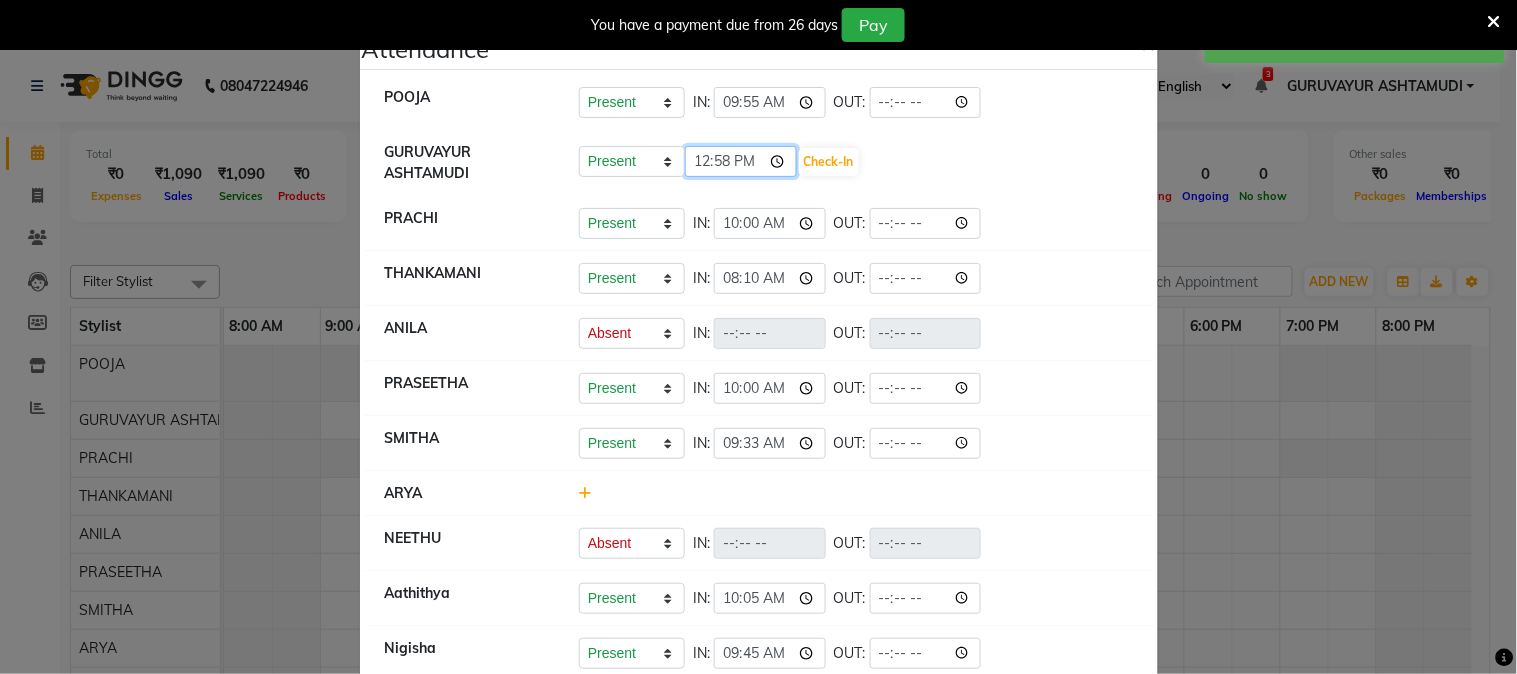 click on "12:58" 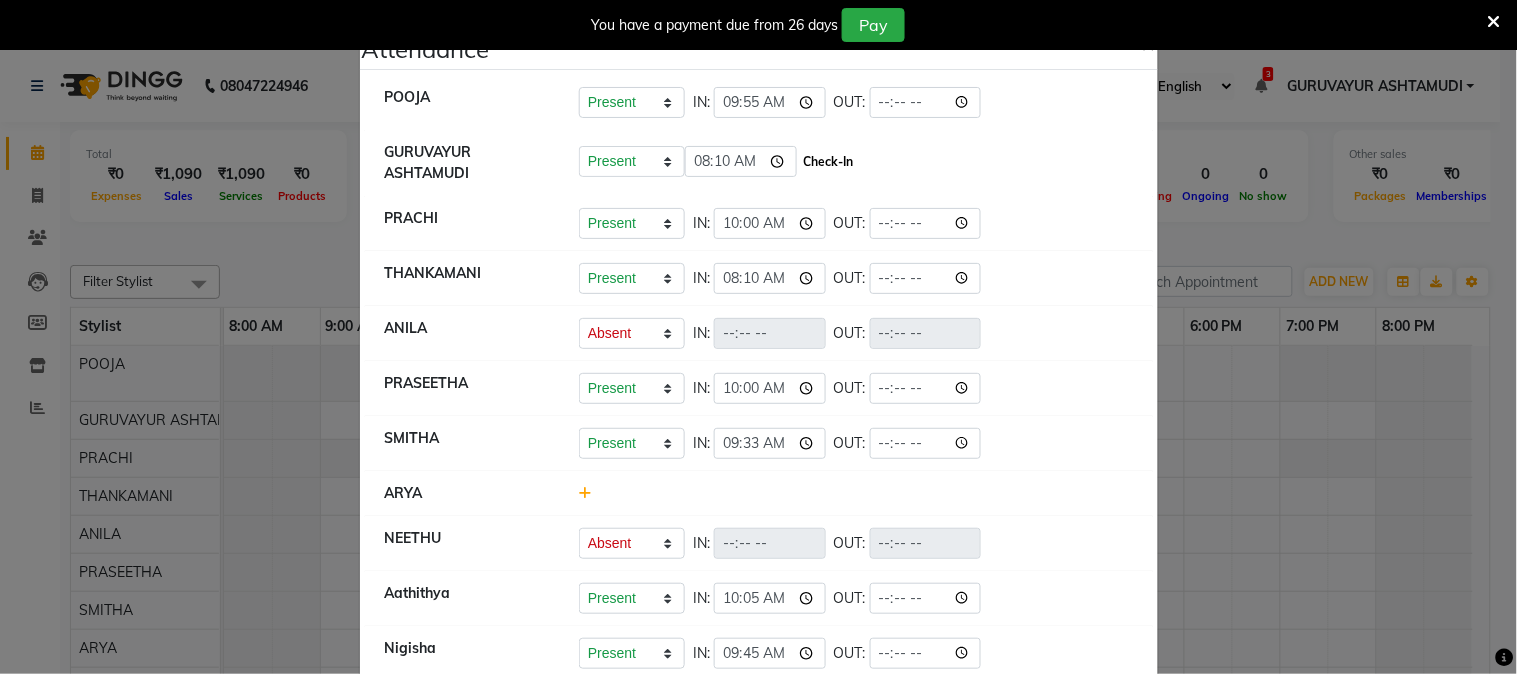type on "08:10" 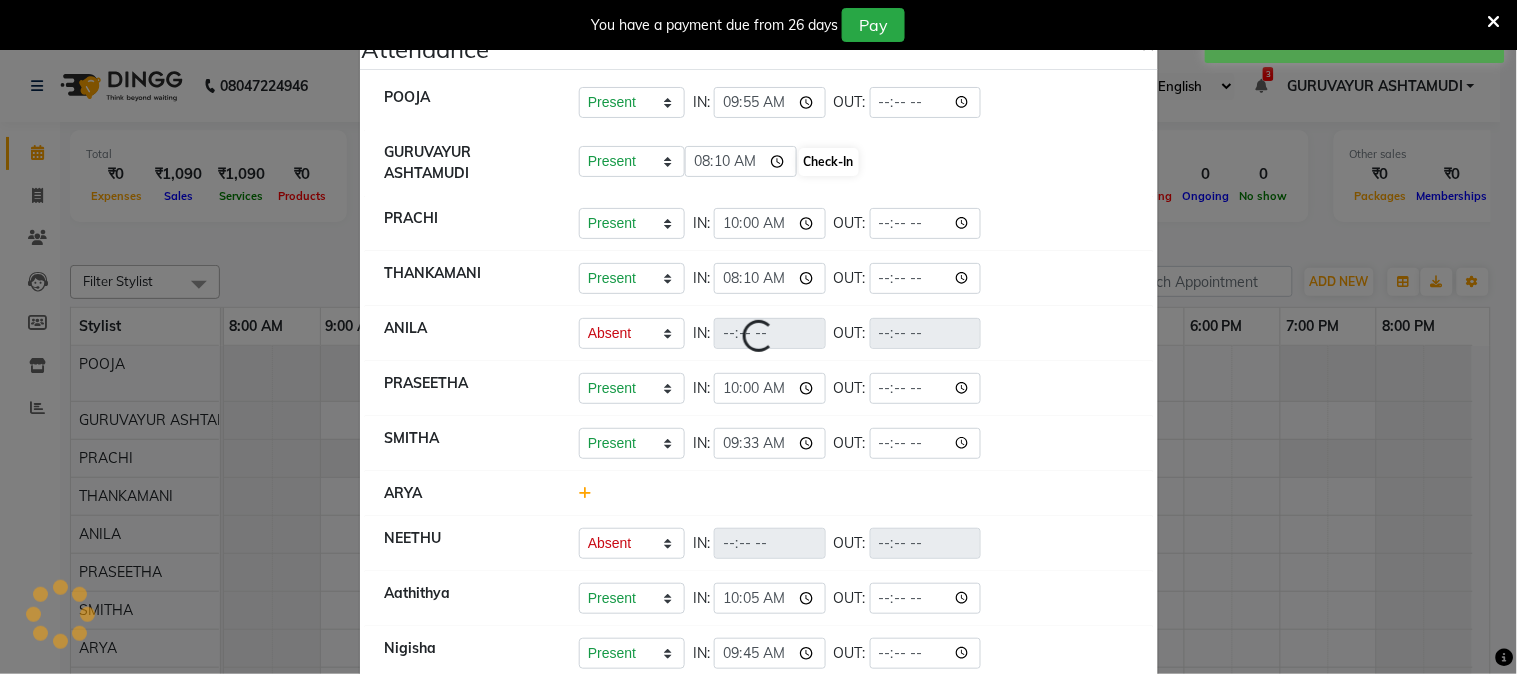 select on "A" 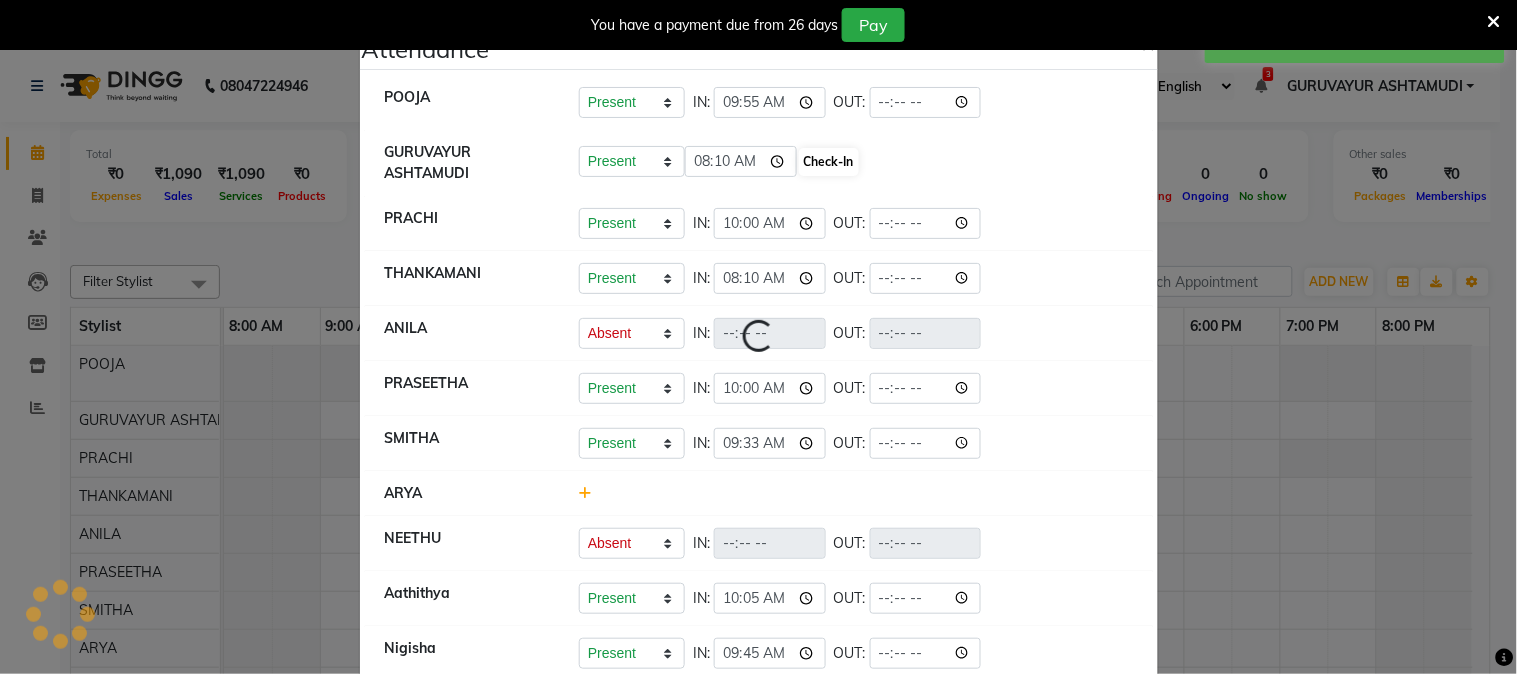 select on "A" 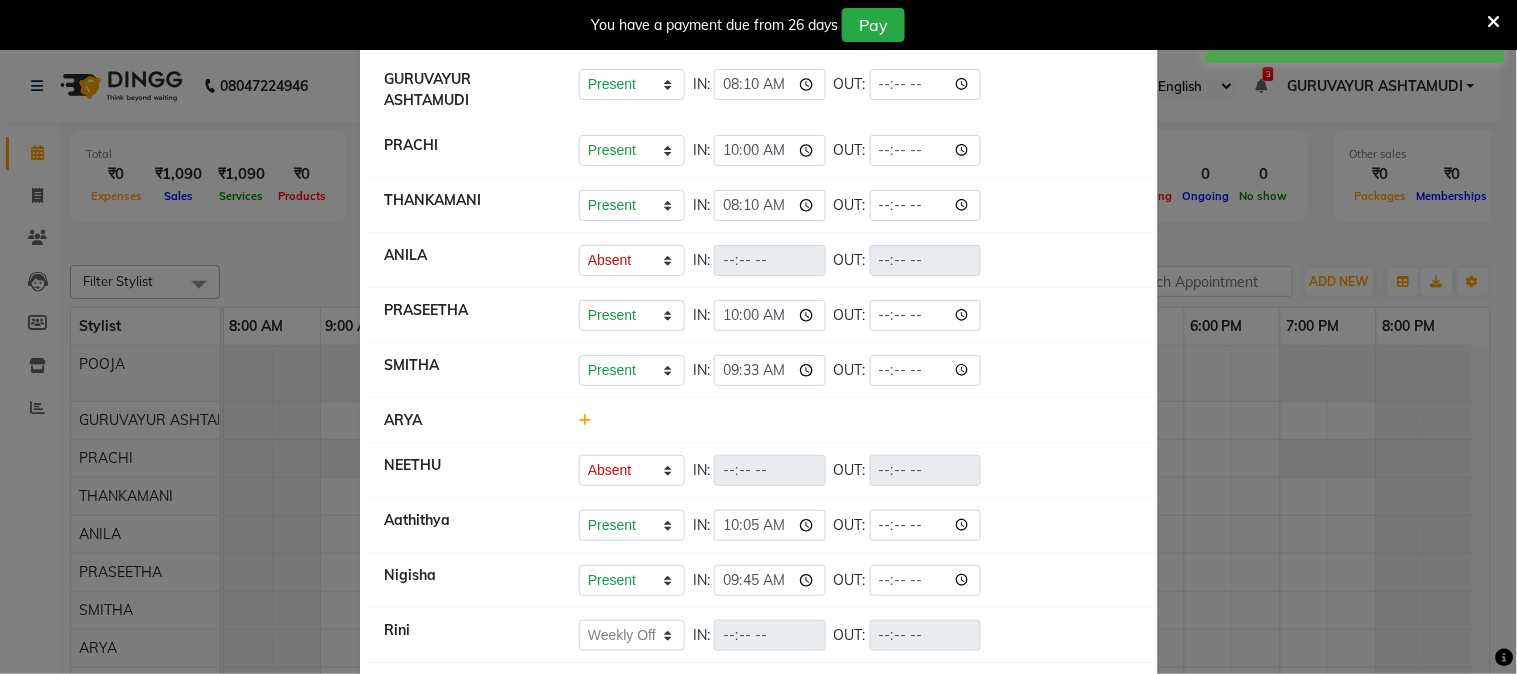 scroll, scrollTop: 0, scrollLeft: 0, axis: both 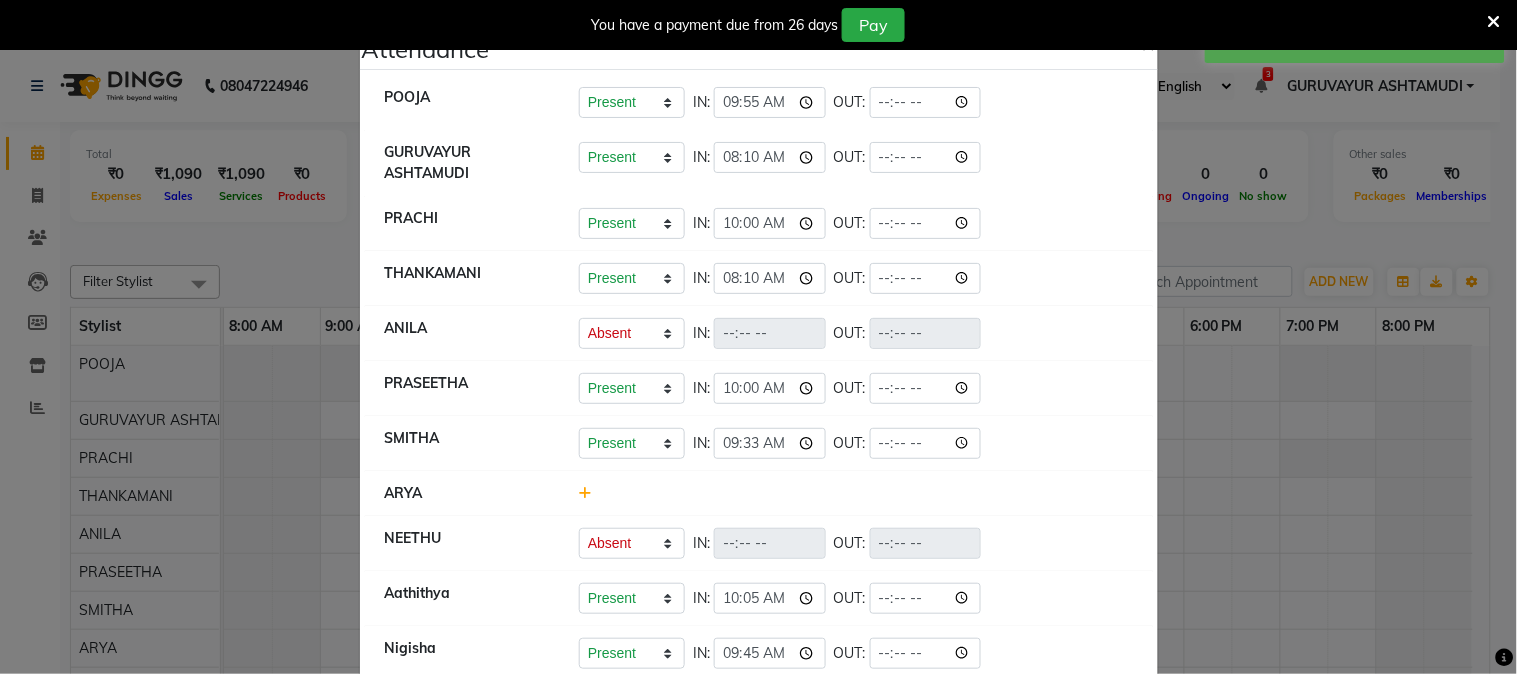 click at bounding box center [1494, 22] 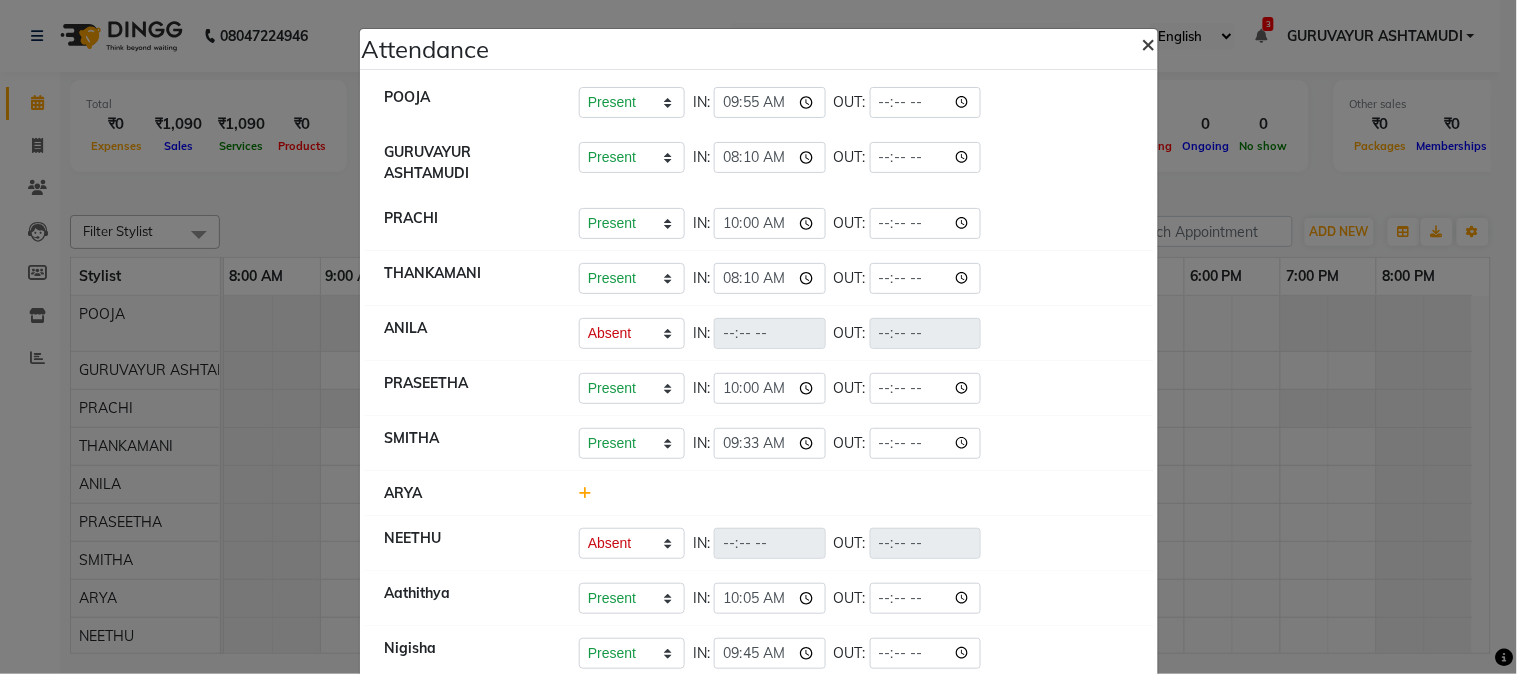 click on "×" 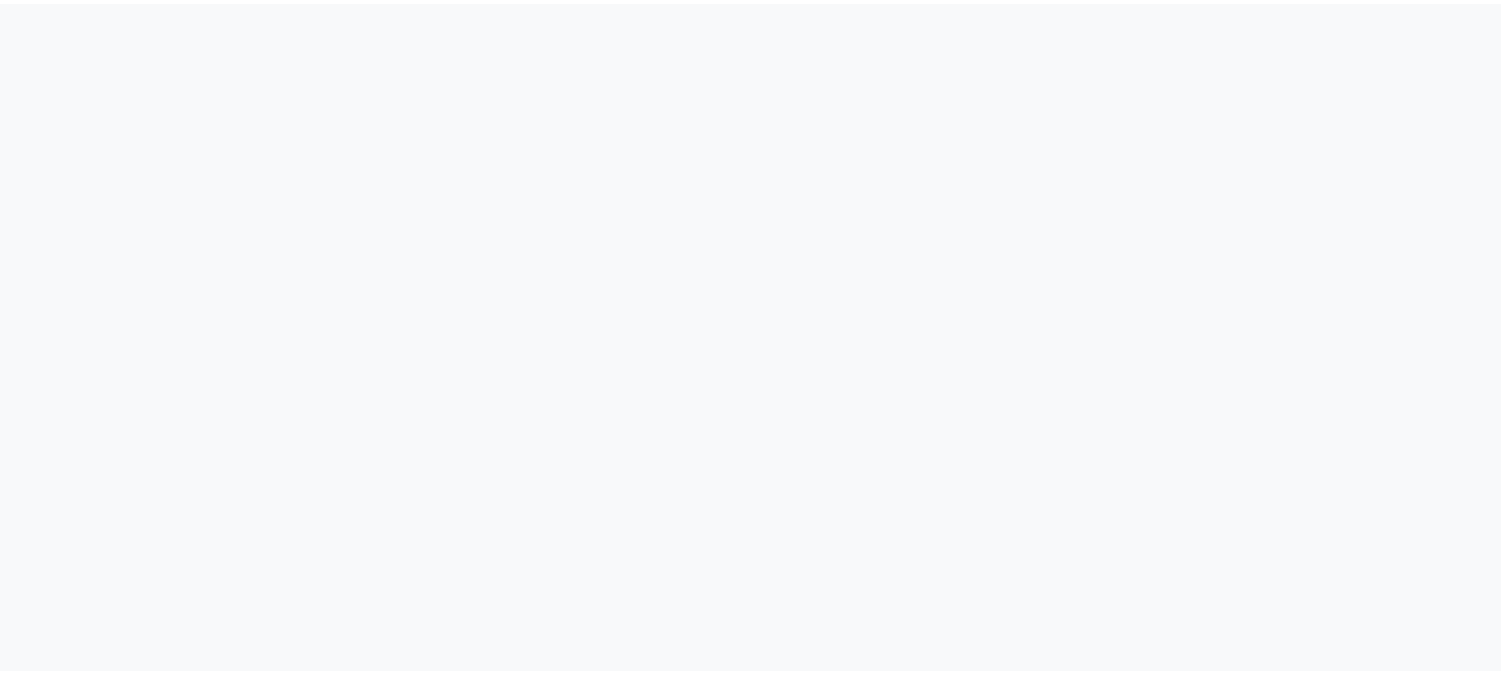 scroll, scrollTop: 0, scrollLeft: 0, axis: both 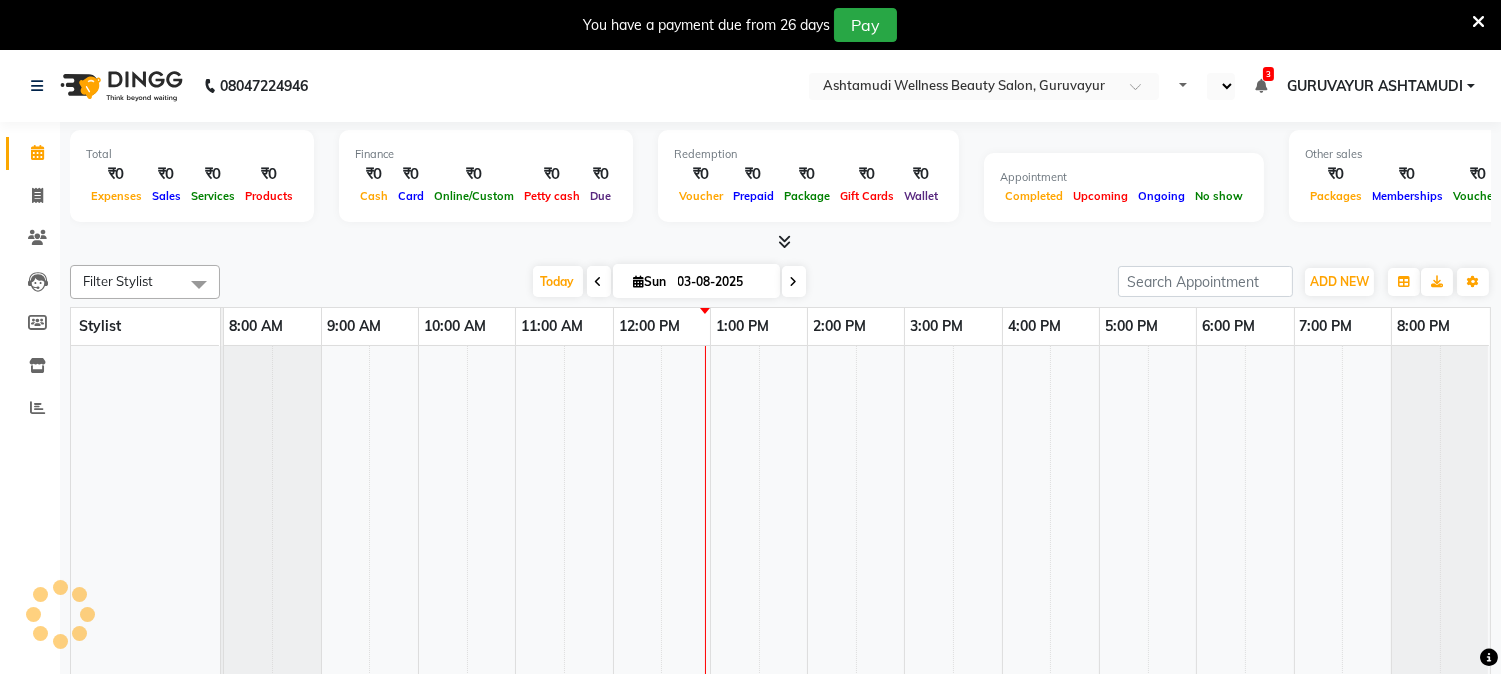 select on "en" 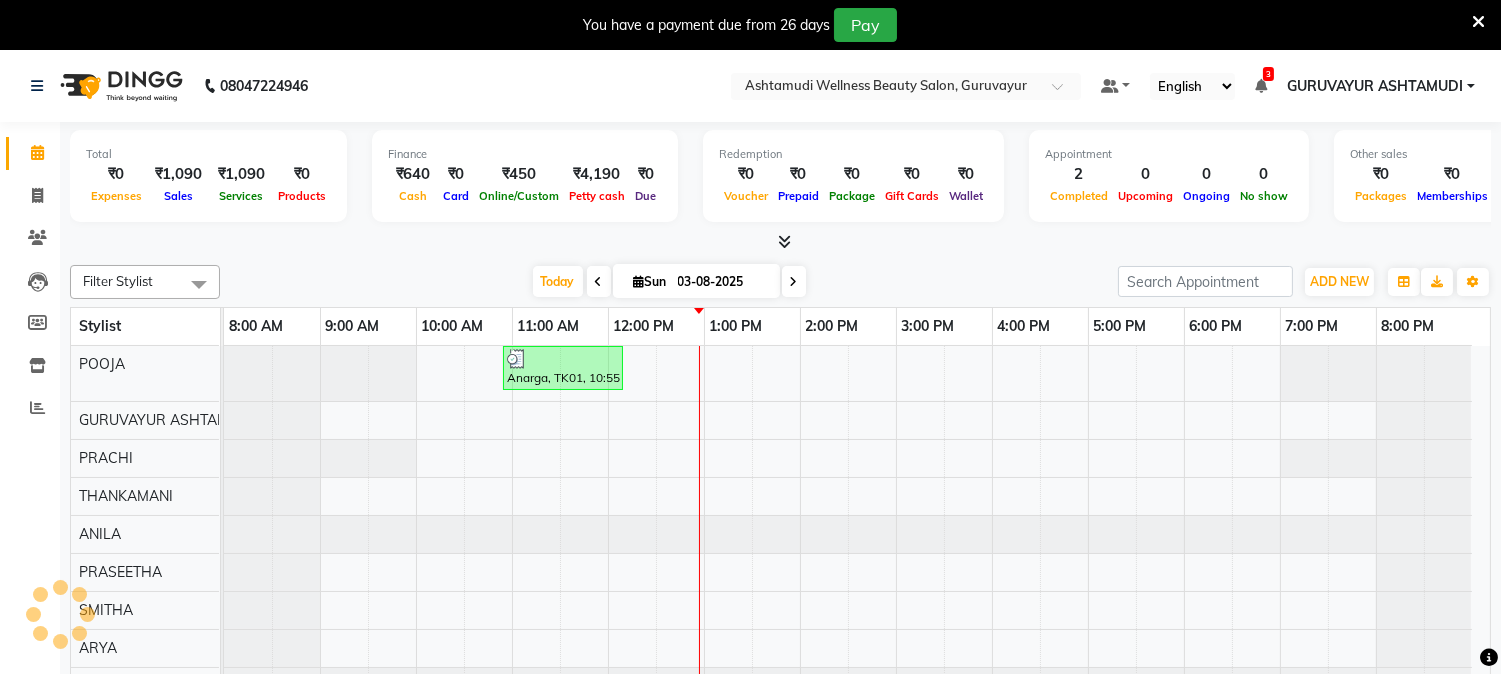 scroll, scrollTop: 0, scrollLeft: 0, axis: both 